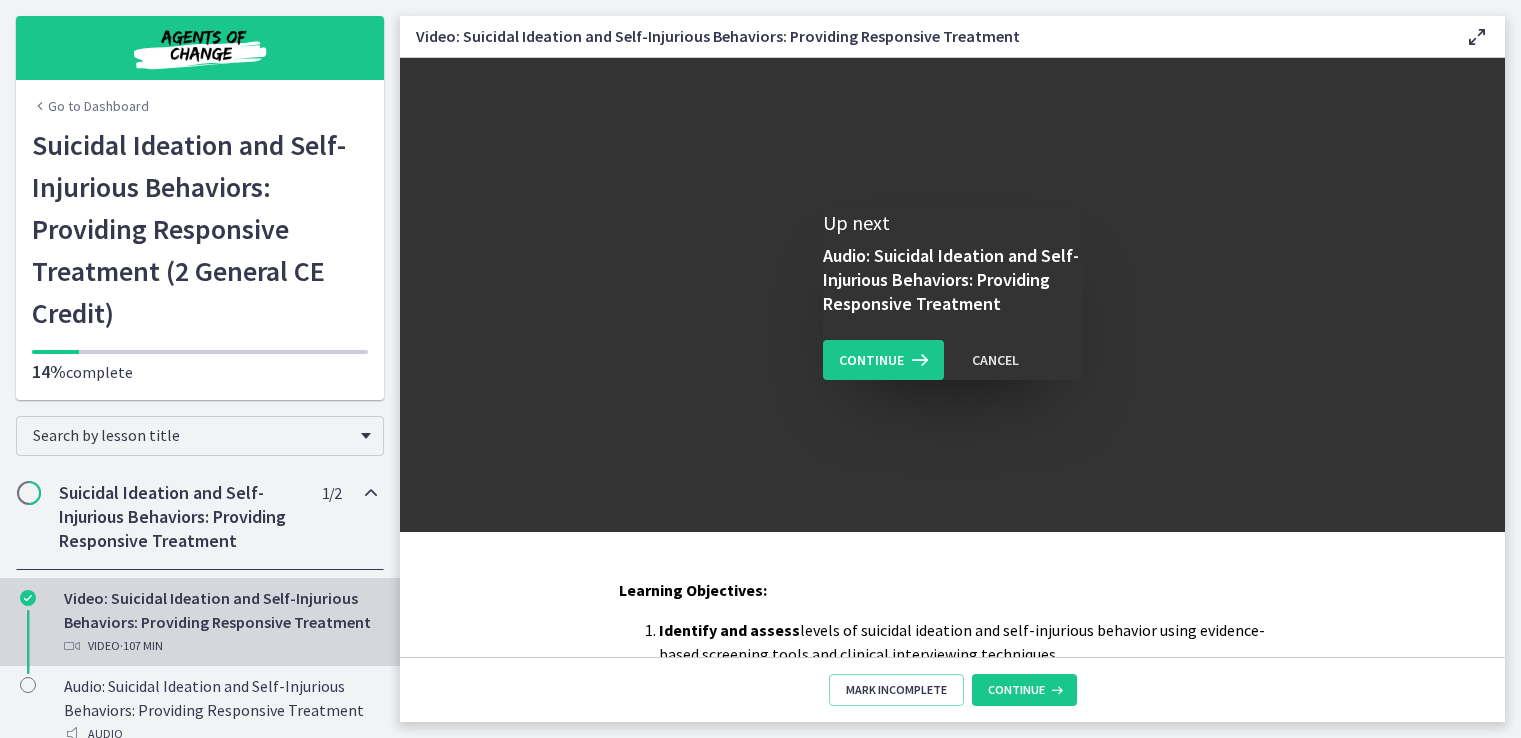 scroll, scrollTop: 0, scrollLeft: 0, axis: both 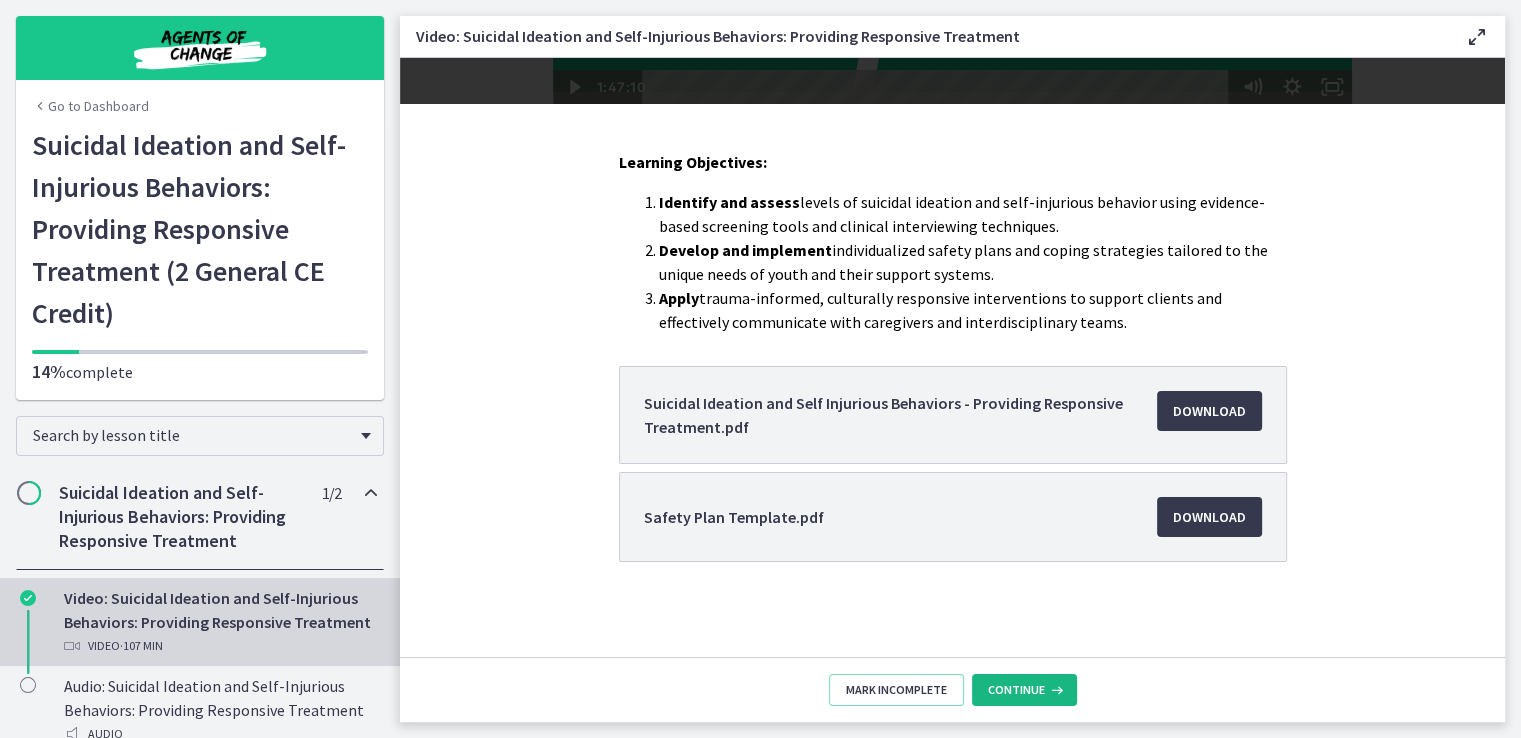 click at bounding box center [1055, 690] 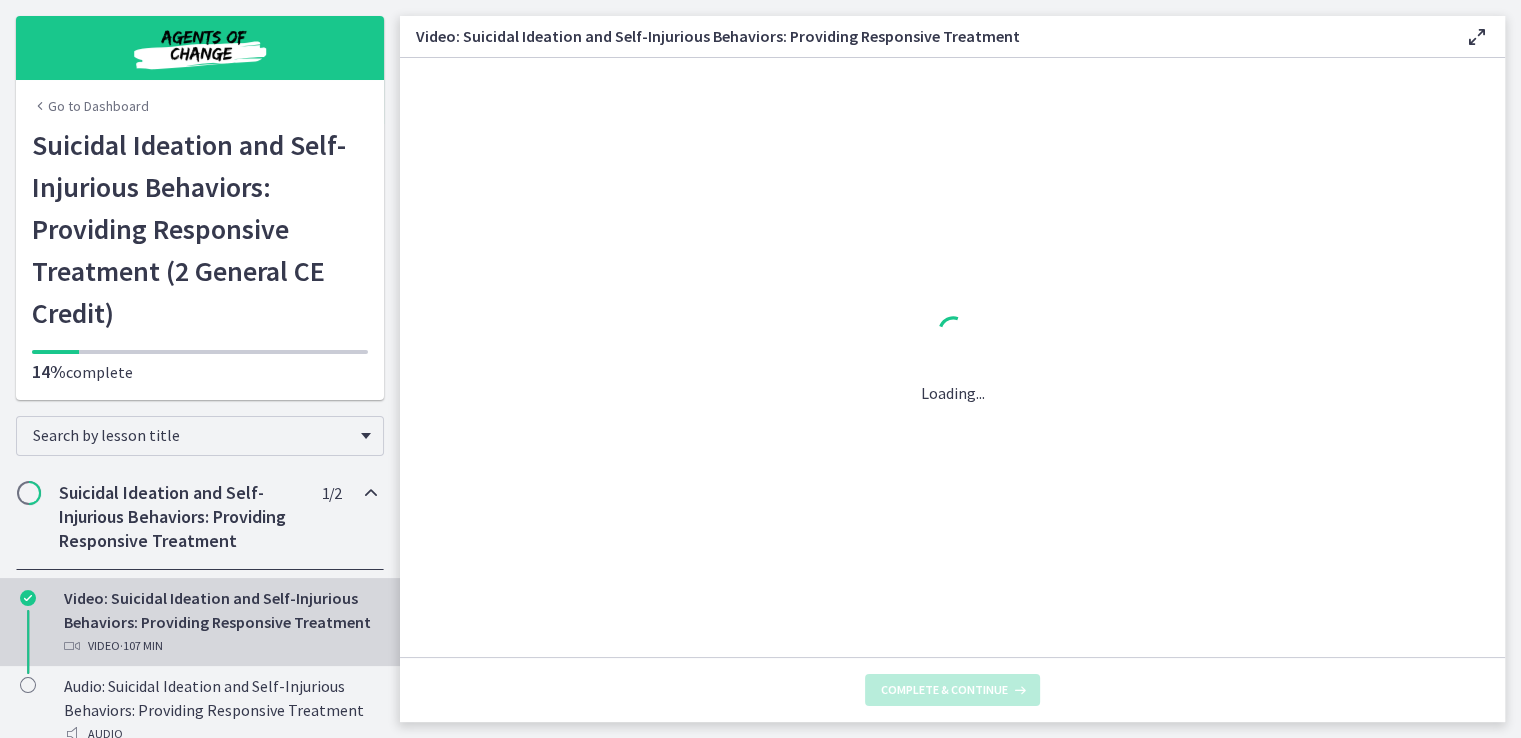 scroll, scrollTop: 0, scrollLeft: 0, axis: both 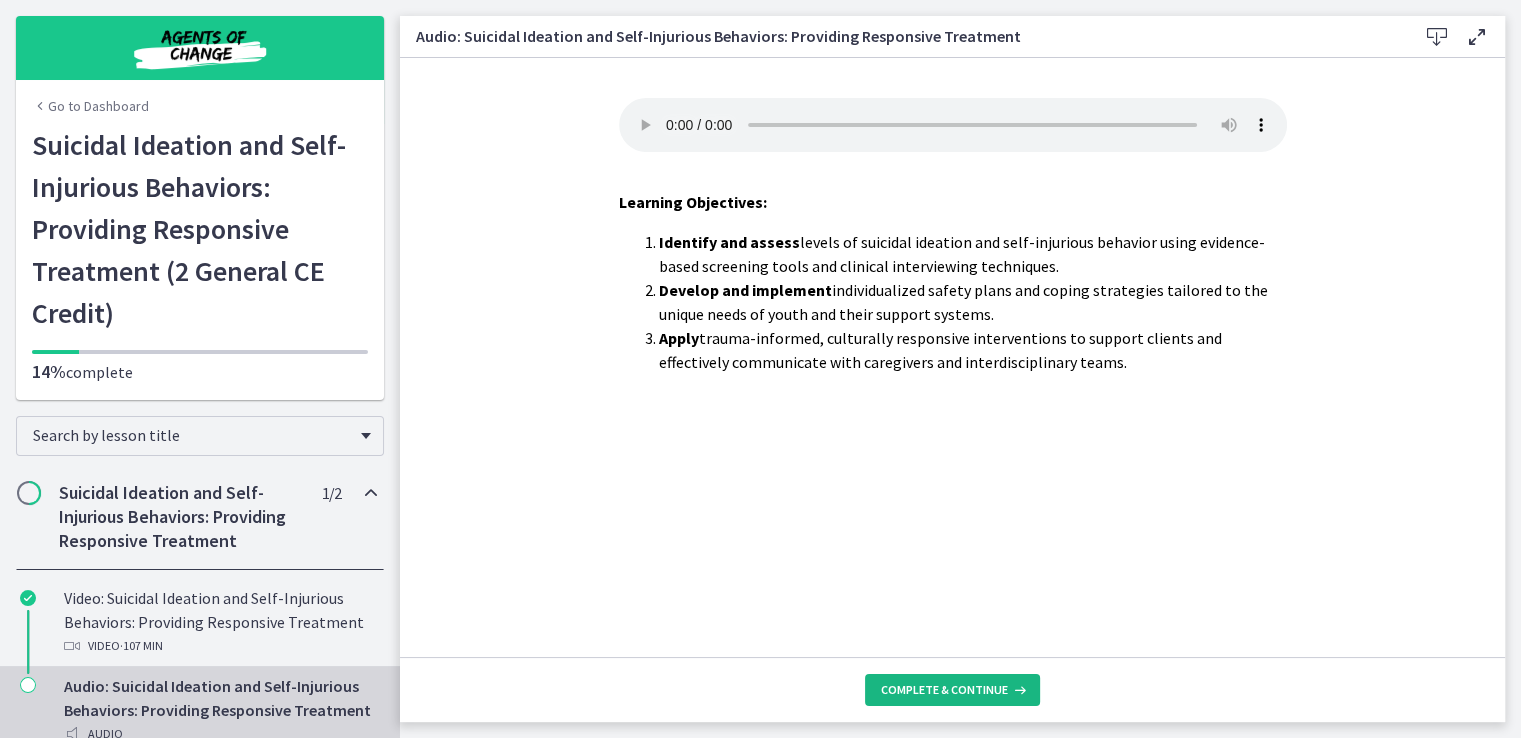 click on "Complete & continue" at bounding box center (944, 690) 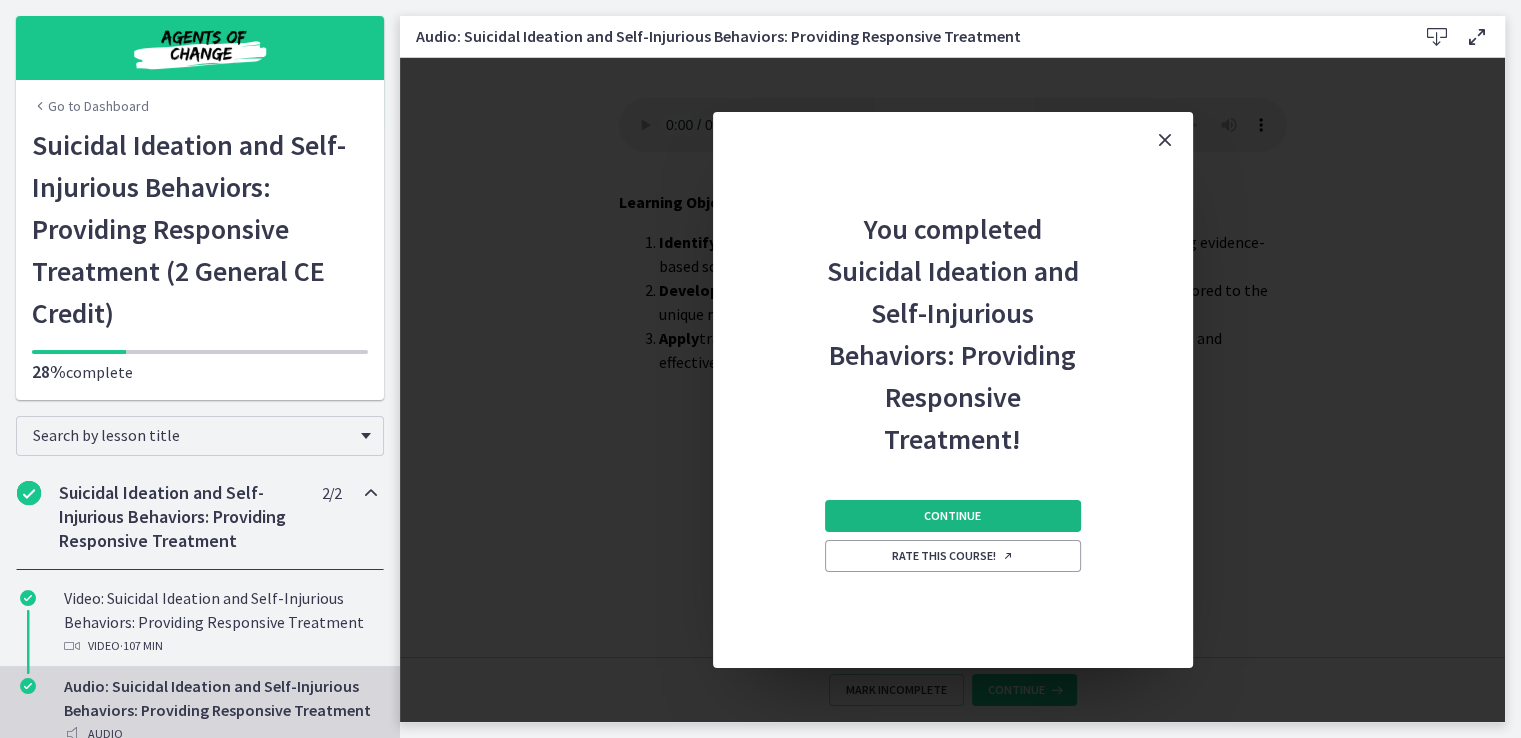 click on "Continue" at bounding box center [952, 516] 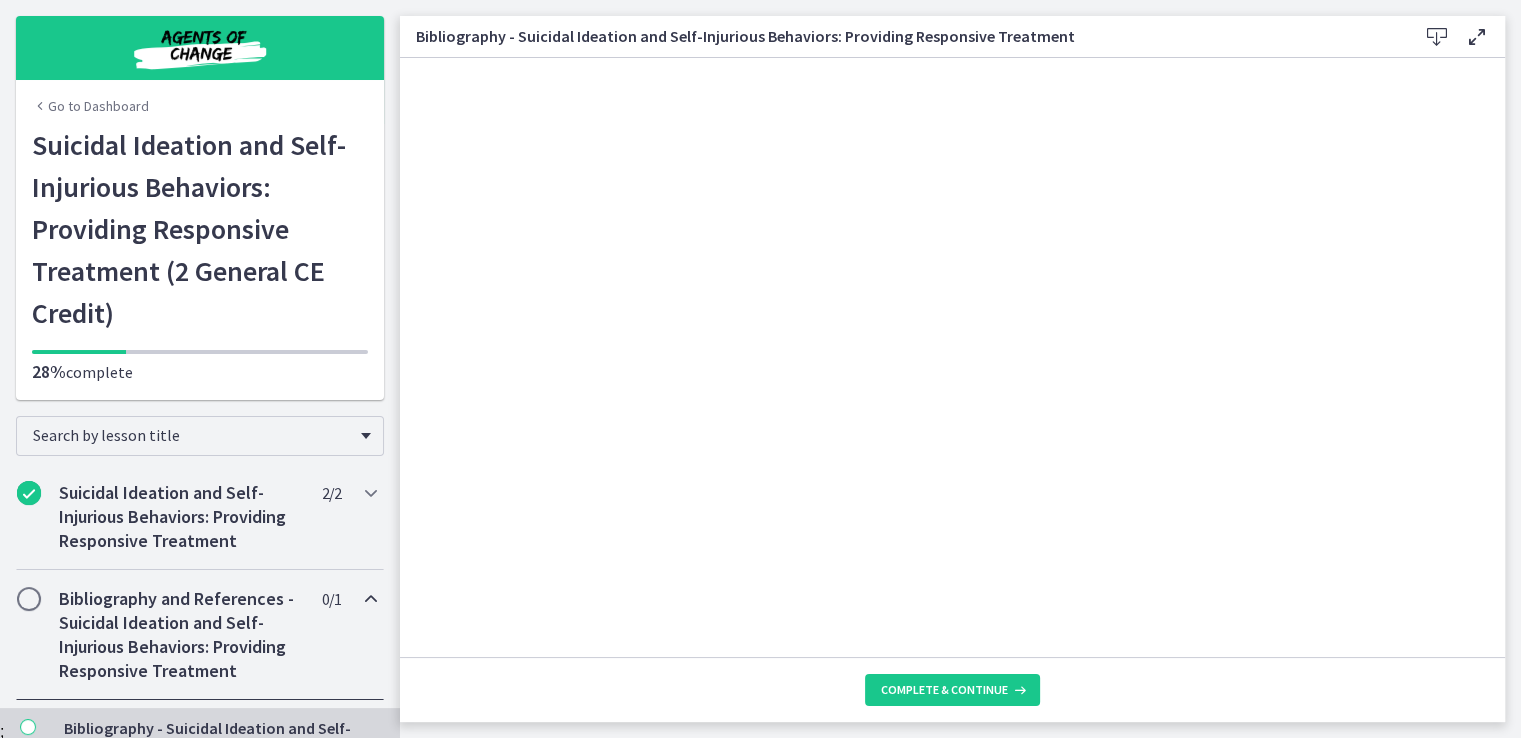 scroll, scrollTop: 19, scrollLeft: 0, axis: vertical 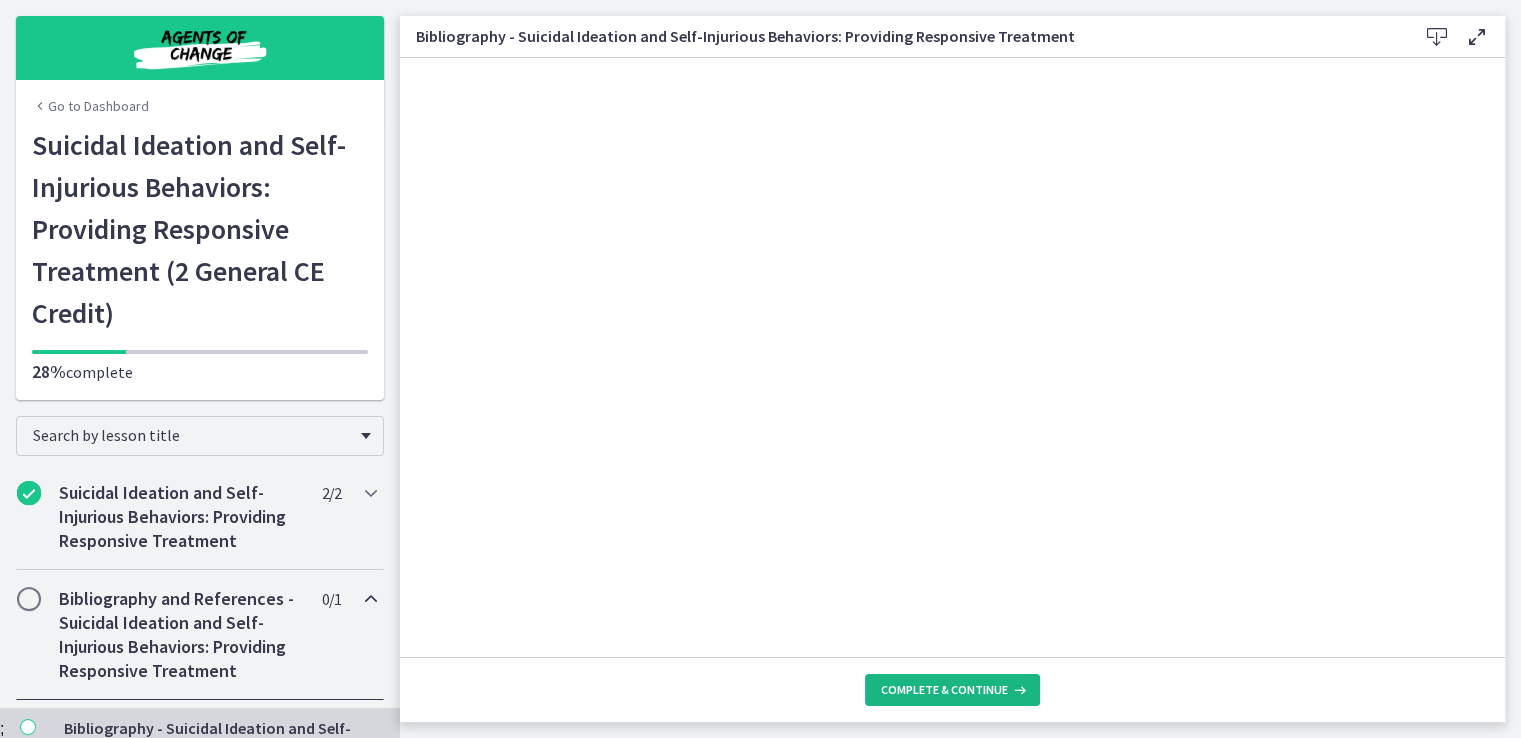 click on "Complete & continue" at bounding box center (944, 690) 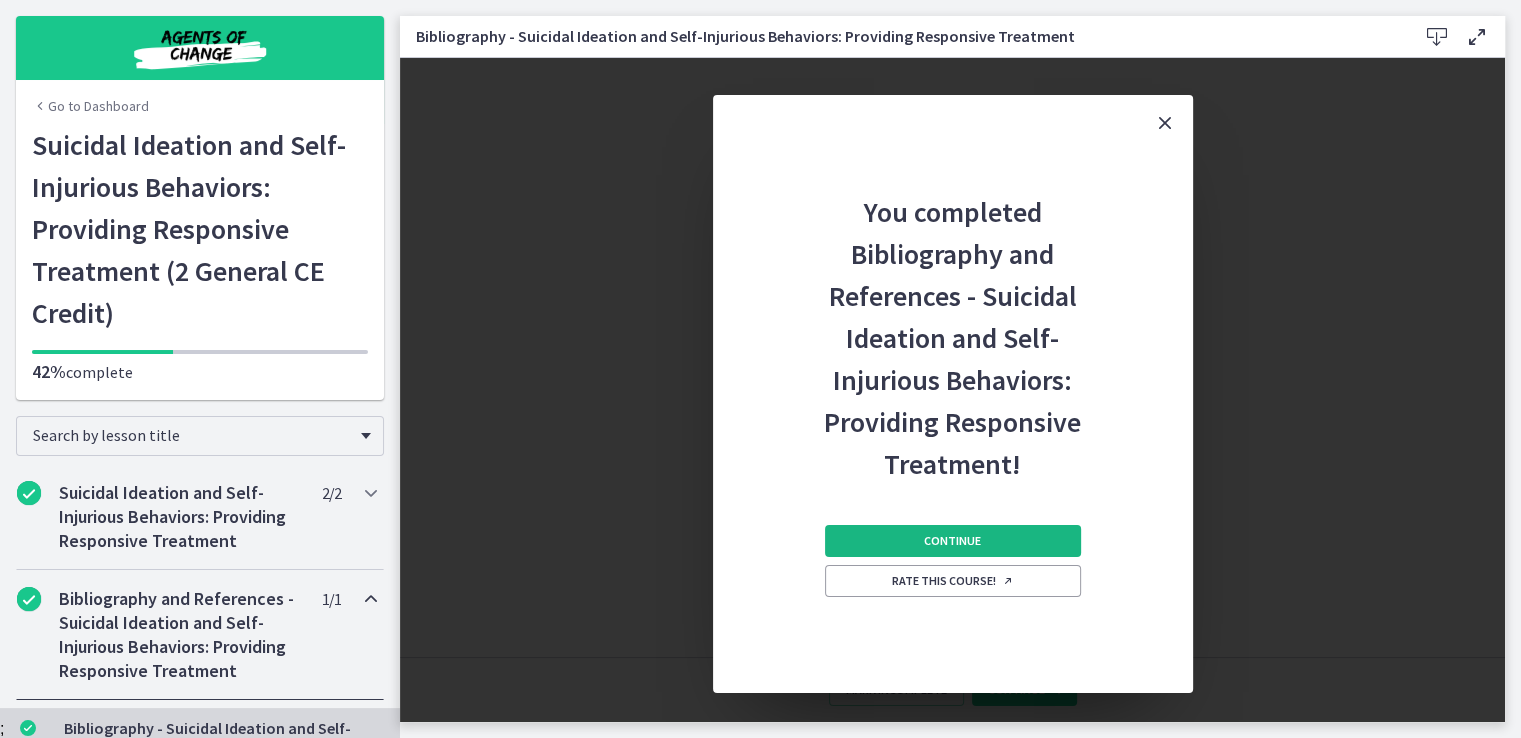 click on "Continue" at bounding box center (953, 541) 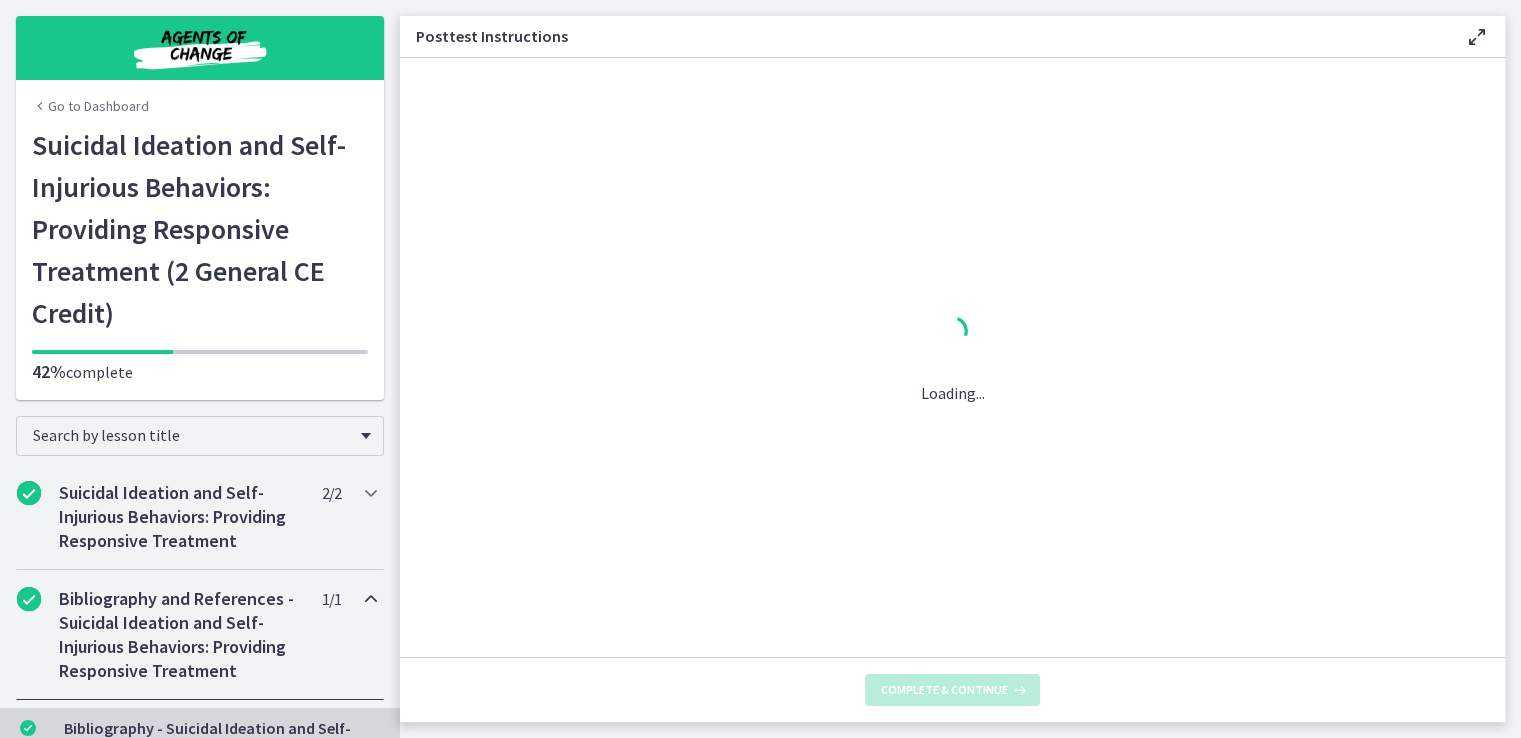 scroll, scrollTop: 0, scrollLeft: 0, axis: both 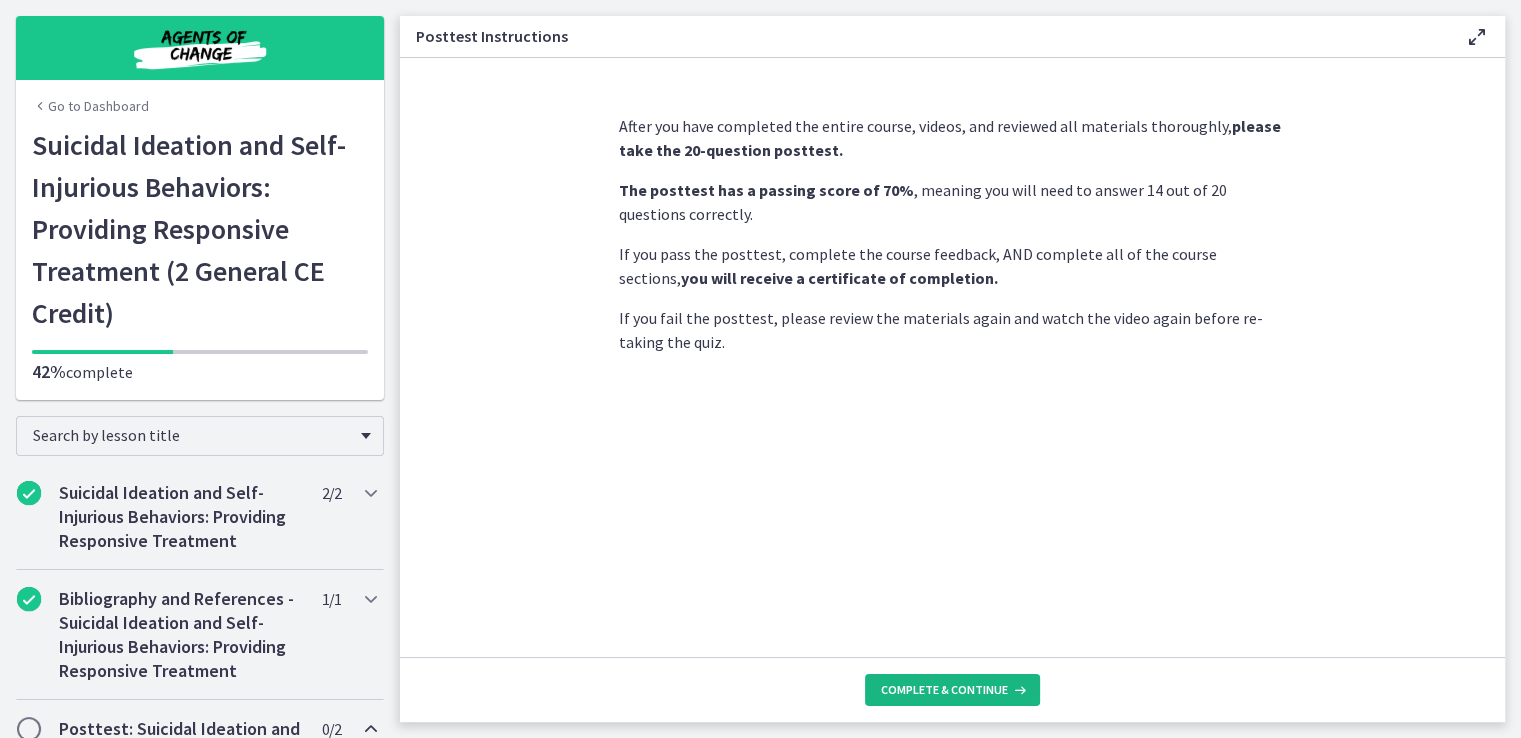 click on "Complete & continue" at bounding box center (944, 690) 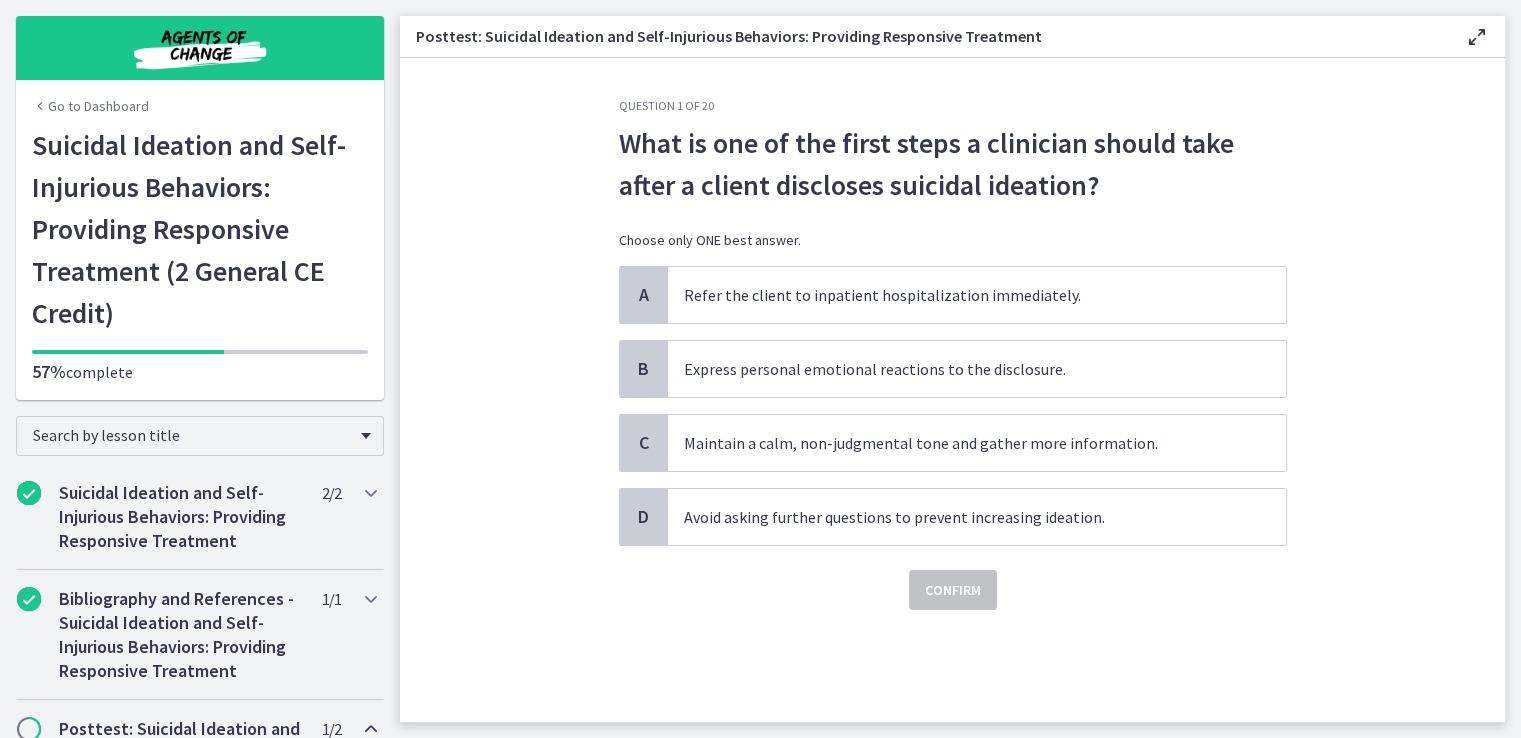 scroll, scrollTop: 0, scrollLeft: 0, axis: both 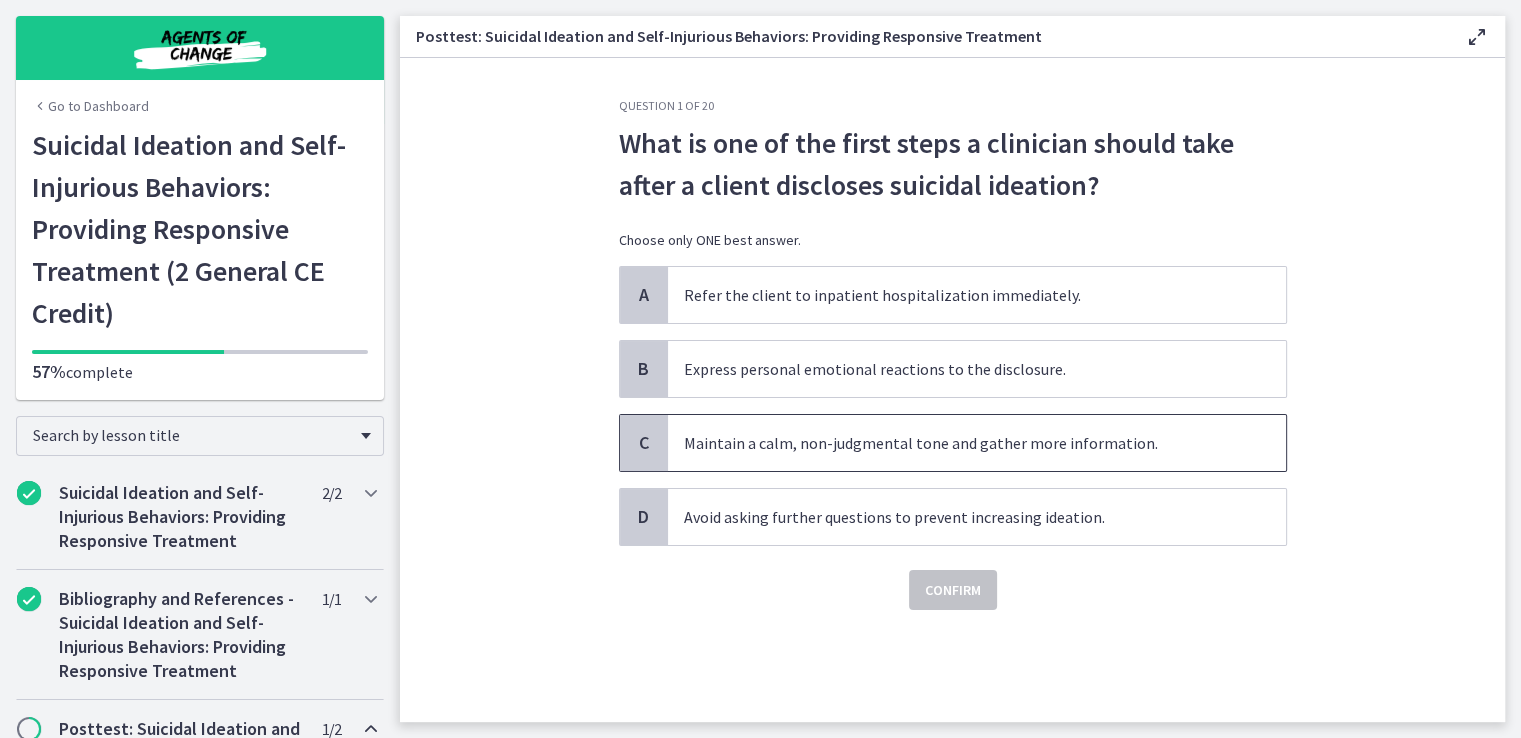 click on "Maintain a calm, non-judgmental tone and gather more information." at bounding box center (977, 443) 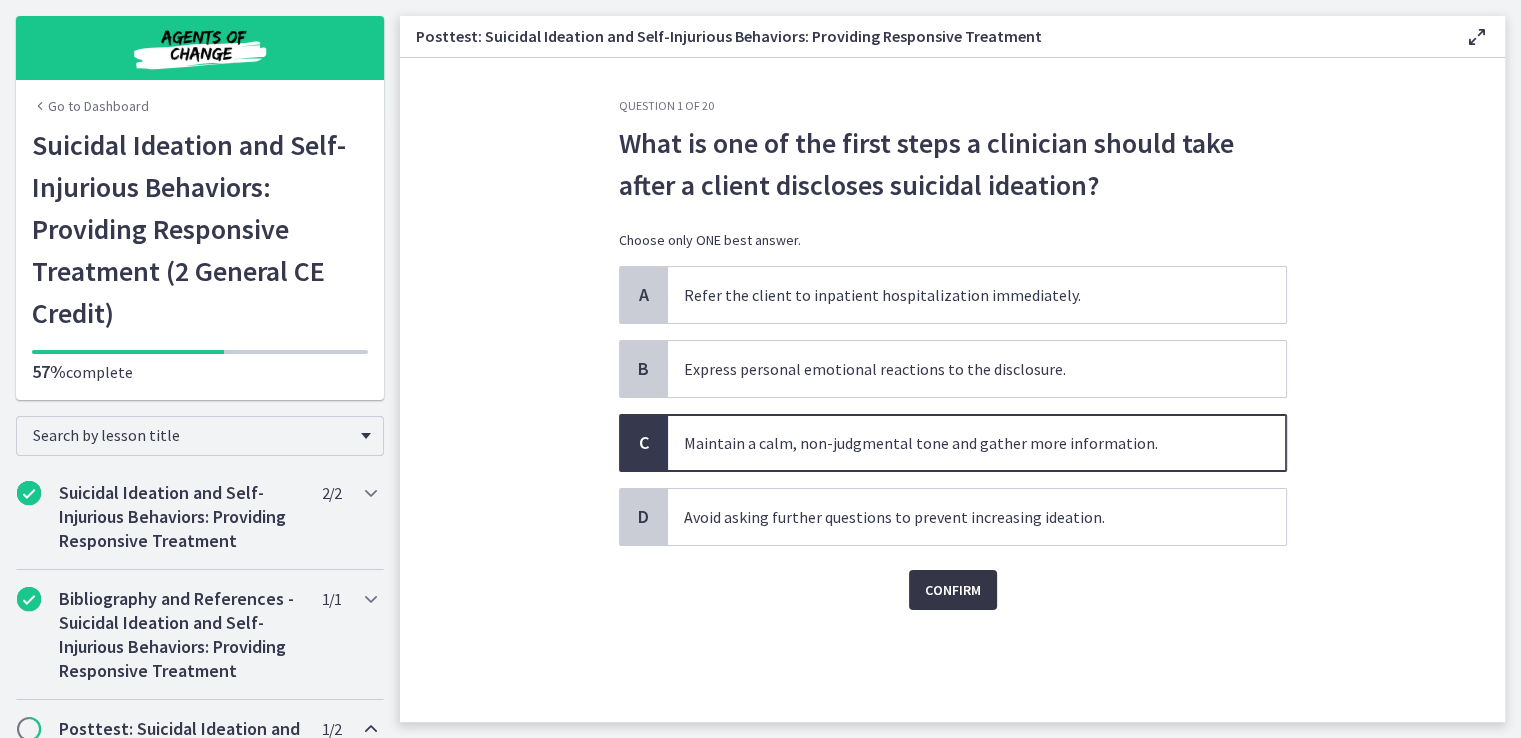 click on "Confirm" at bounding box center (953, 590) 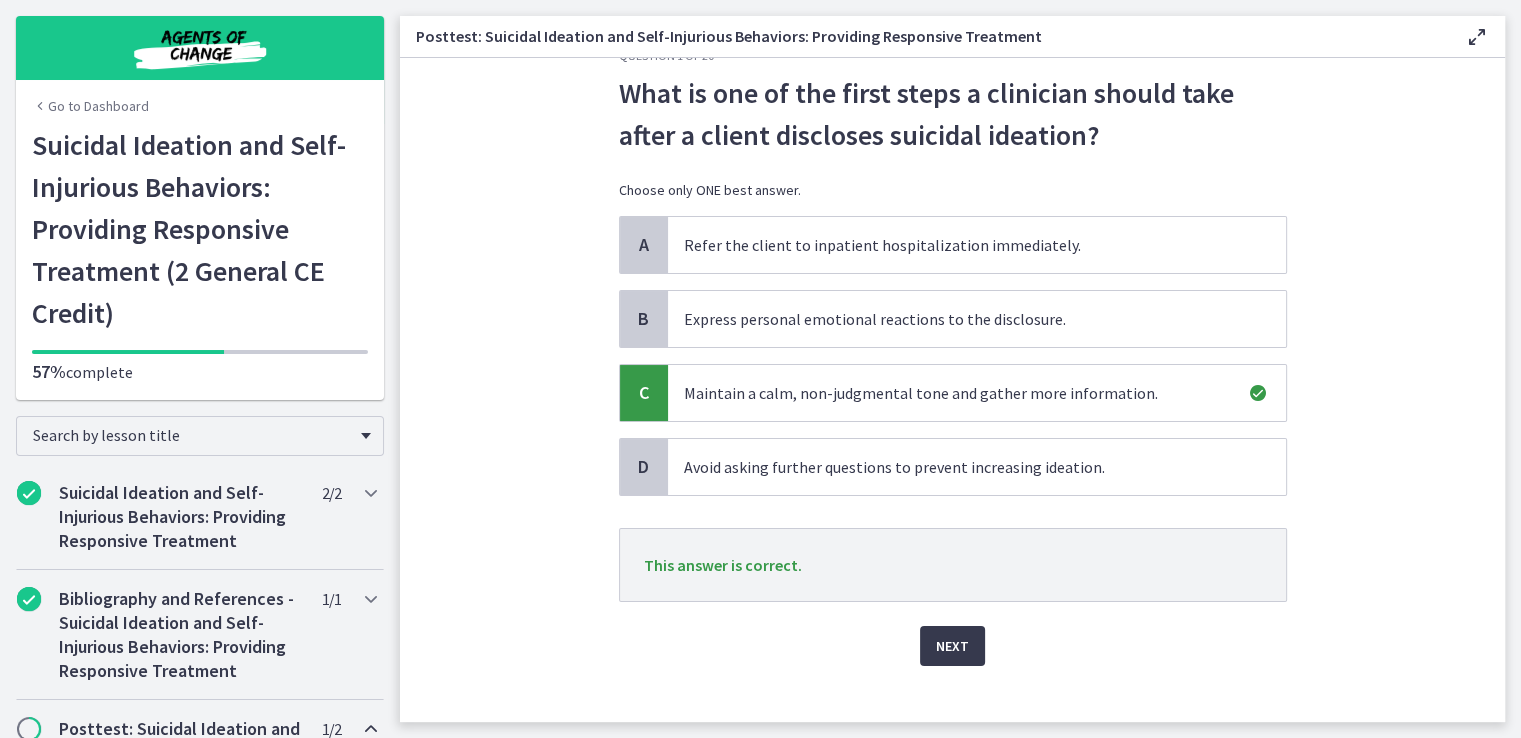 scroll, scrollTop: 72, scrollLeft: 0, axis: vertical 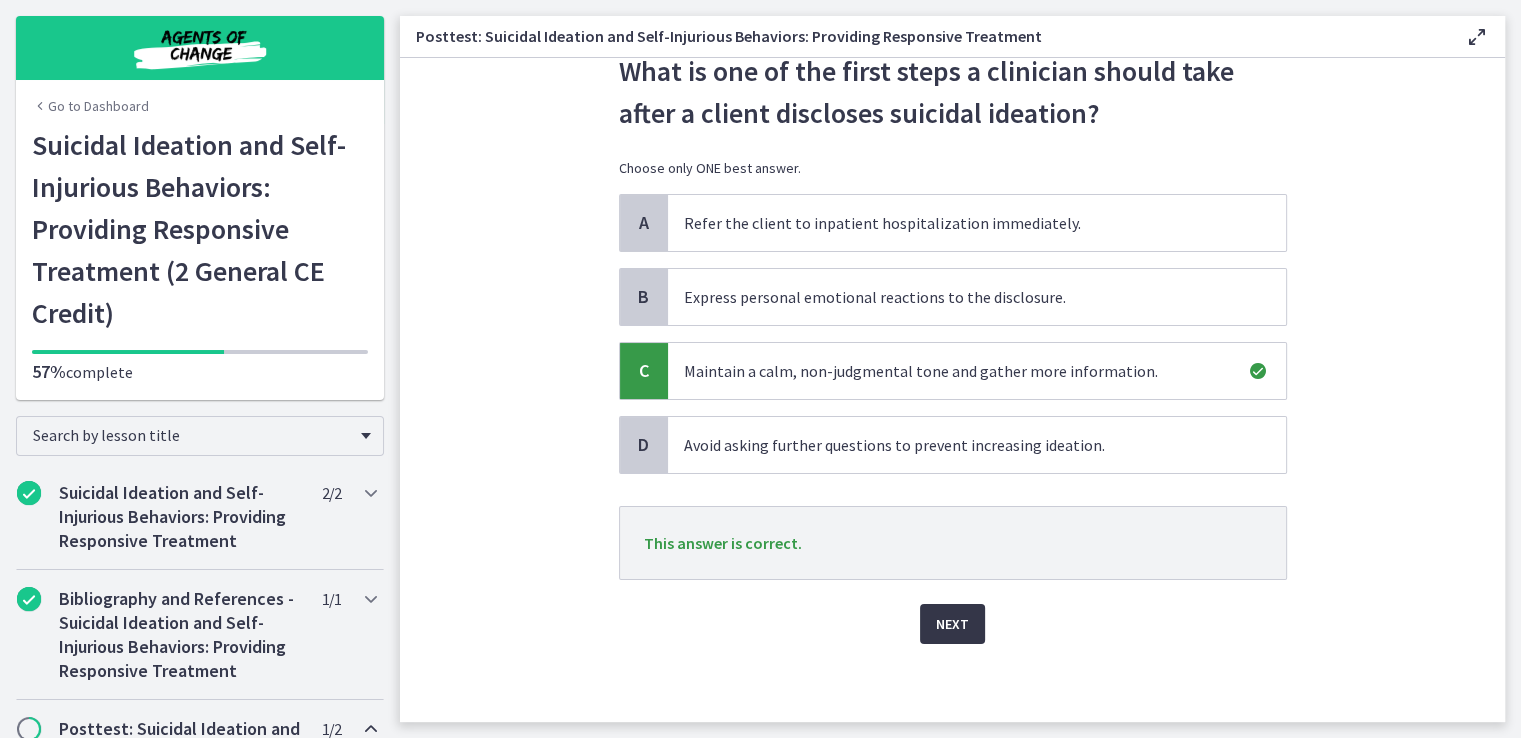 click on "Next" at bounding box center [952, 624] 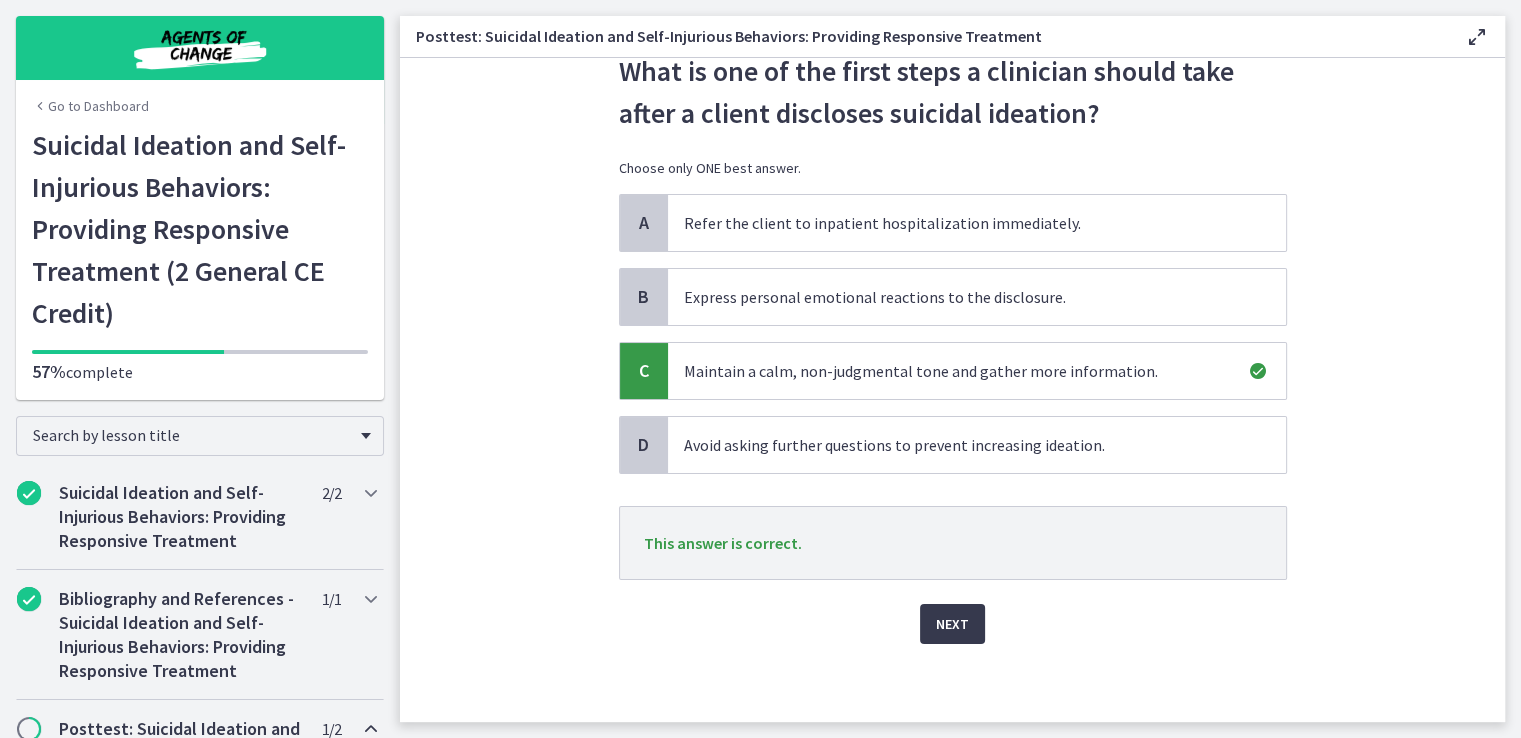 scroll, scrollTop: 0, scrollLeft: 0, axis: both 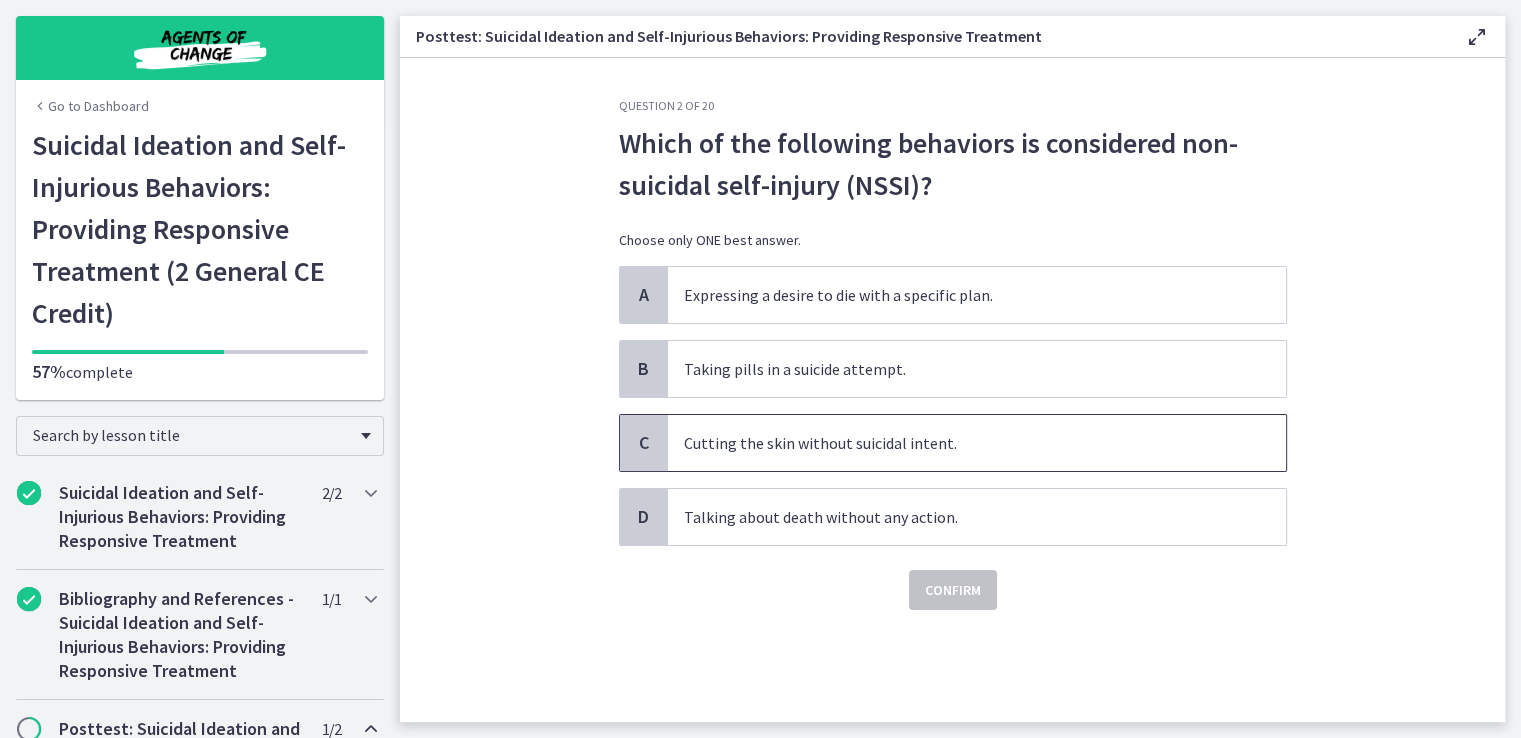 click on "Cutting the skin without suicidal intent." at bounding box center (977, 443) 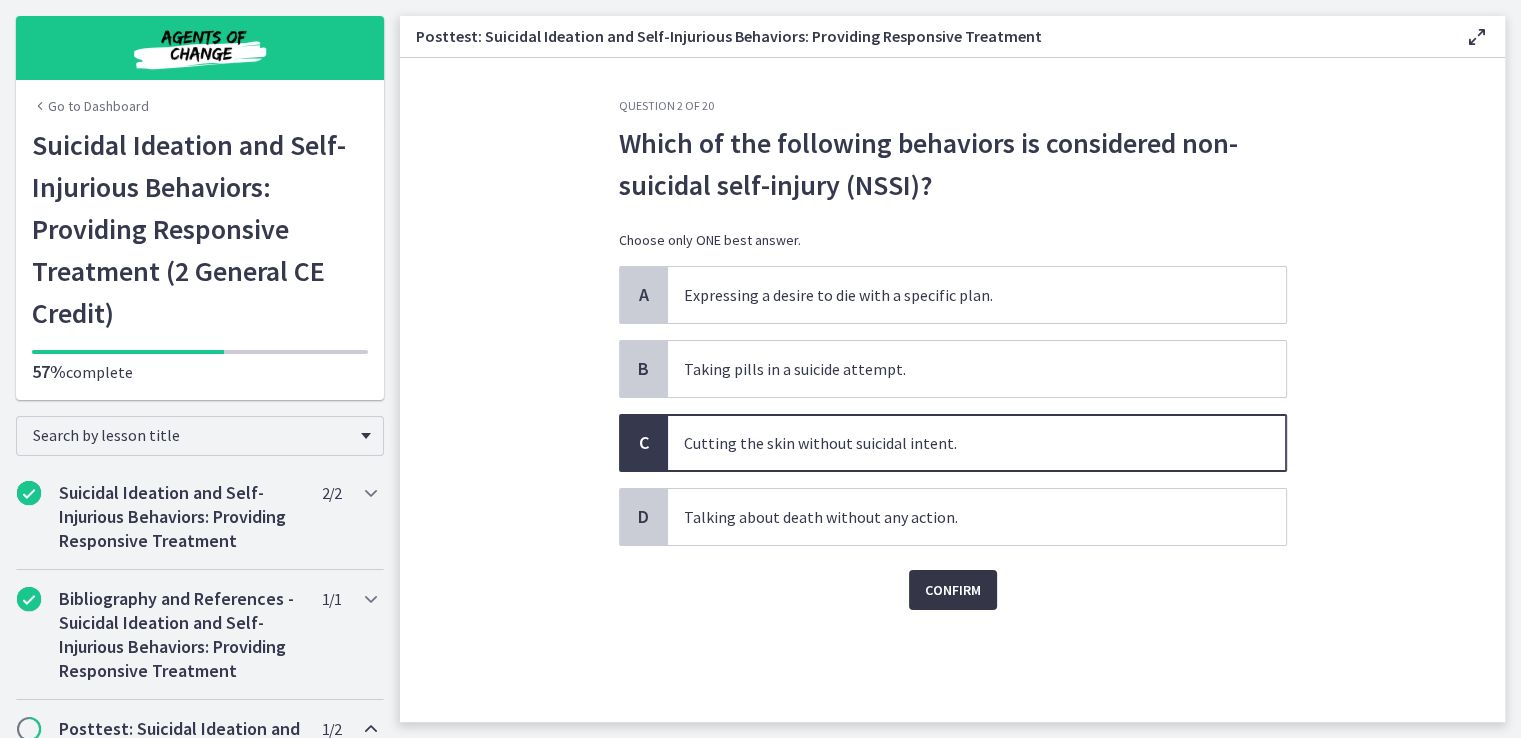 click on "Confirm" at bounding box center [953, 590] 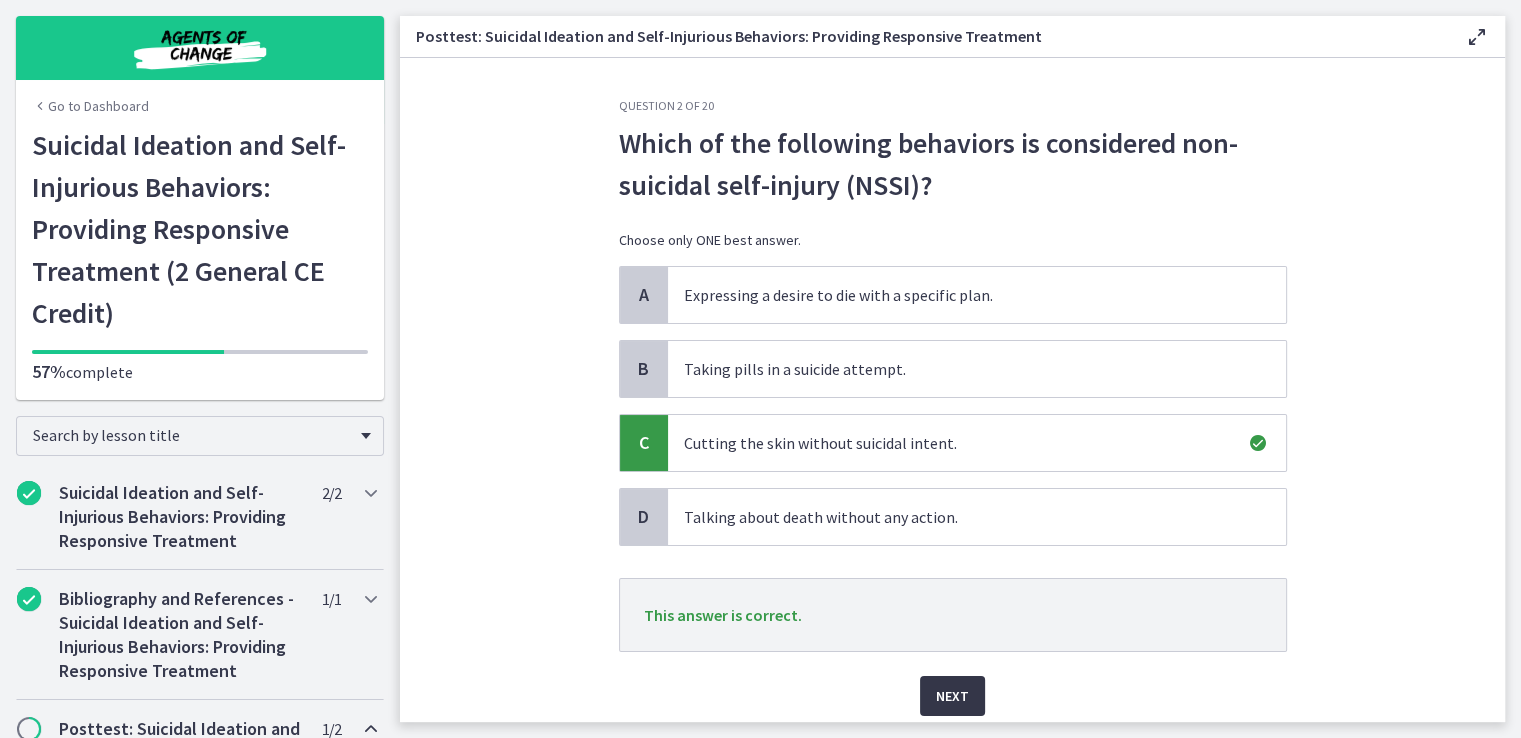 click on "Next" at bounding box center (952, 696) 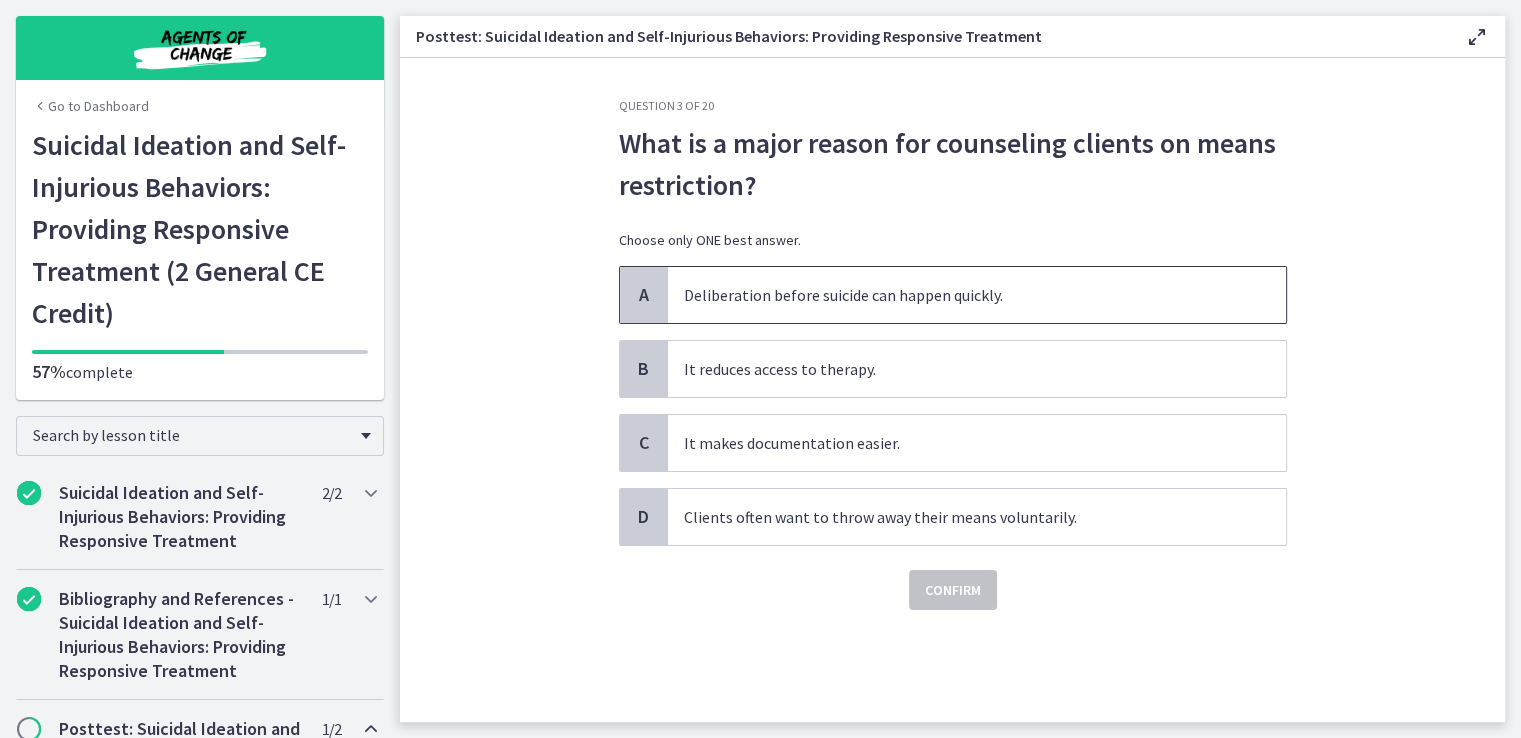 click on "Deliberation before suicide can happen quickly." at bounding box center (977, 295) 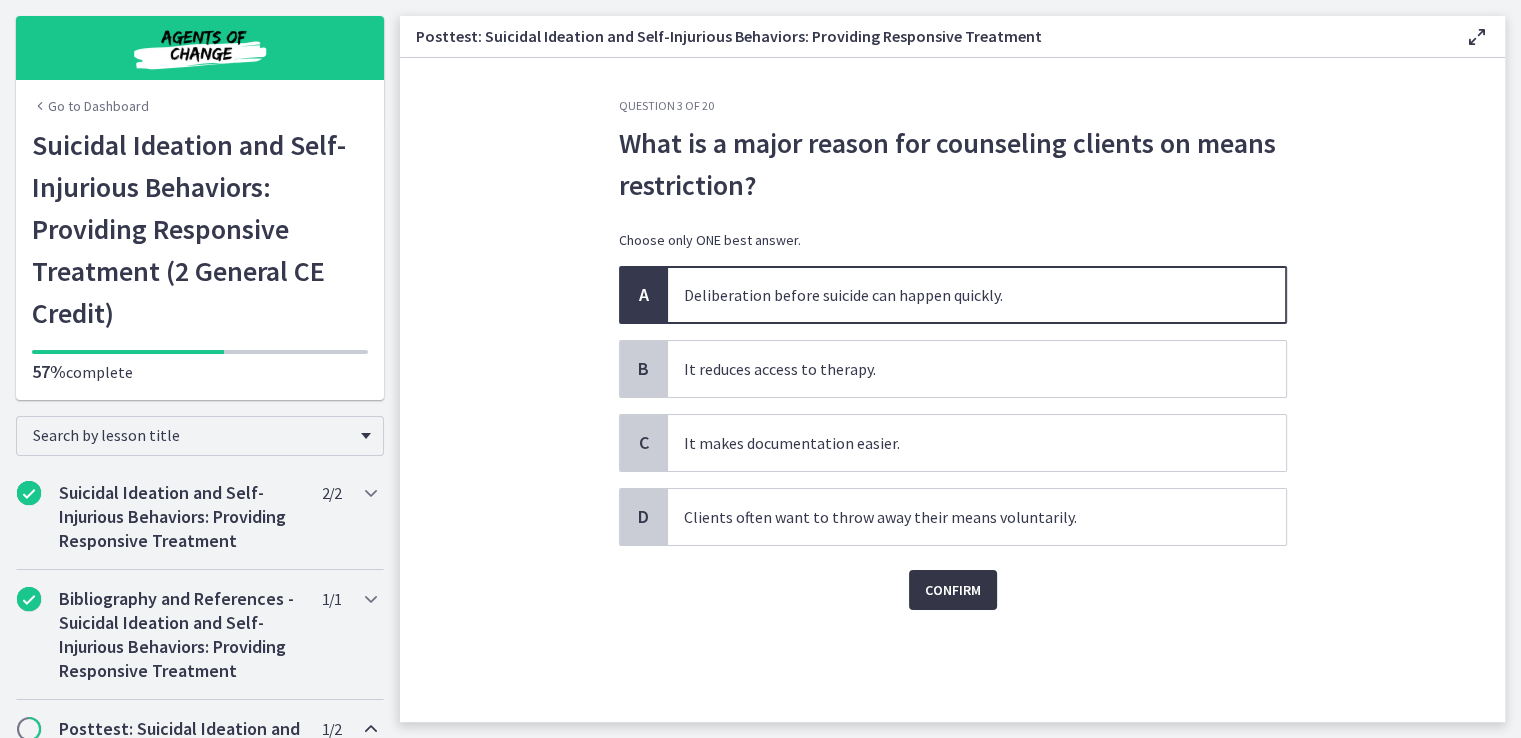 click on "Confirm" at bounding box center [953, 590] 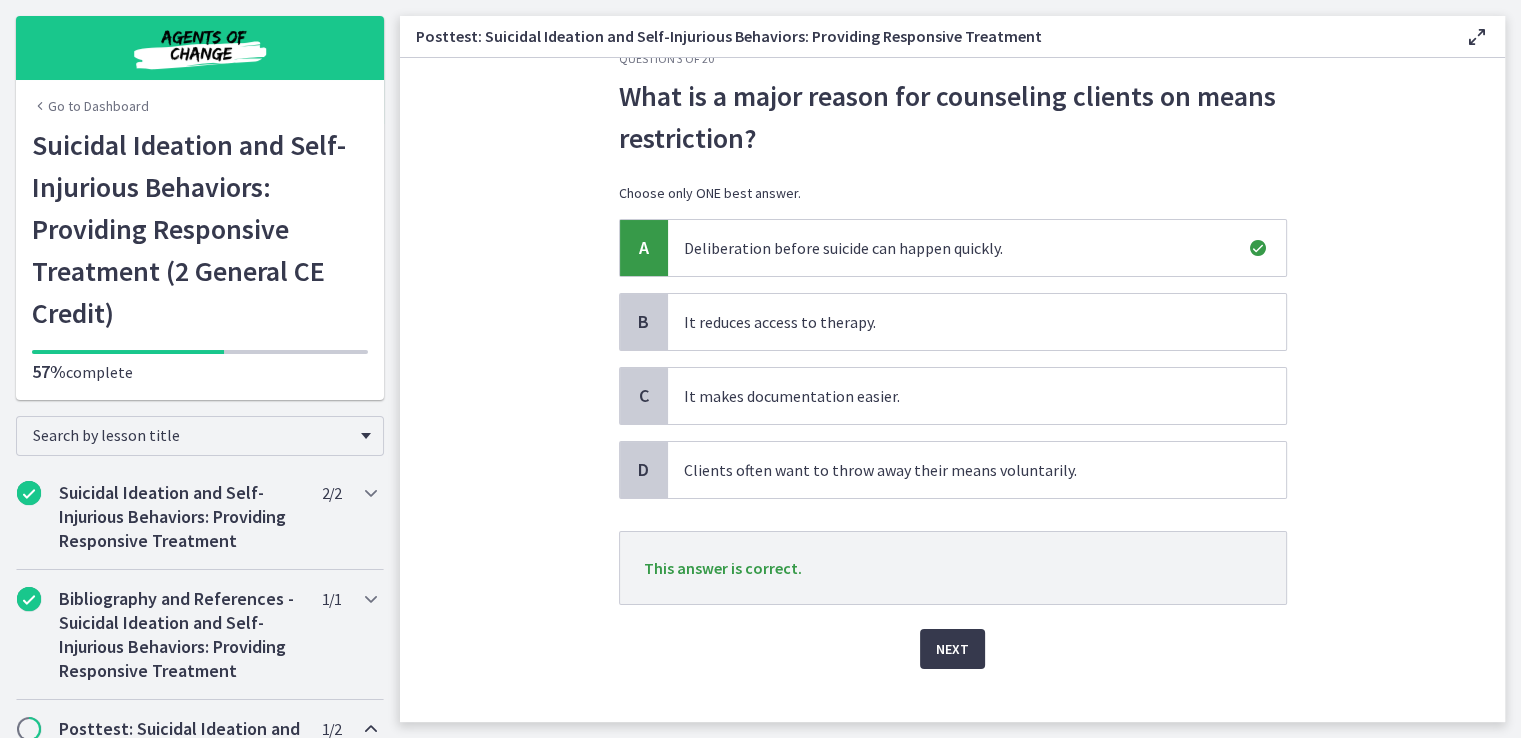 scroll, scrollTop: 72, scrollLeft: 0, axis: vertical 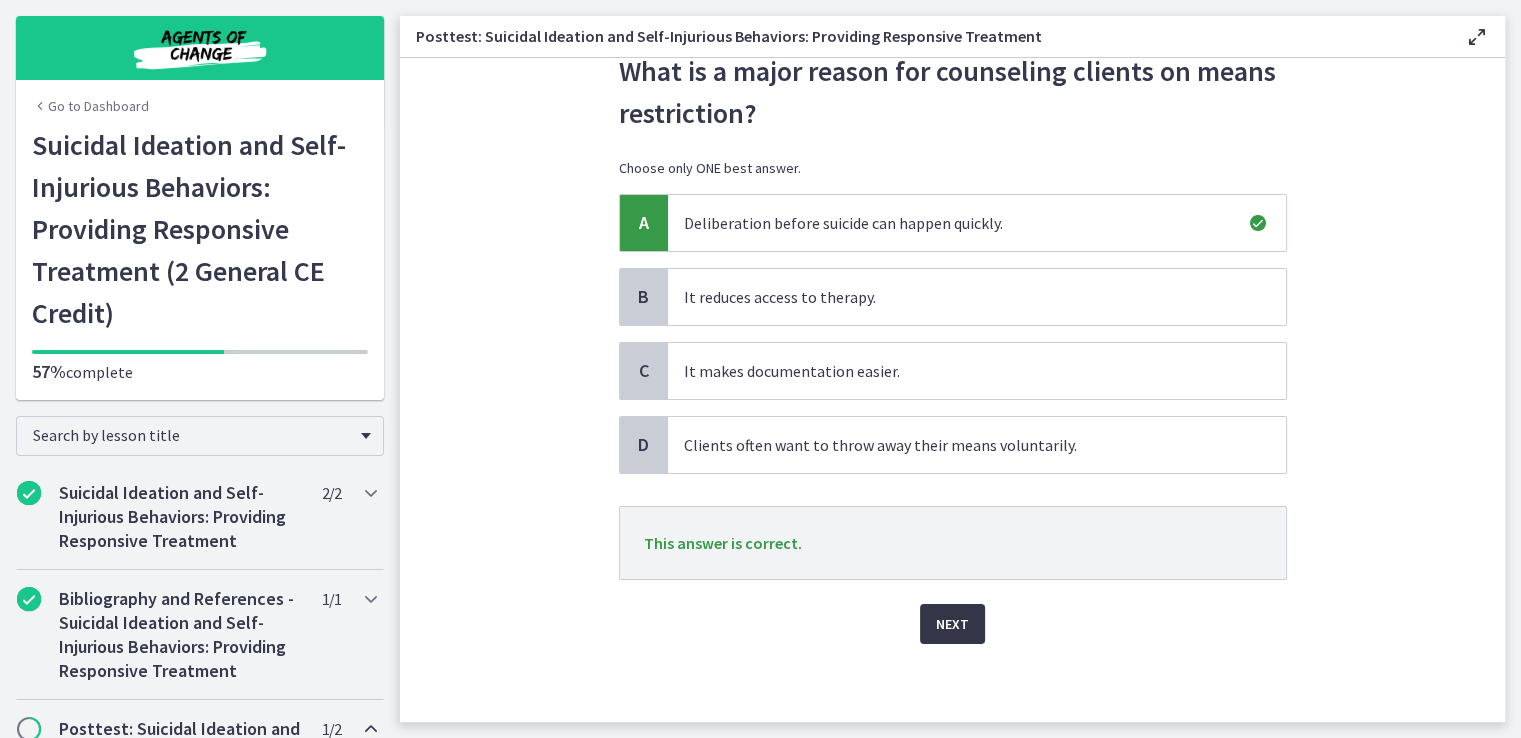 click on "Next" at bounding box center [952, 624] 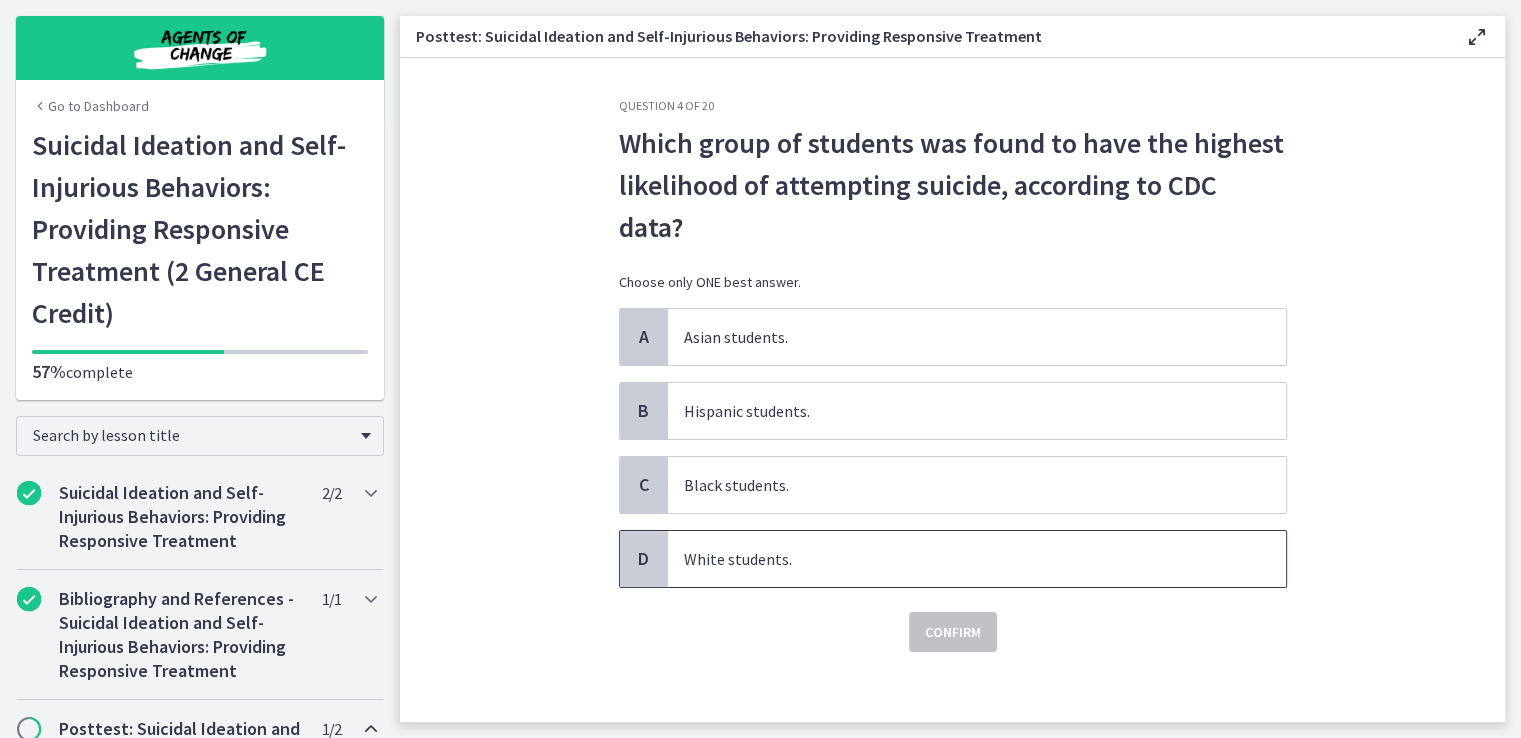 click on "White students." at bounding box center (977, 559) 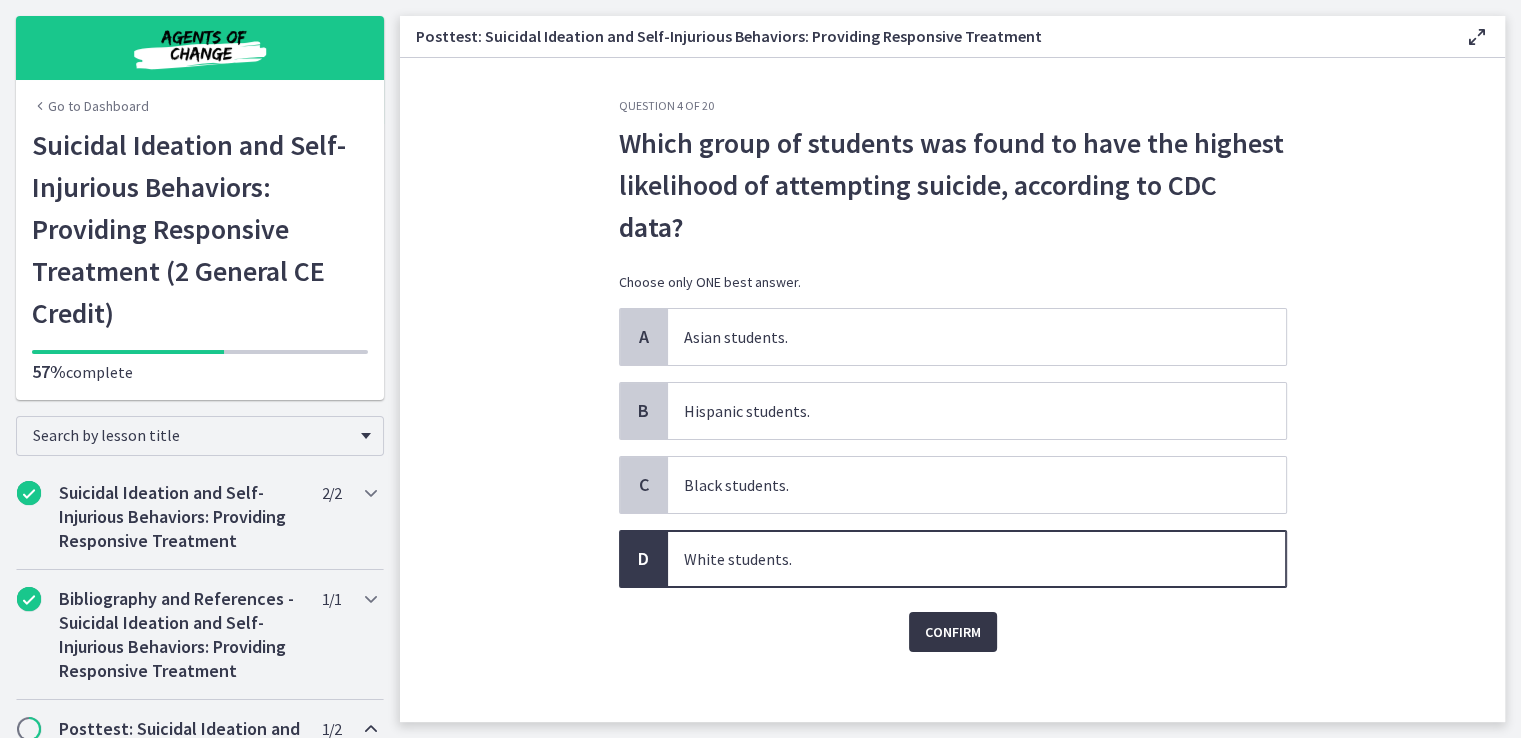 click on "Confirm" at bounding box center (953, 632) 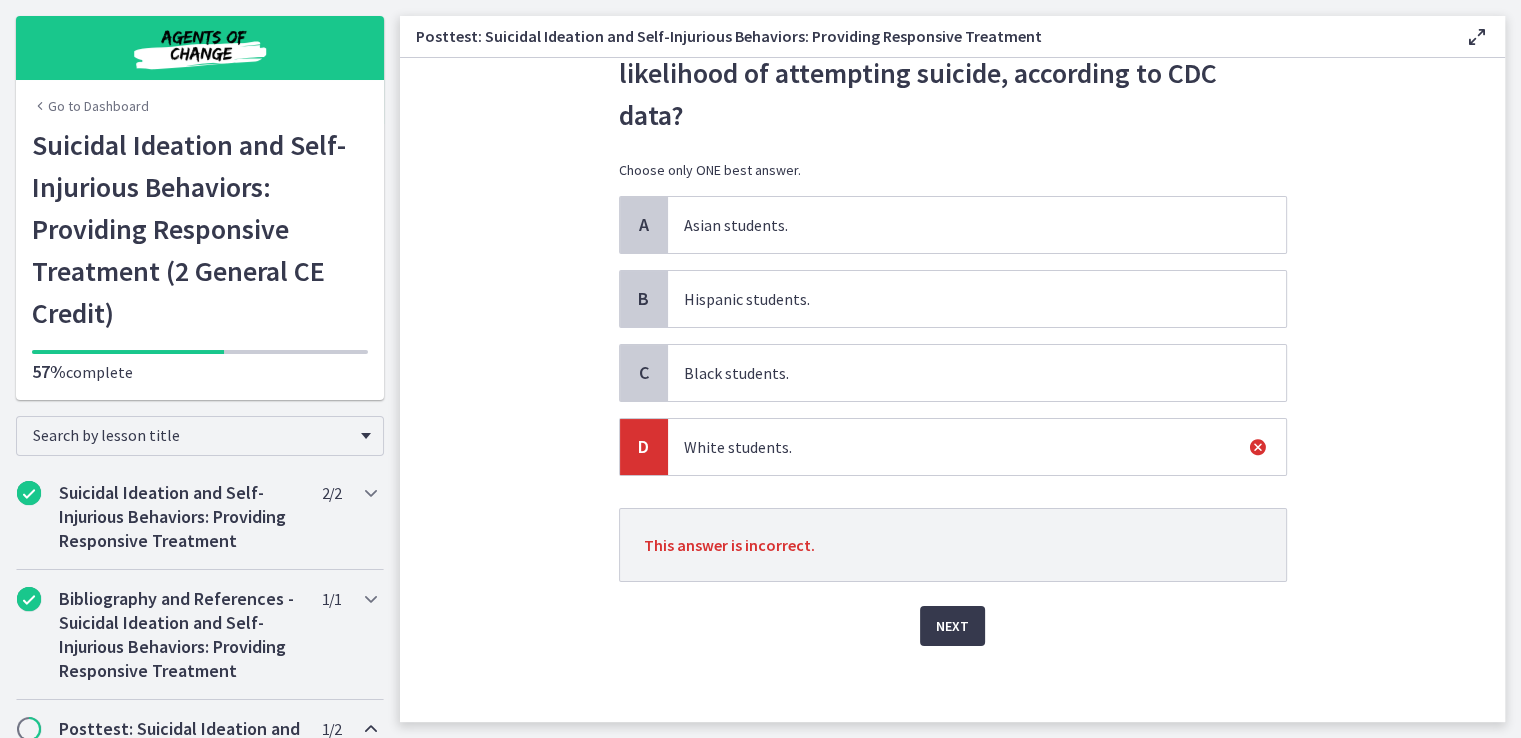 scroll, scrollTop: 114, scrollLeft: 0, axis: vertical 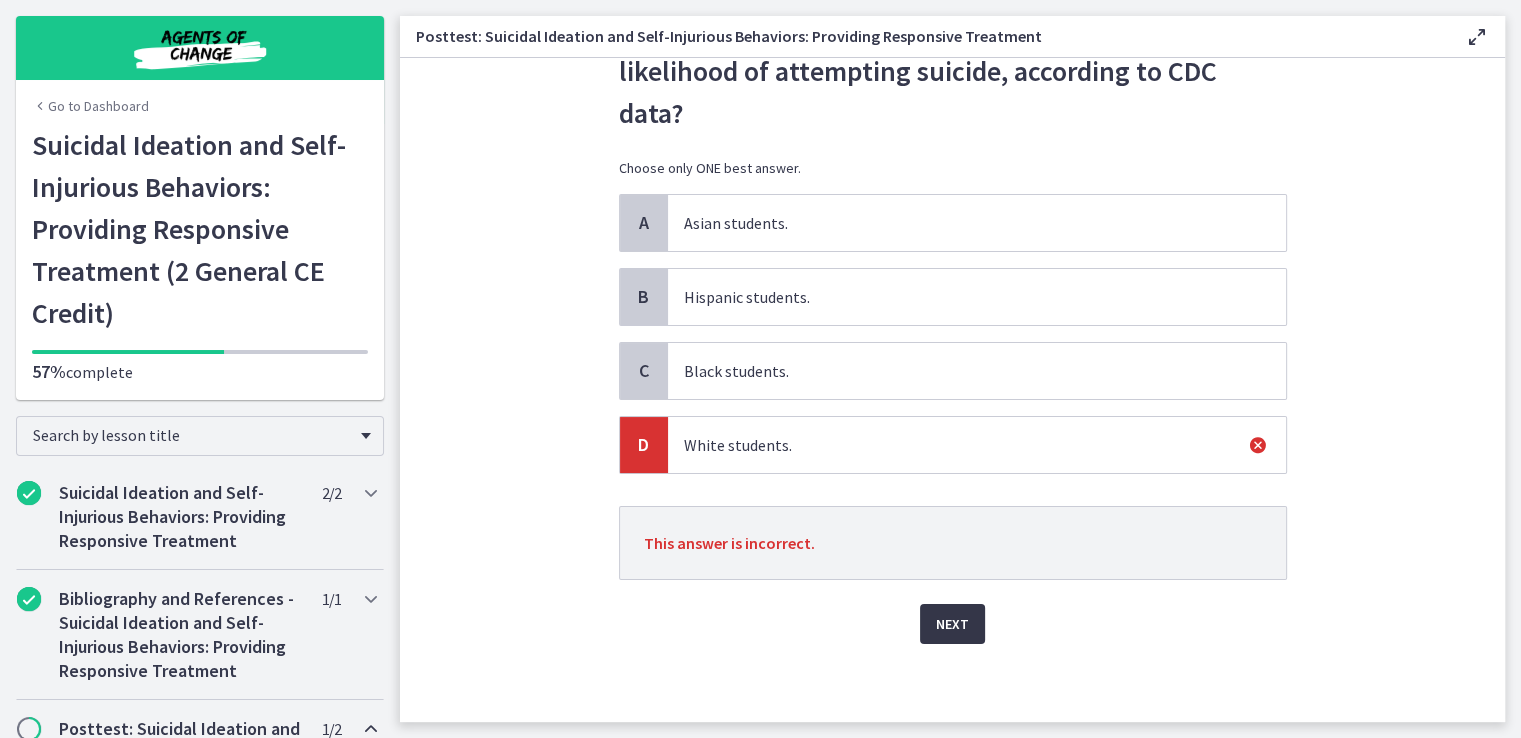 click on "Next" at bounding box center (952, 624) 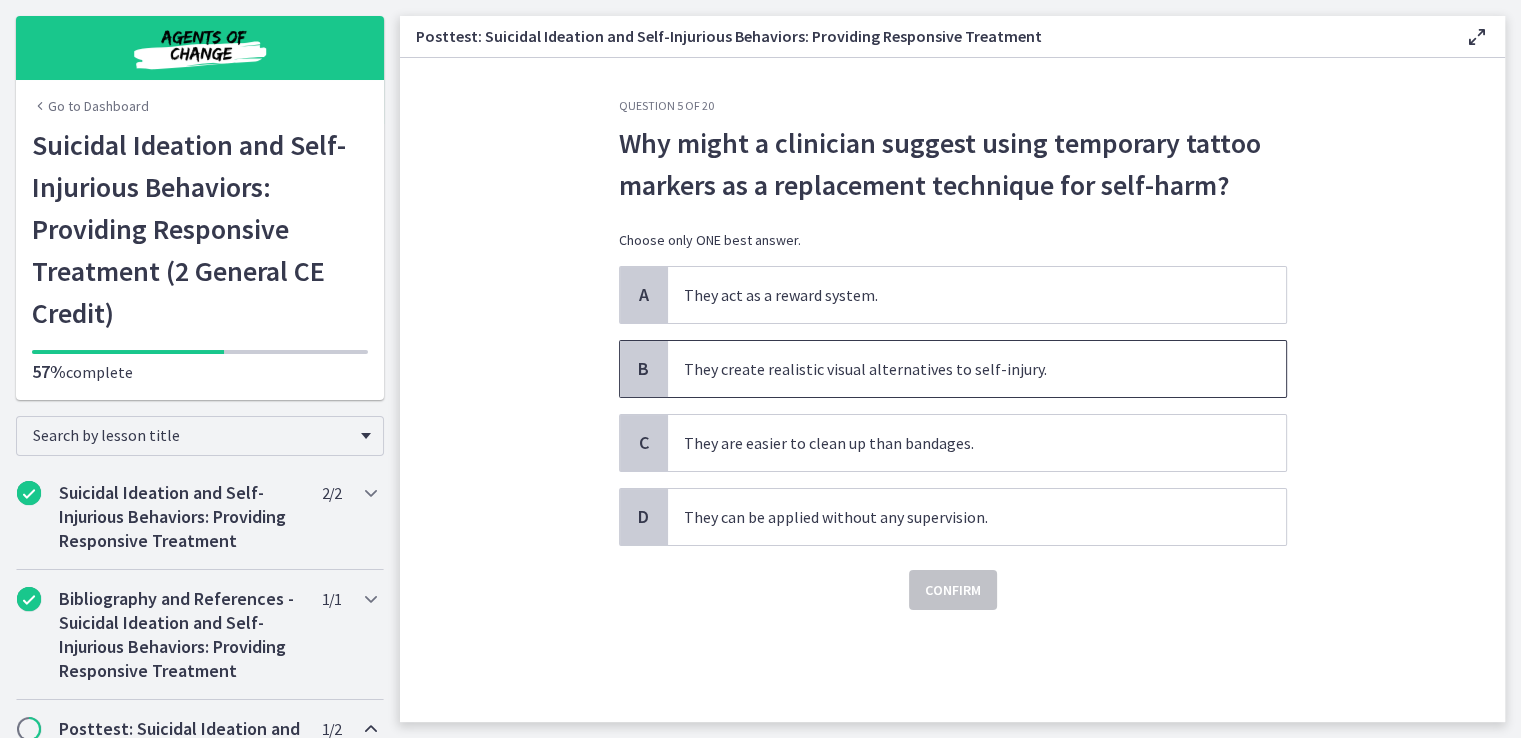 click on "They create realistic visual alternatives to self-injury." at bounding box center (977, 369) 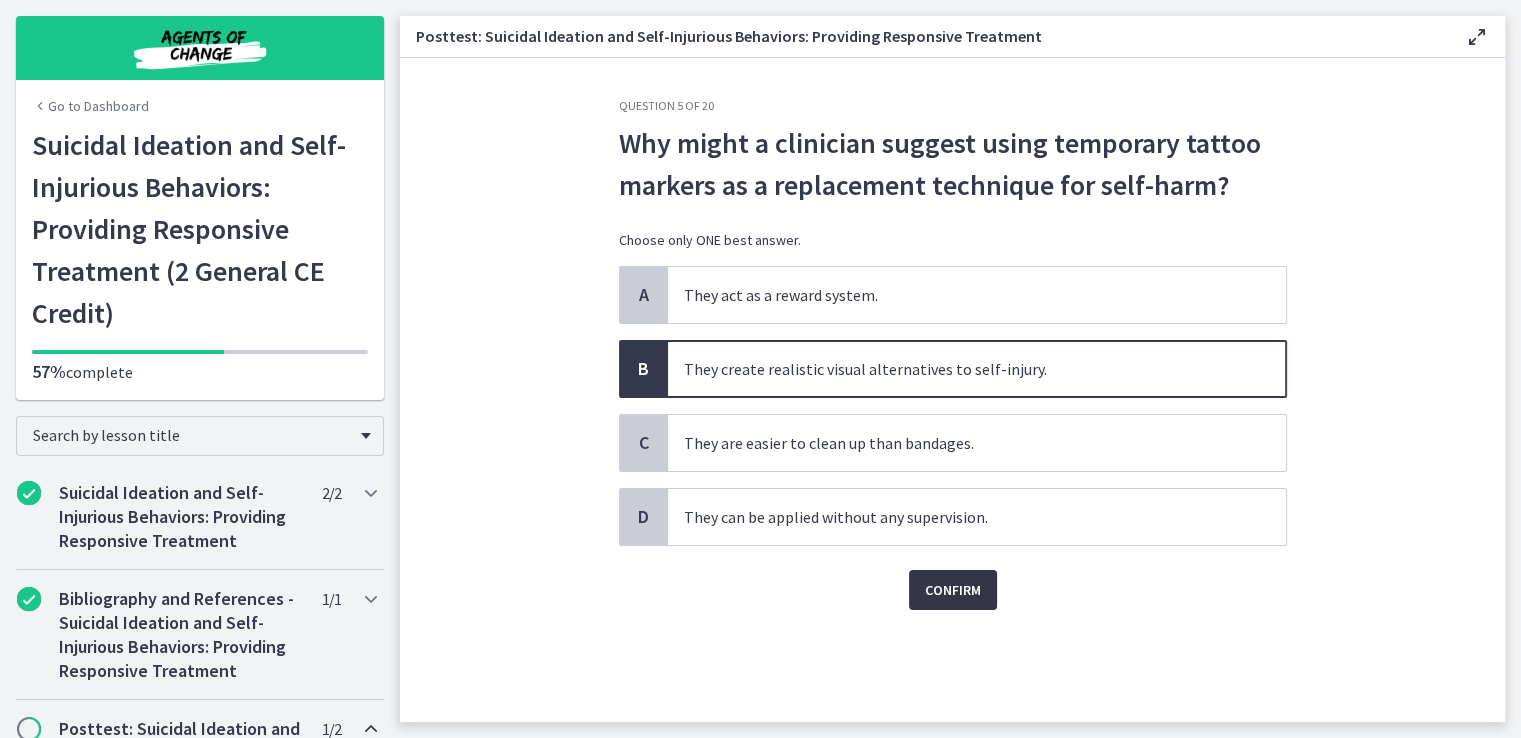 click on "Confirm" at bounding box center [953, 590] 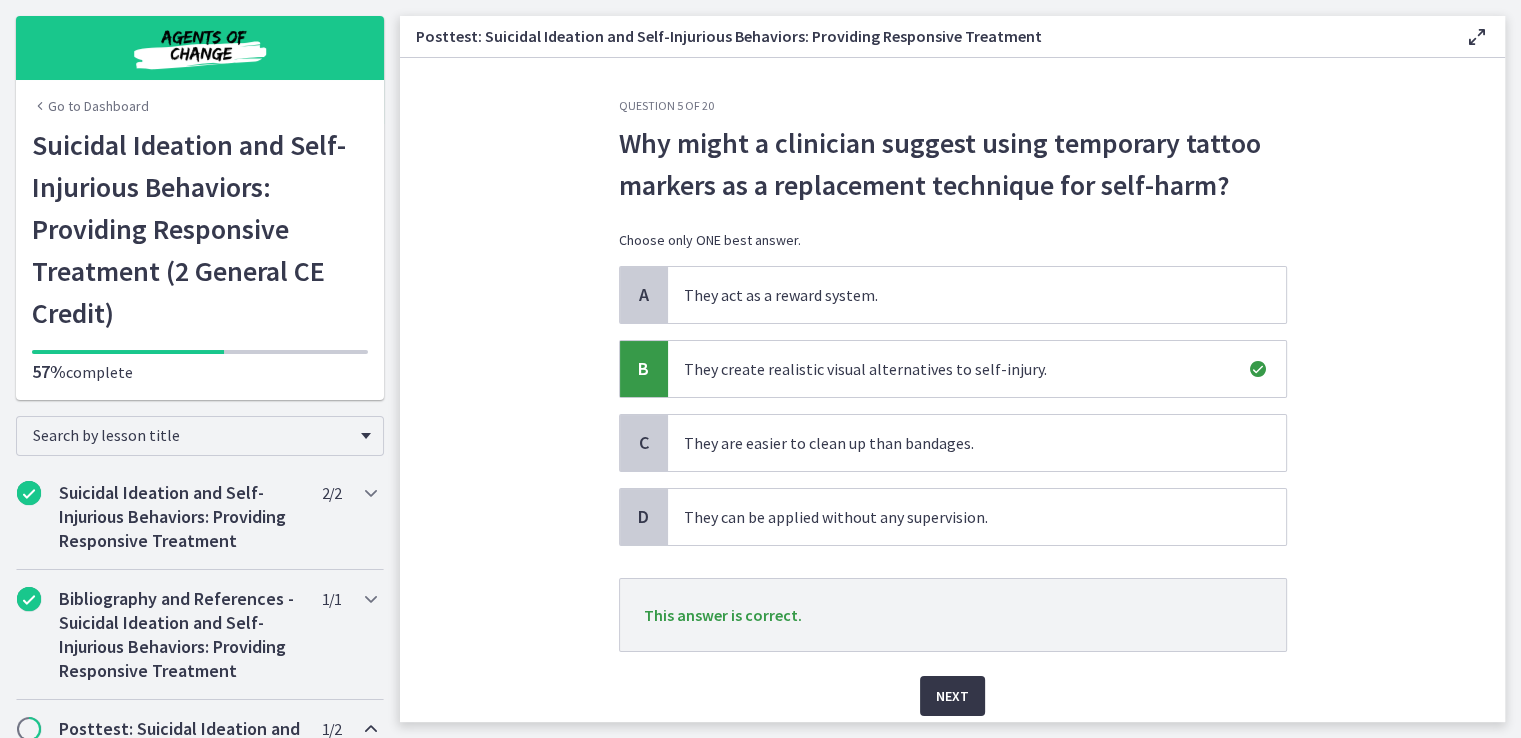scroll, scrollTop: 72, scrollLeft: 0, axis: vertical 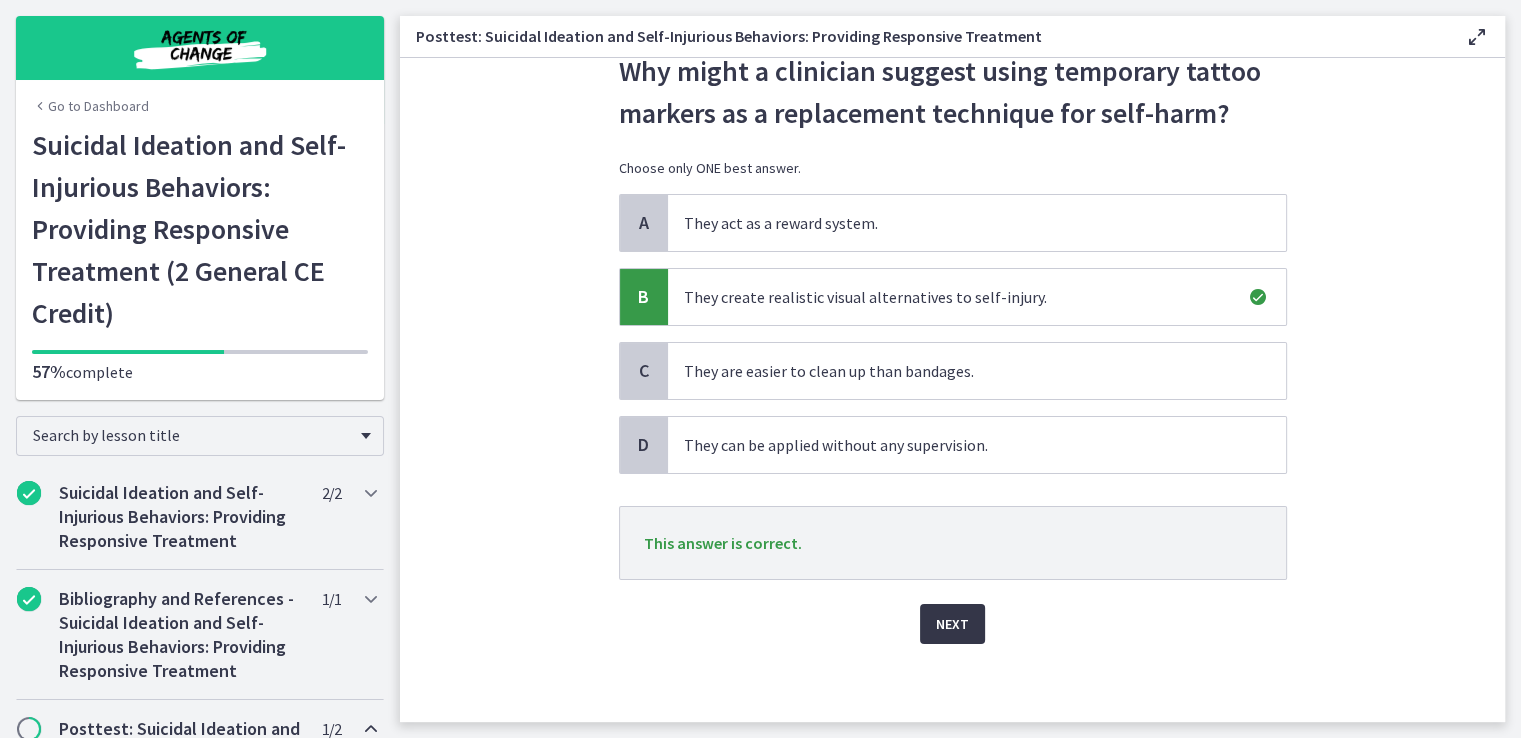 click on "Next" at bounding box center [952, 624] 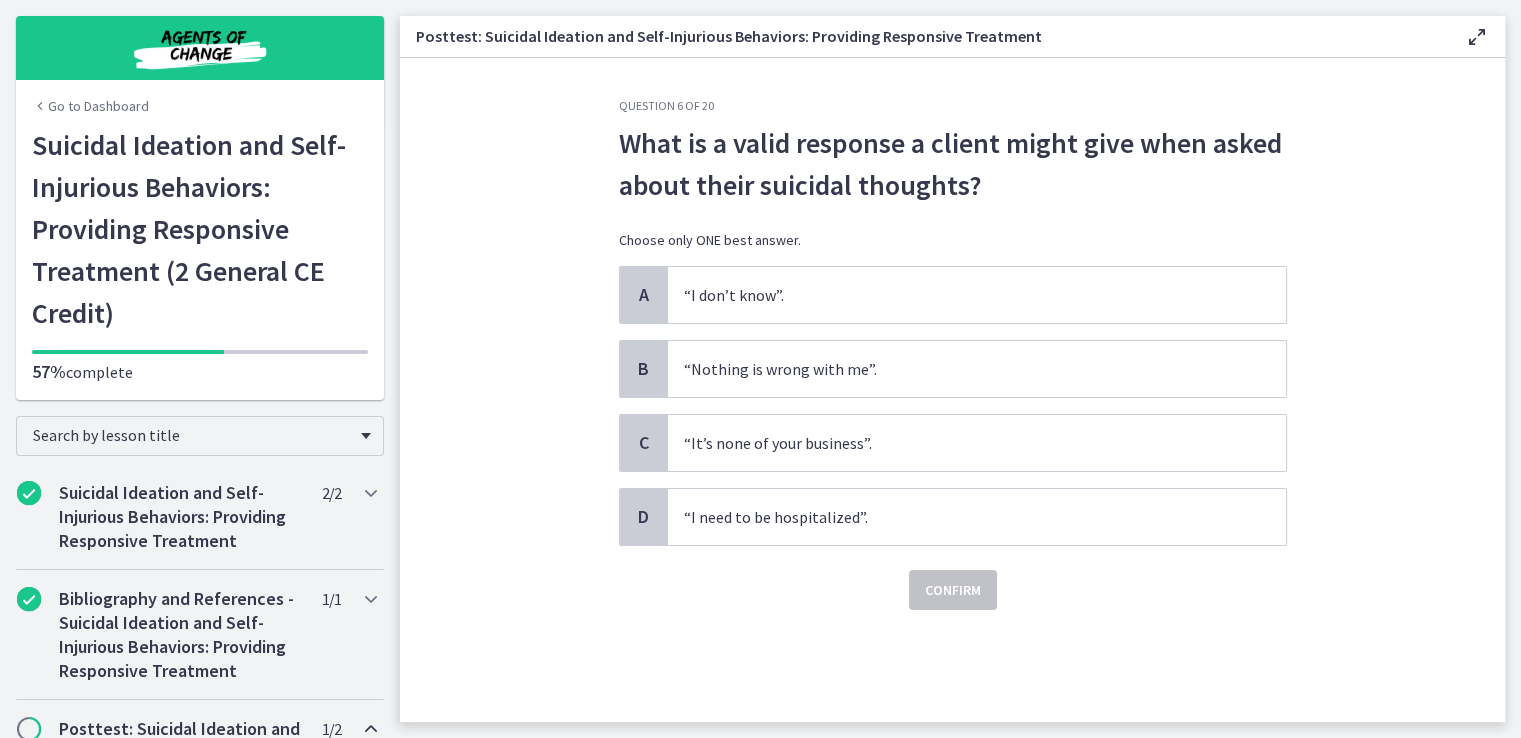 scroll, scrollTop: 0, scrollLeft: 0, axis: both 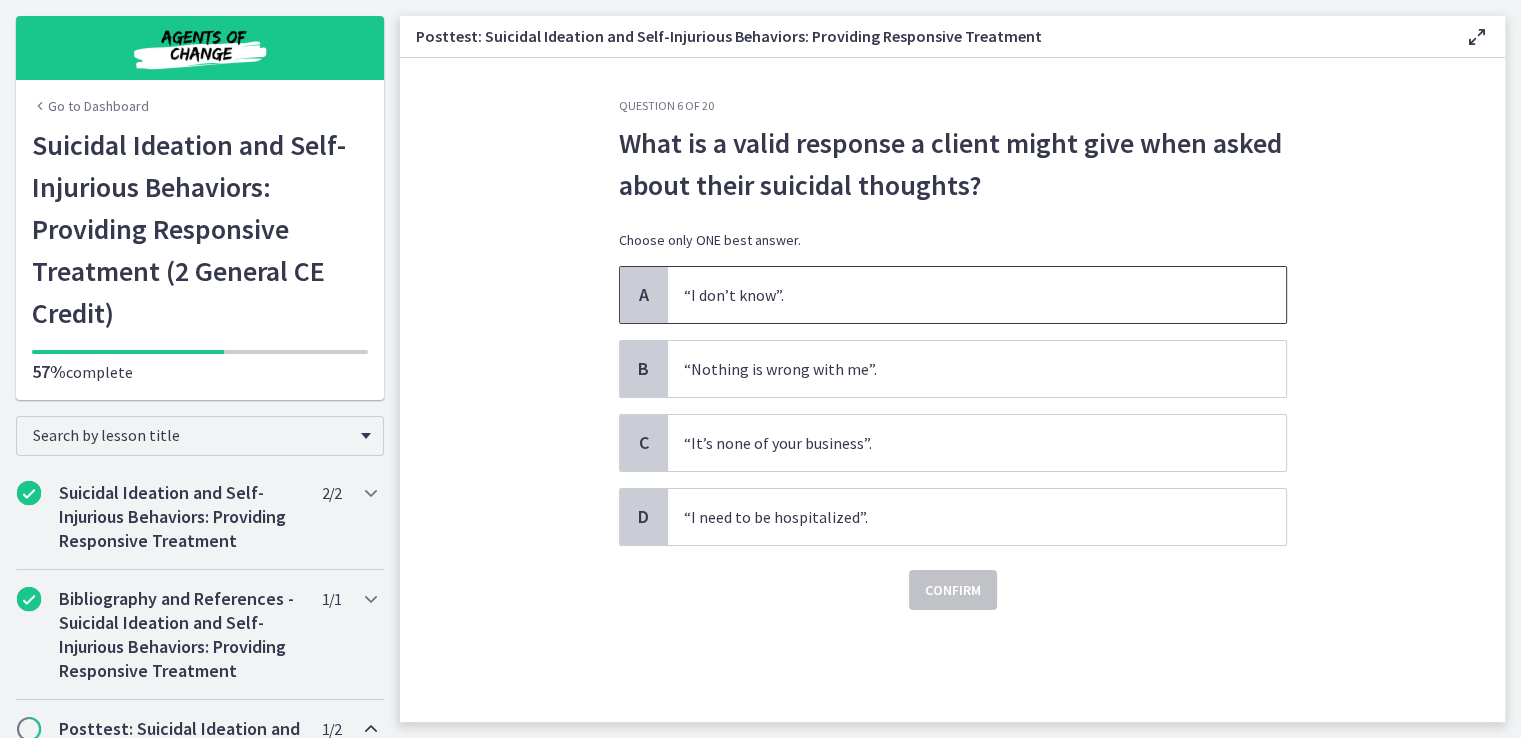 click on "“I don’t know”." at bounding box center [977, 295] 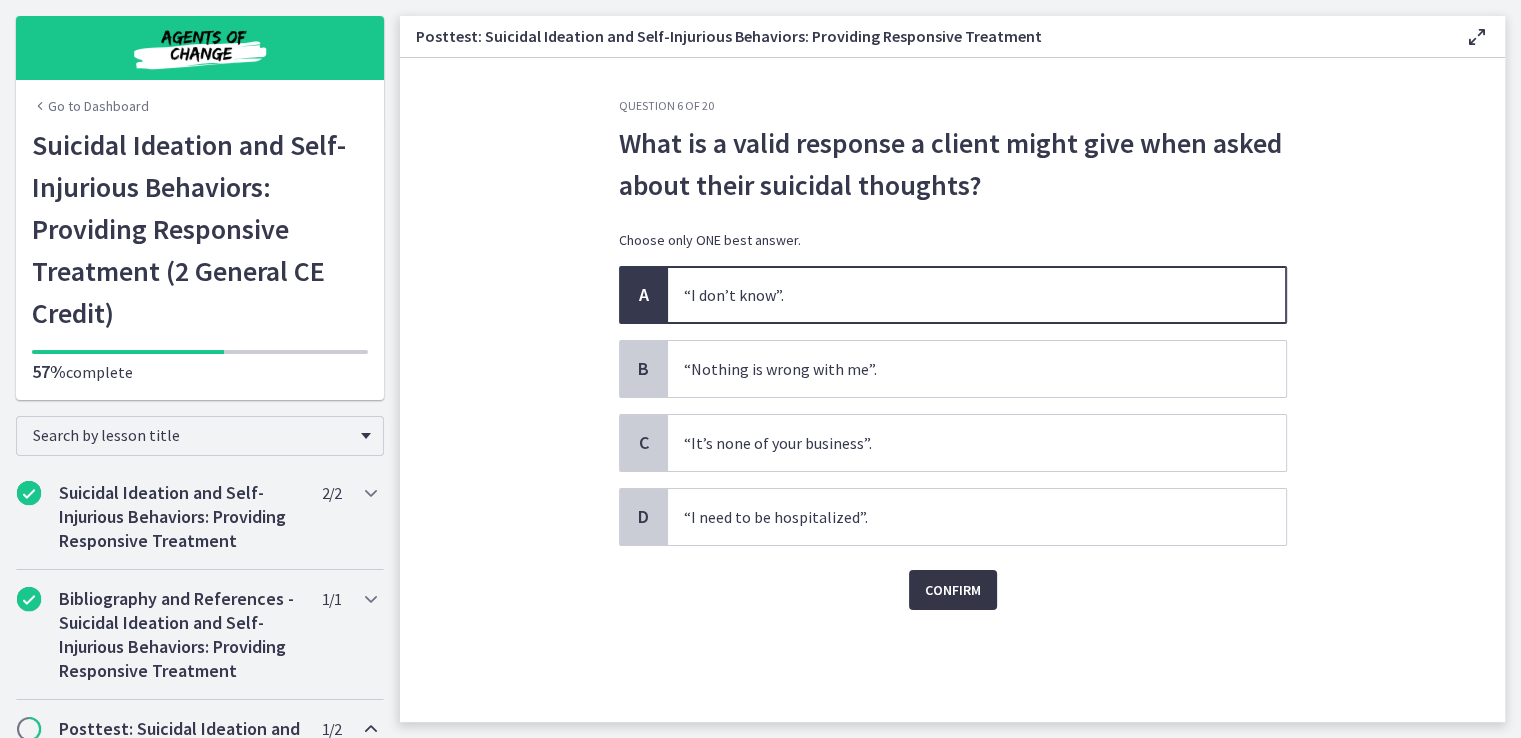 click on "Confirm" at bounding box center [953, 590] 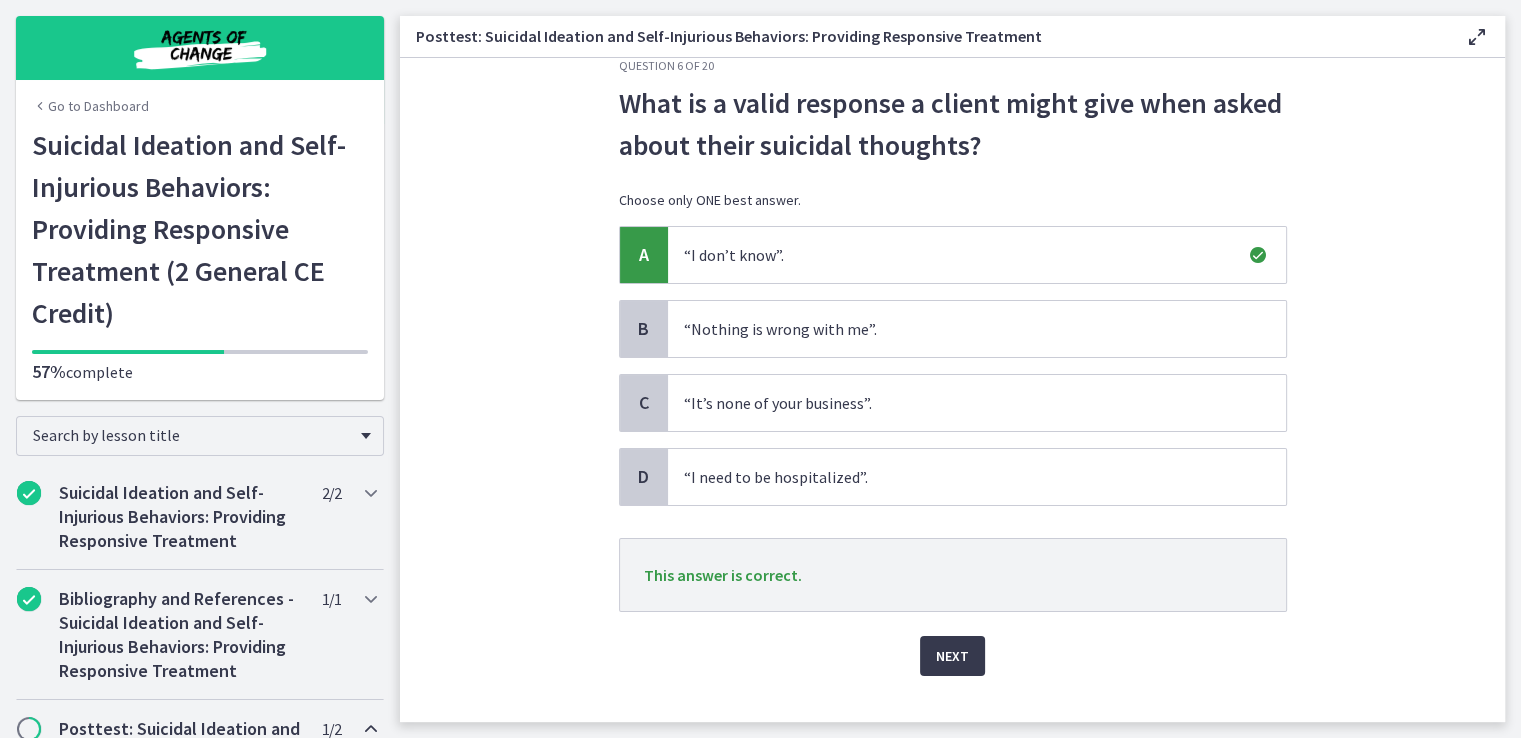 scroll, scrollTop: 72, scrollLeft: 0, axis: vertical 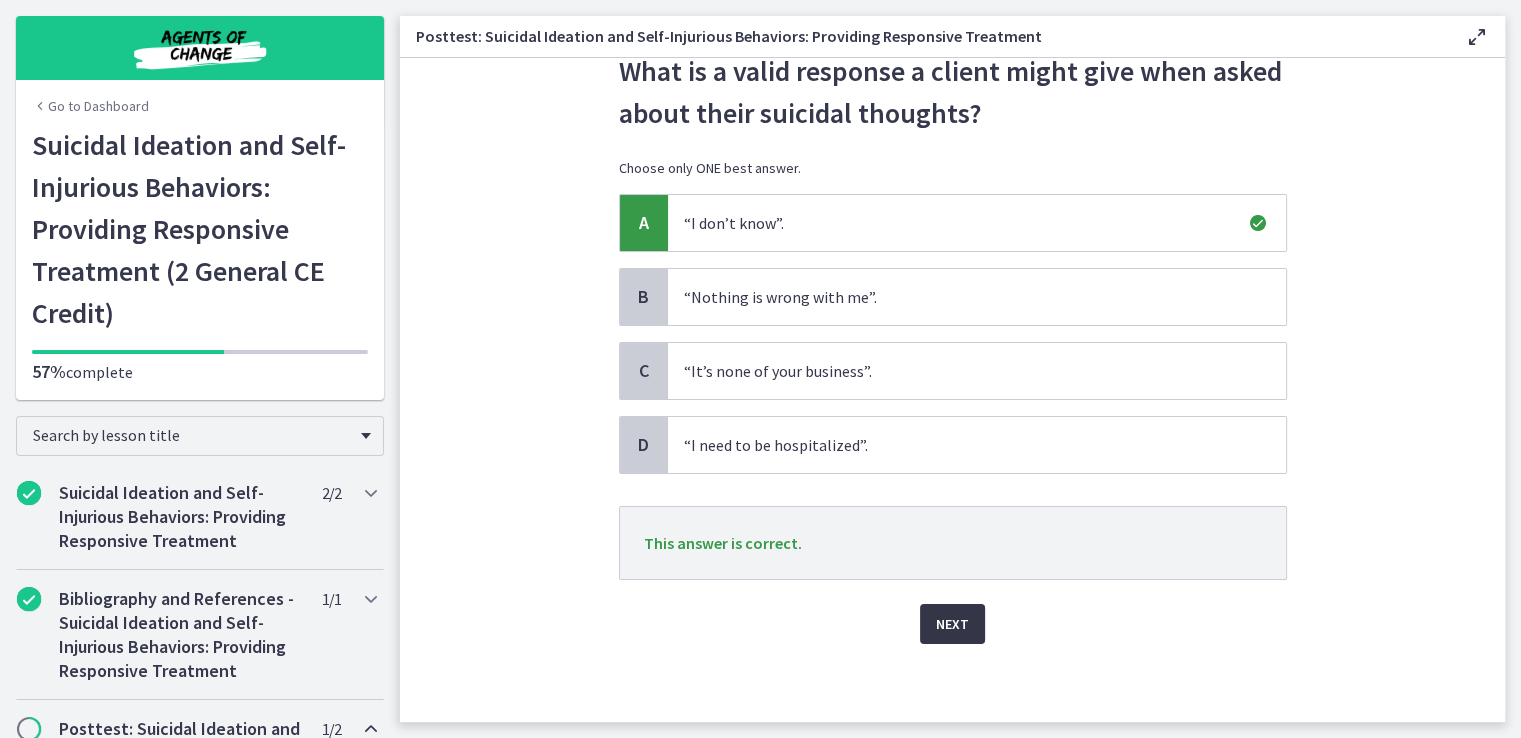 click on "Next" at bounding box center (952, 624) 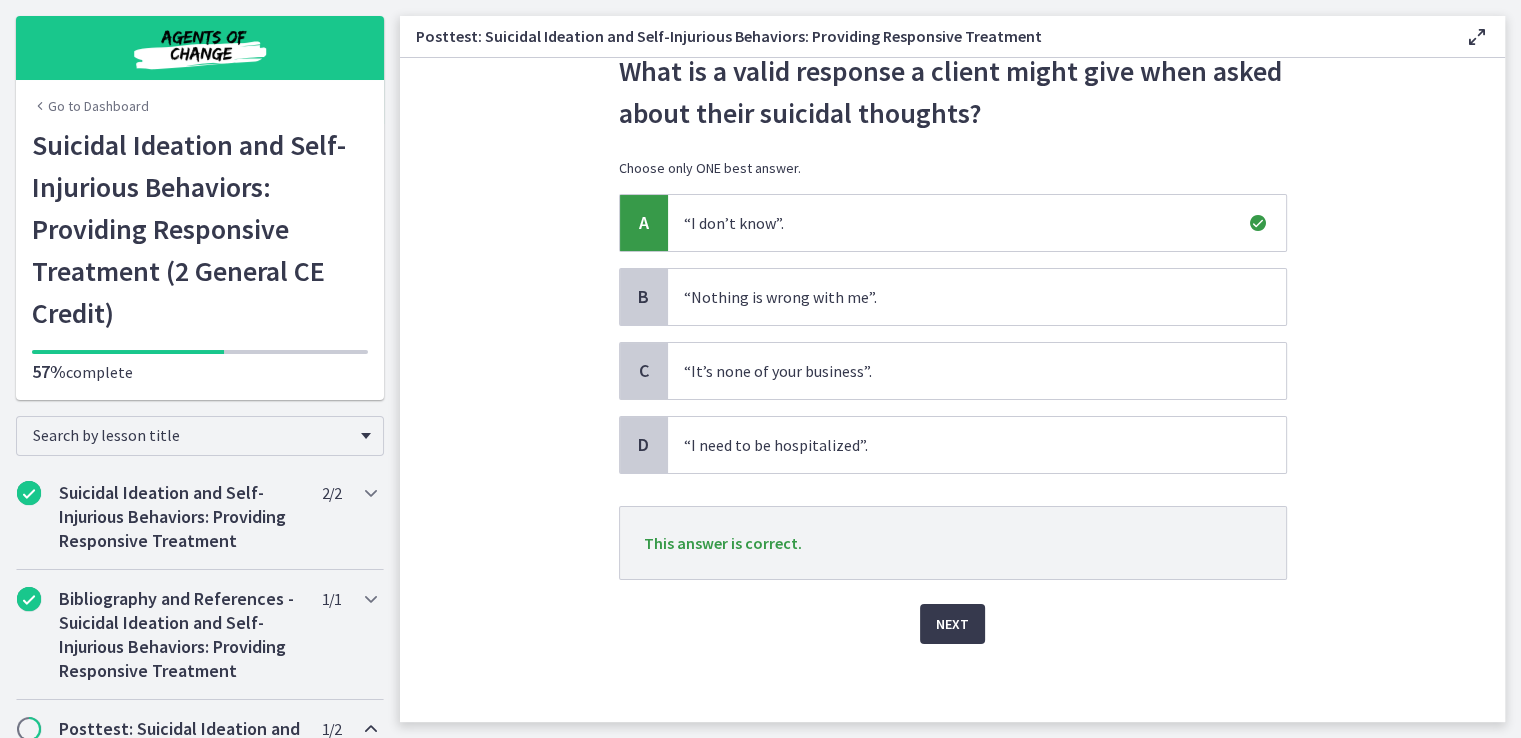 scroll, scrollTop: 0, scrollLeft: 0, axis: both 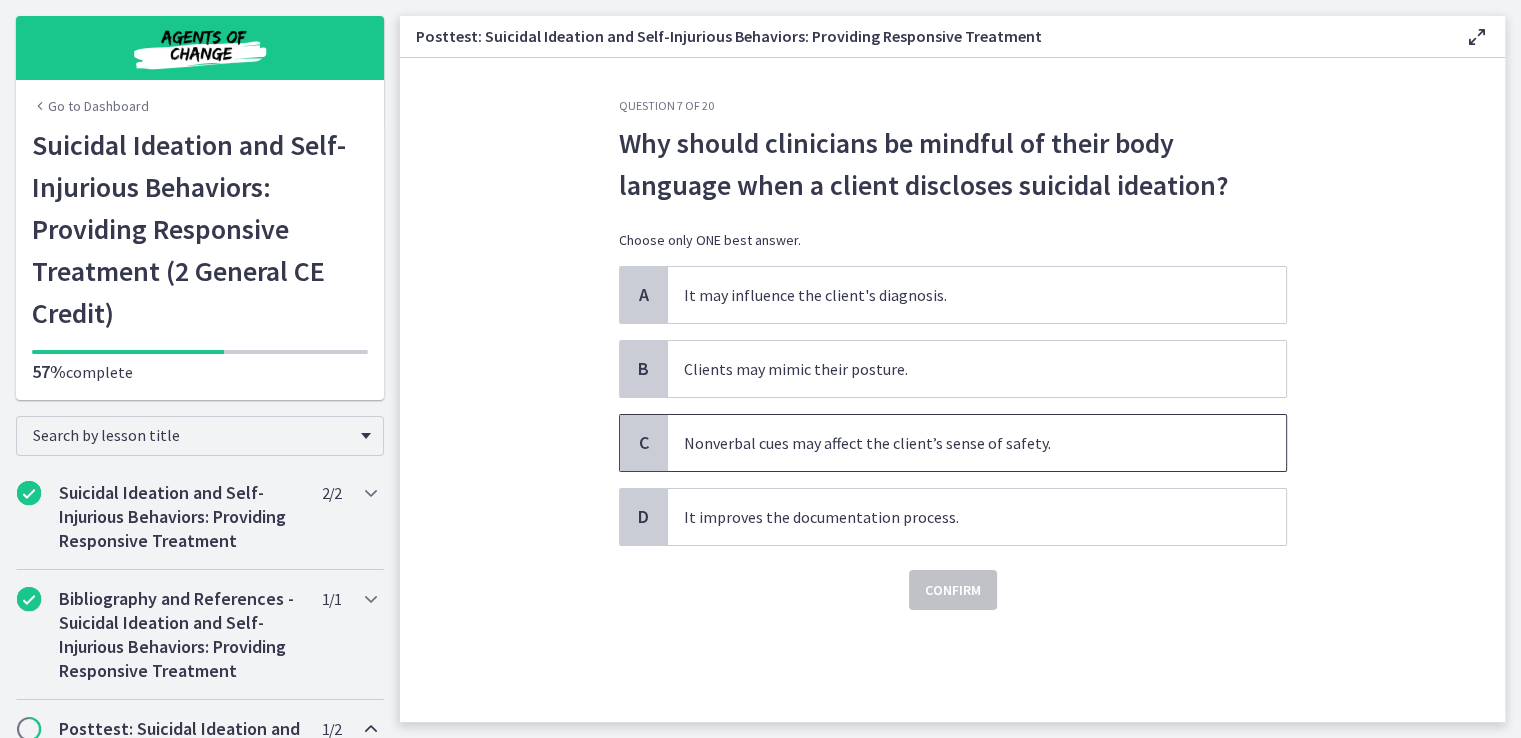click on "Nonverbal cues may affect the client’s sense of safety." at bounding box center [977, 443] 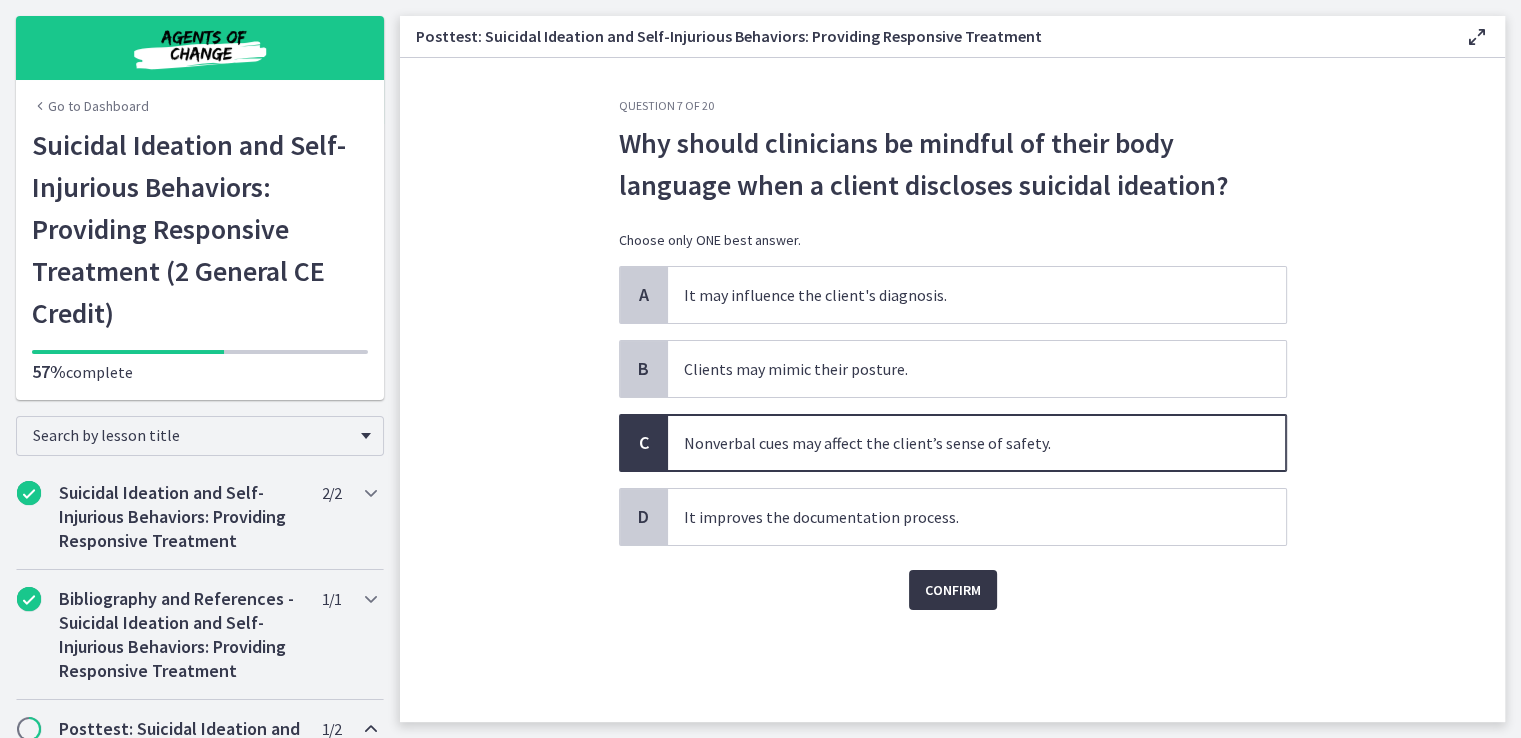 click on "Confirm" at bounding box center [953, 590] 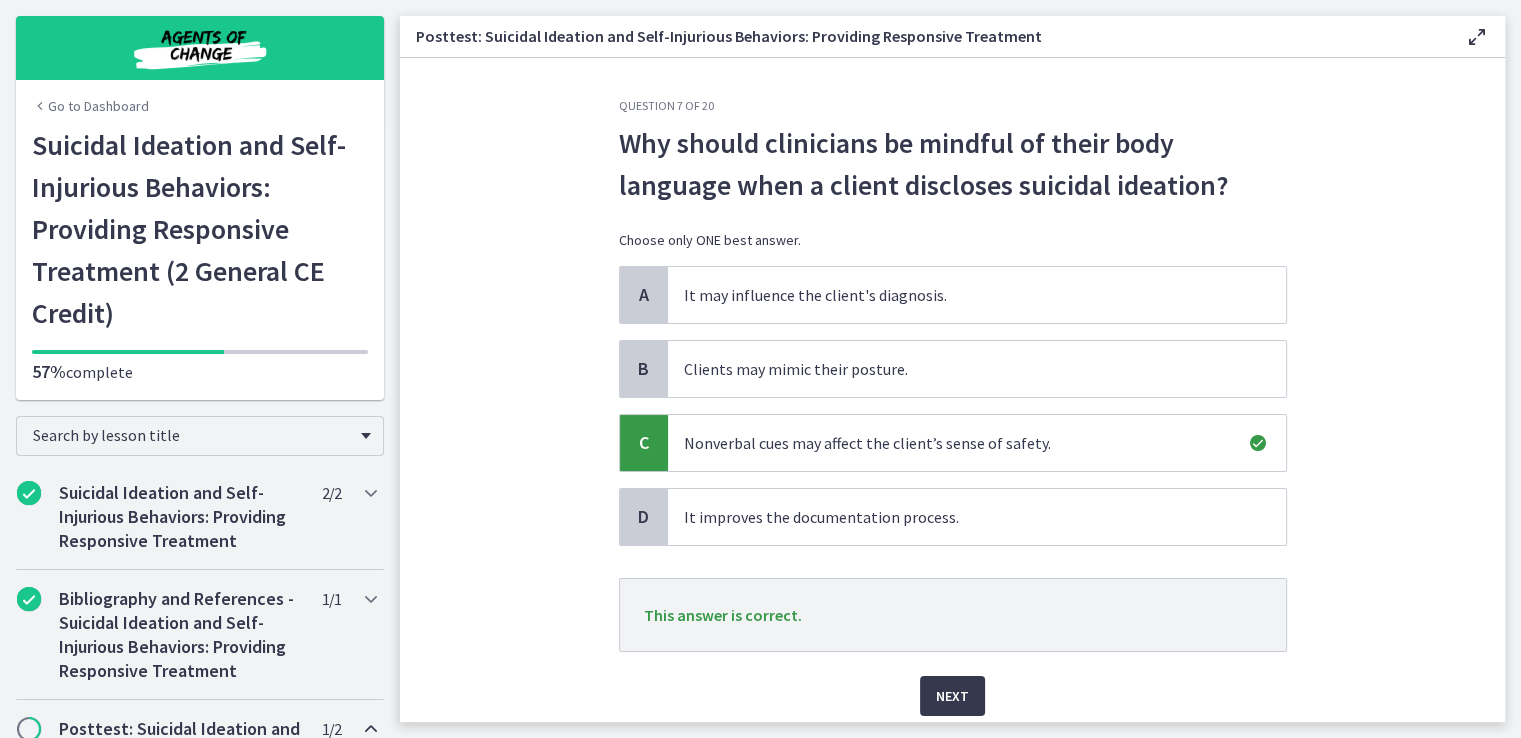 scroll, scrollTop: 72, scrollLeft: 0, axis: vertical 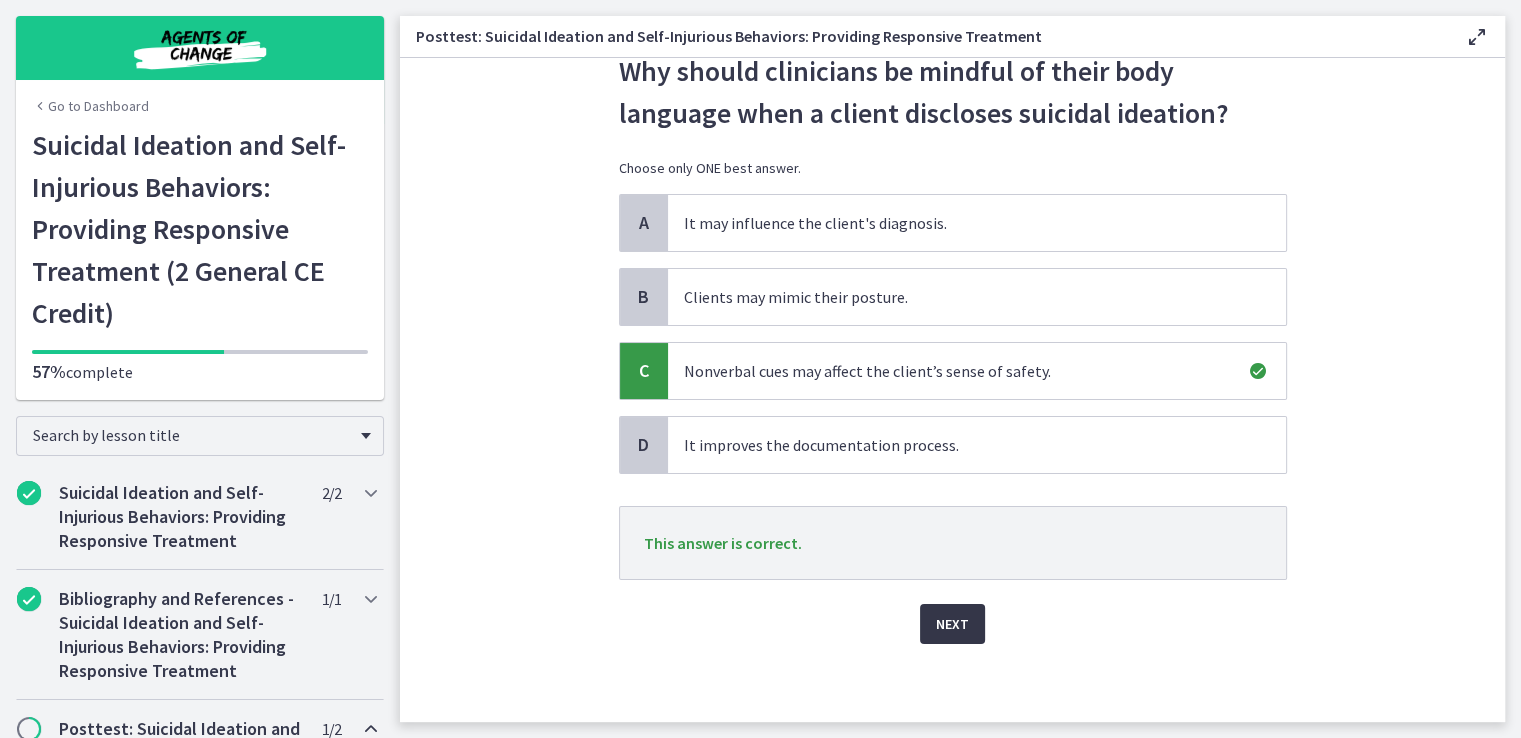 drag, startPoint x: 946, startPoint y: 614, endPoint x: 923, endPoint y: 605, distance: 24.698177 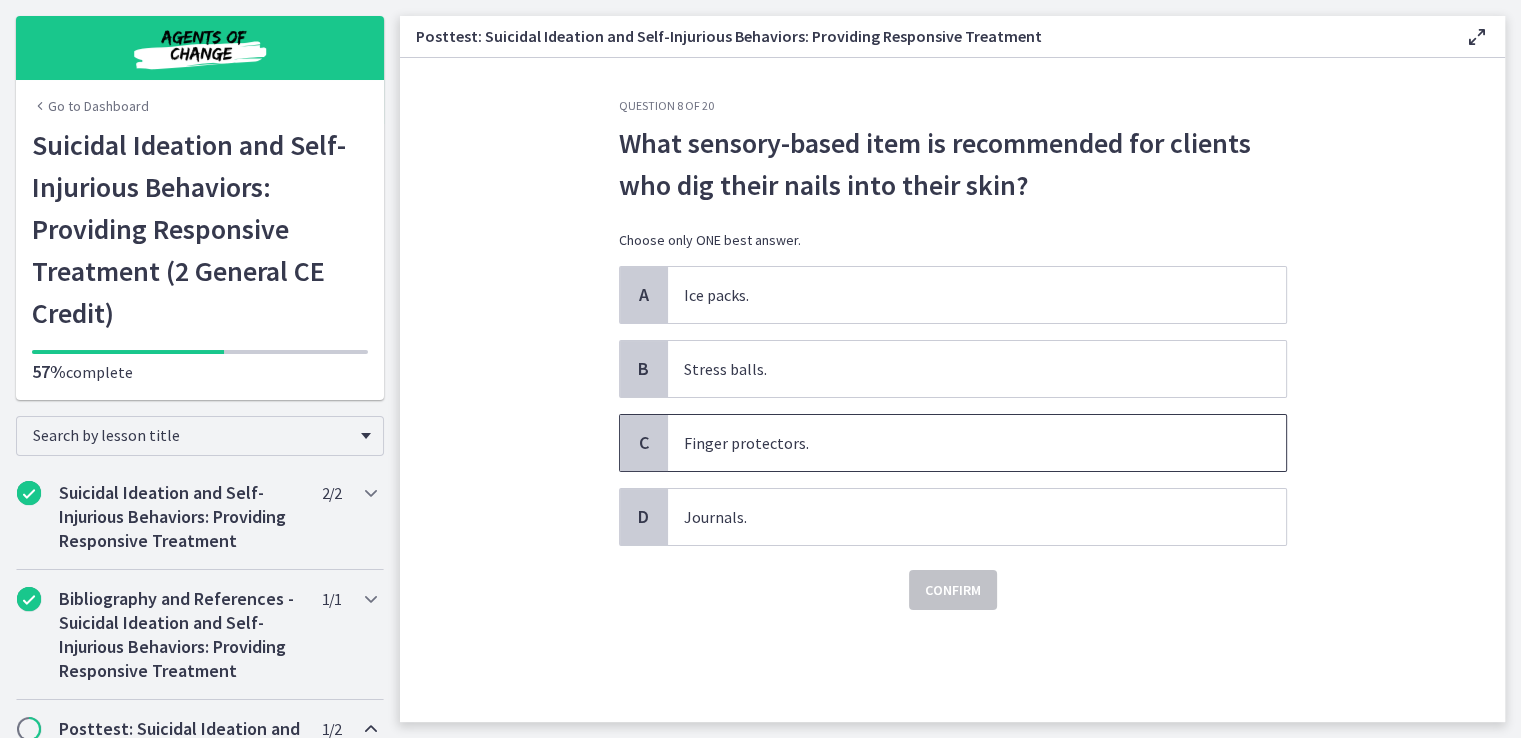 scroll, scrollTop: 0, scrollLeft: 0, axis: both 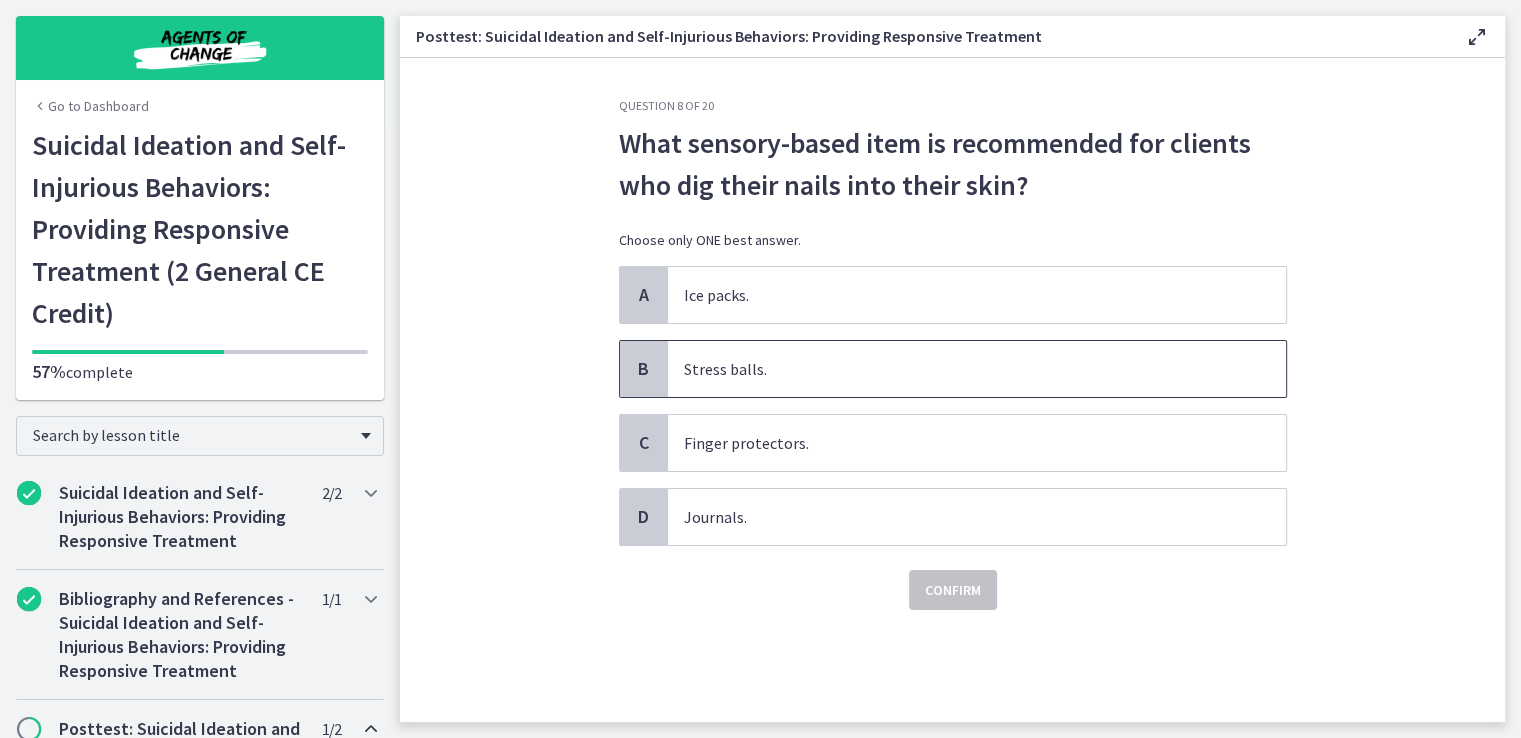 click on "Stress balls." at bounding box center (977, 369) 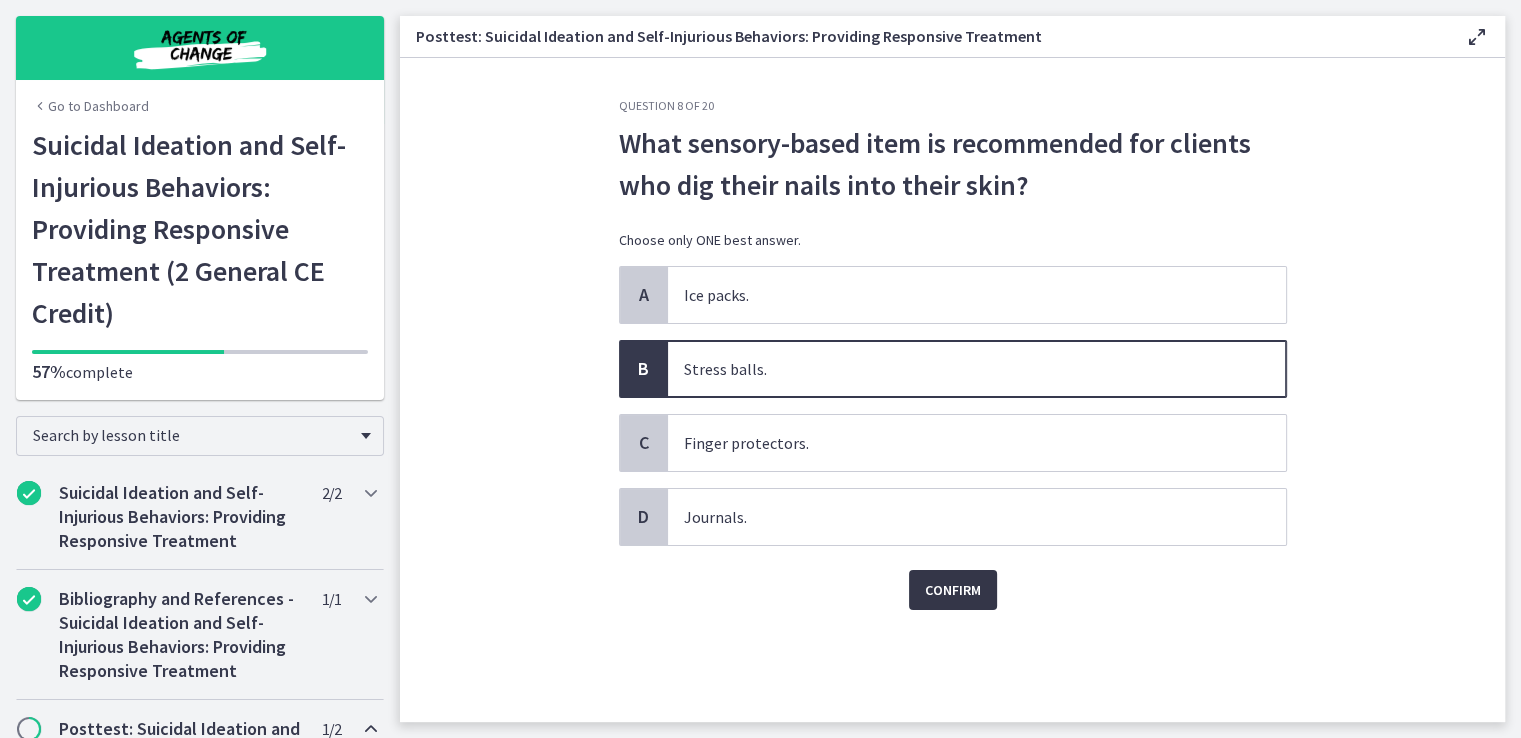click on "Confirm" at bounding box center [953, 590] 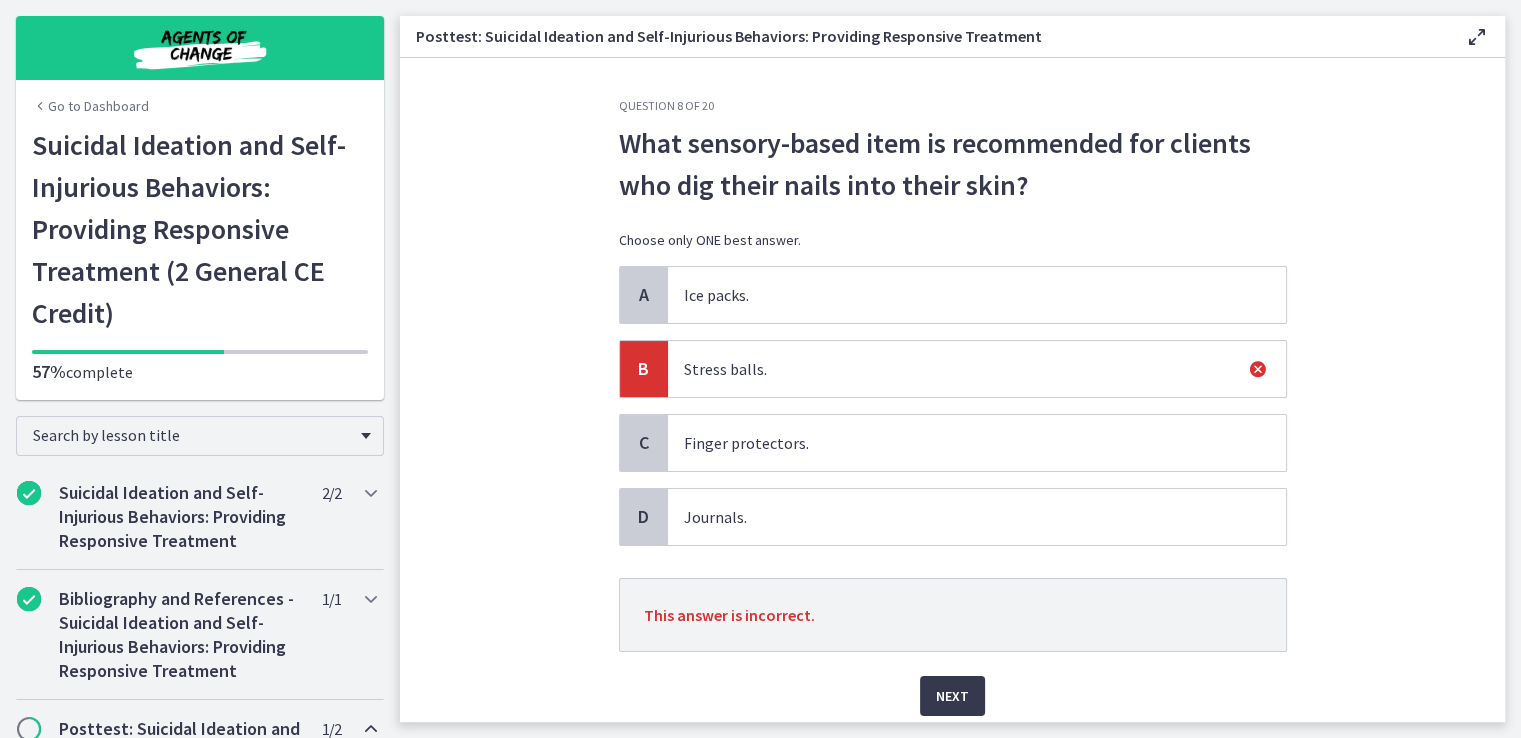 scroll, scrollTop: 72, scrollLeft: 0, axis: vertical 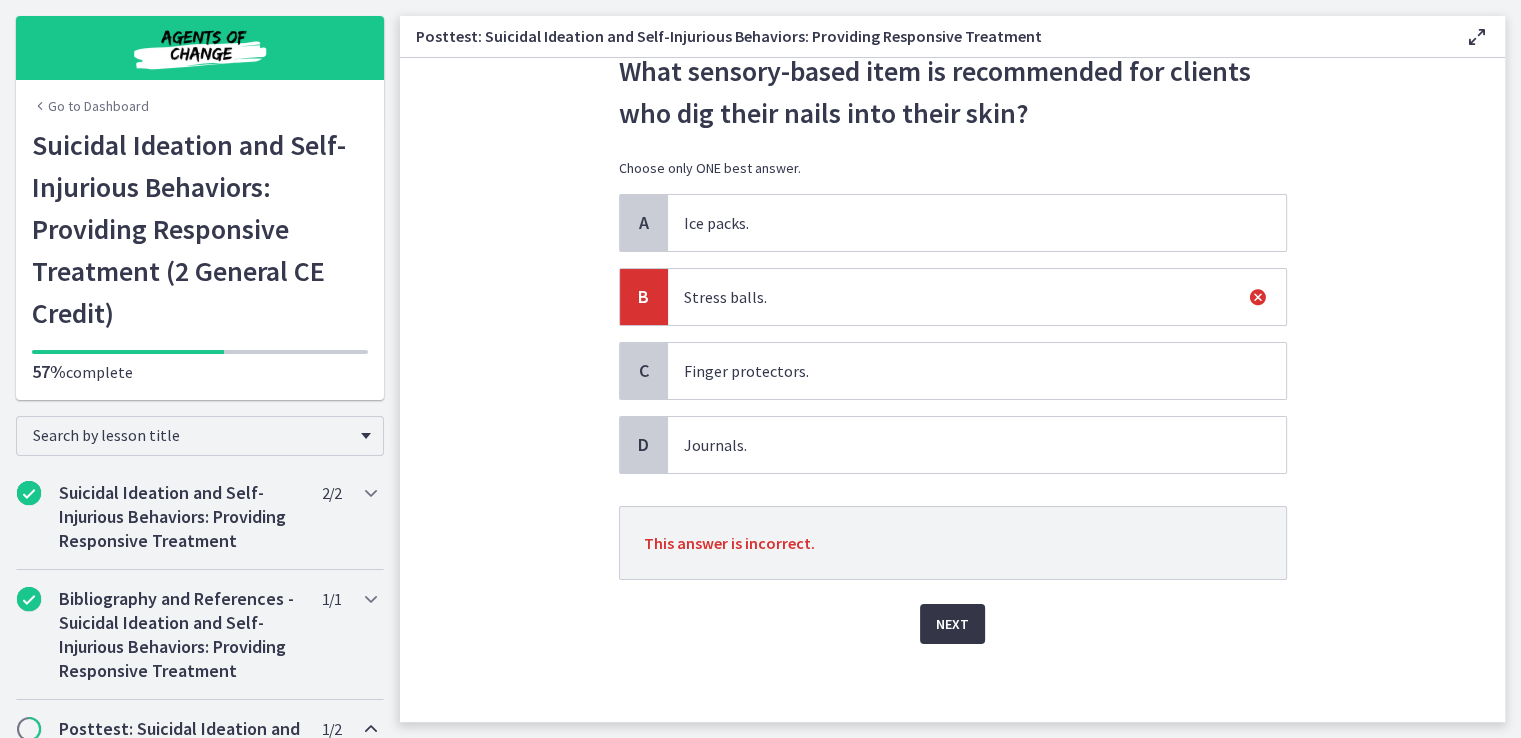 click on "Next" at bounding box center (952, 624) 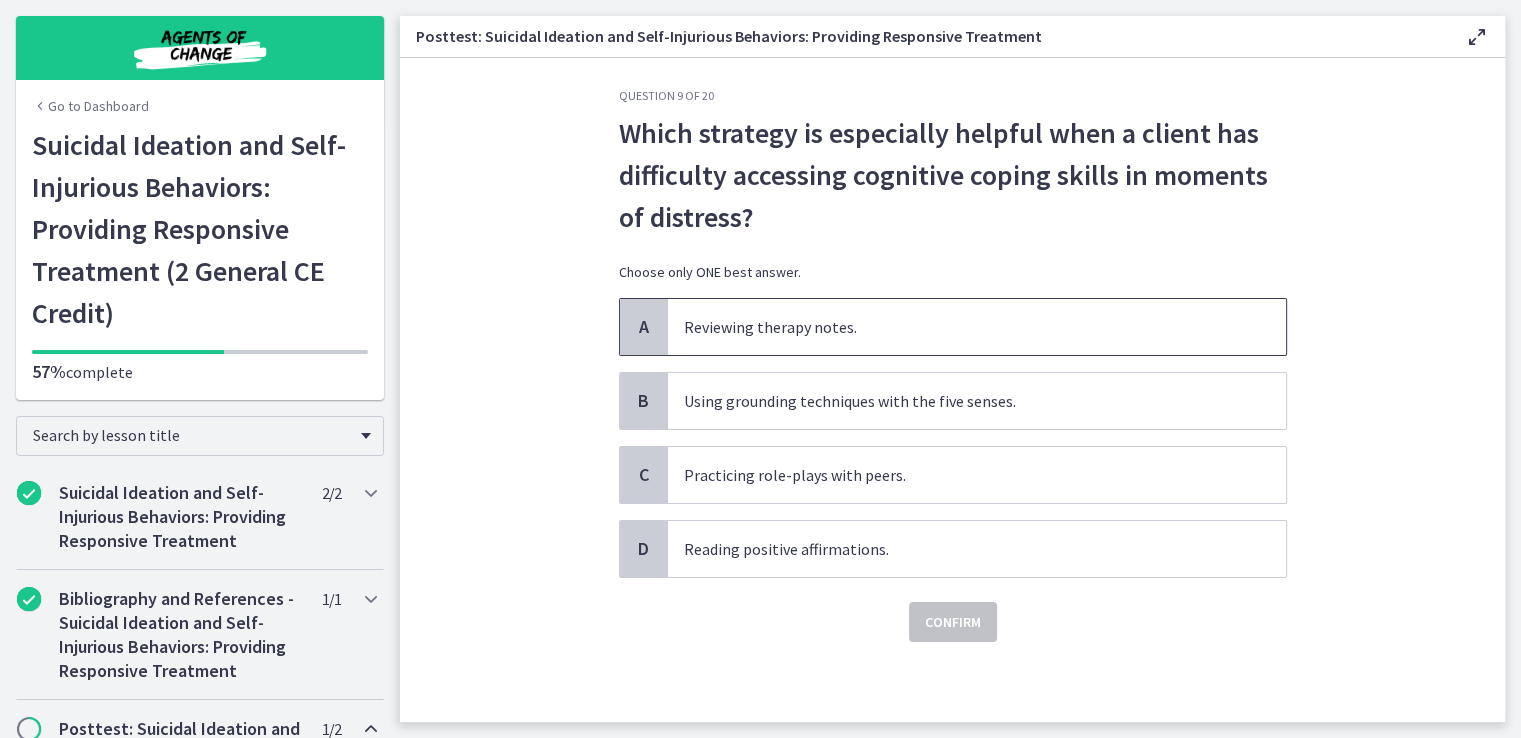 scroll, scrollTop: 0, scrollLeft: 0, axis: both 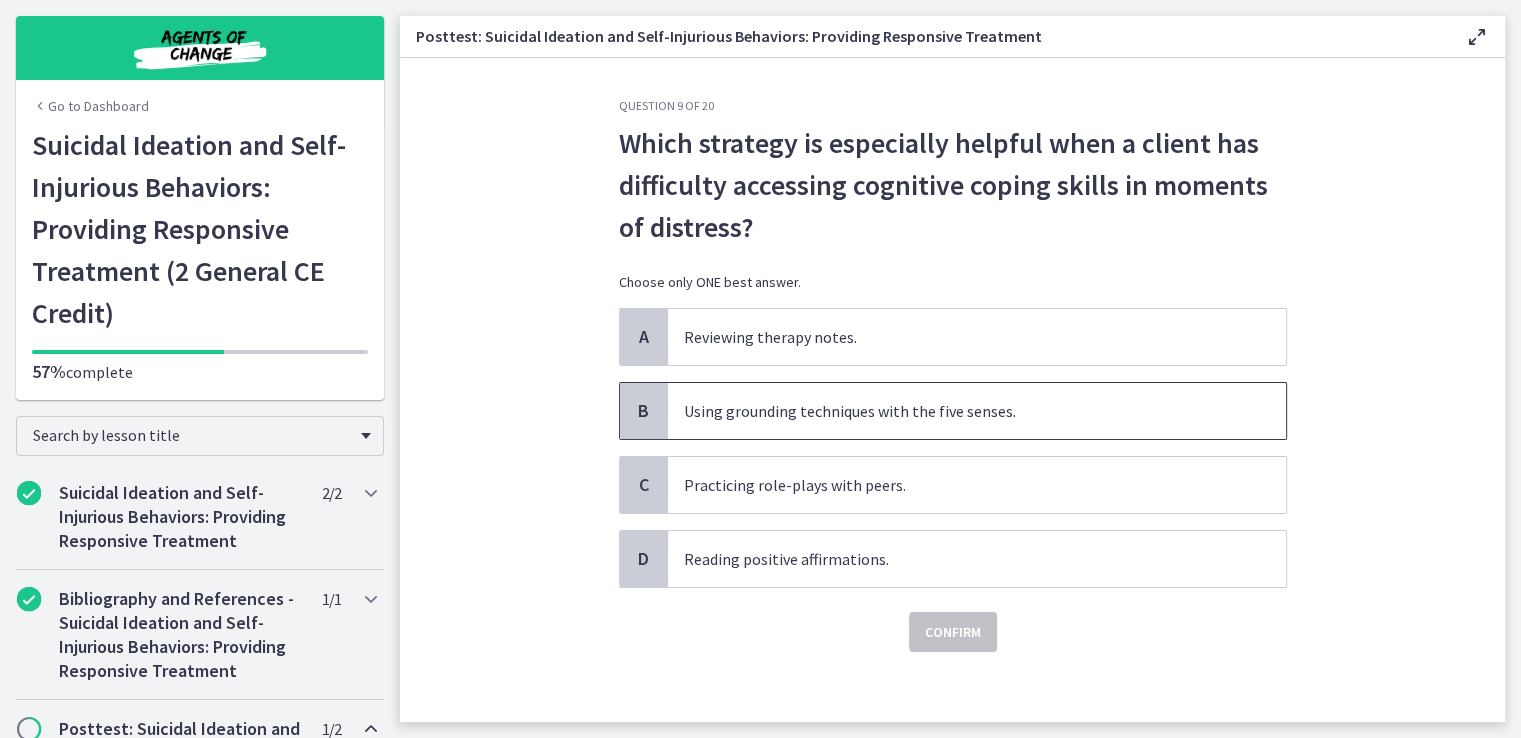 click on "Using grounding techniques with the five senses." at bounding box center (977, 411) 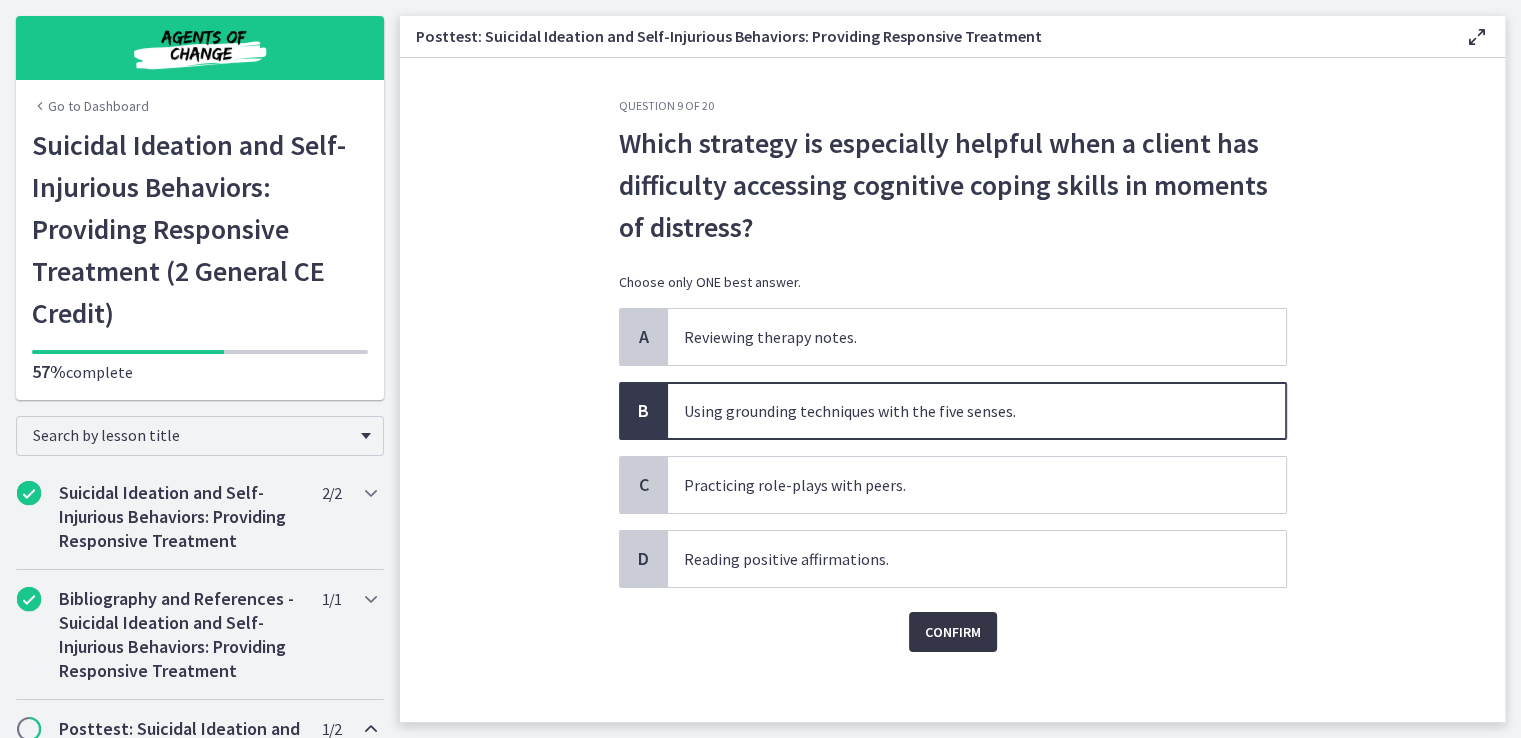 click on "Confirm" at bounding box center (953, 632) 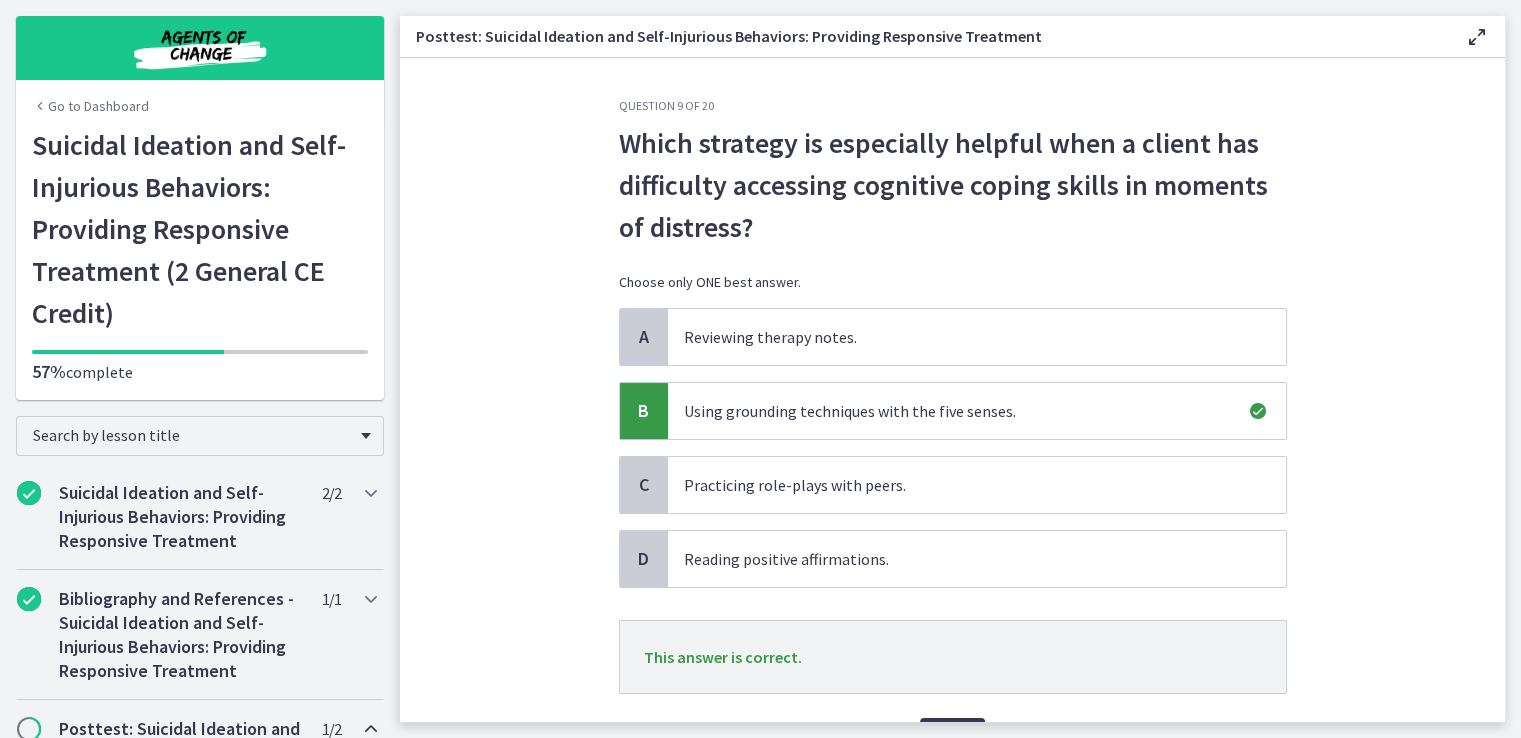 scroll, scrollTop: 114, scrollLeft: 0, axis: vertical 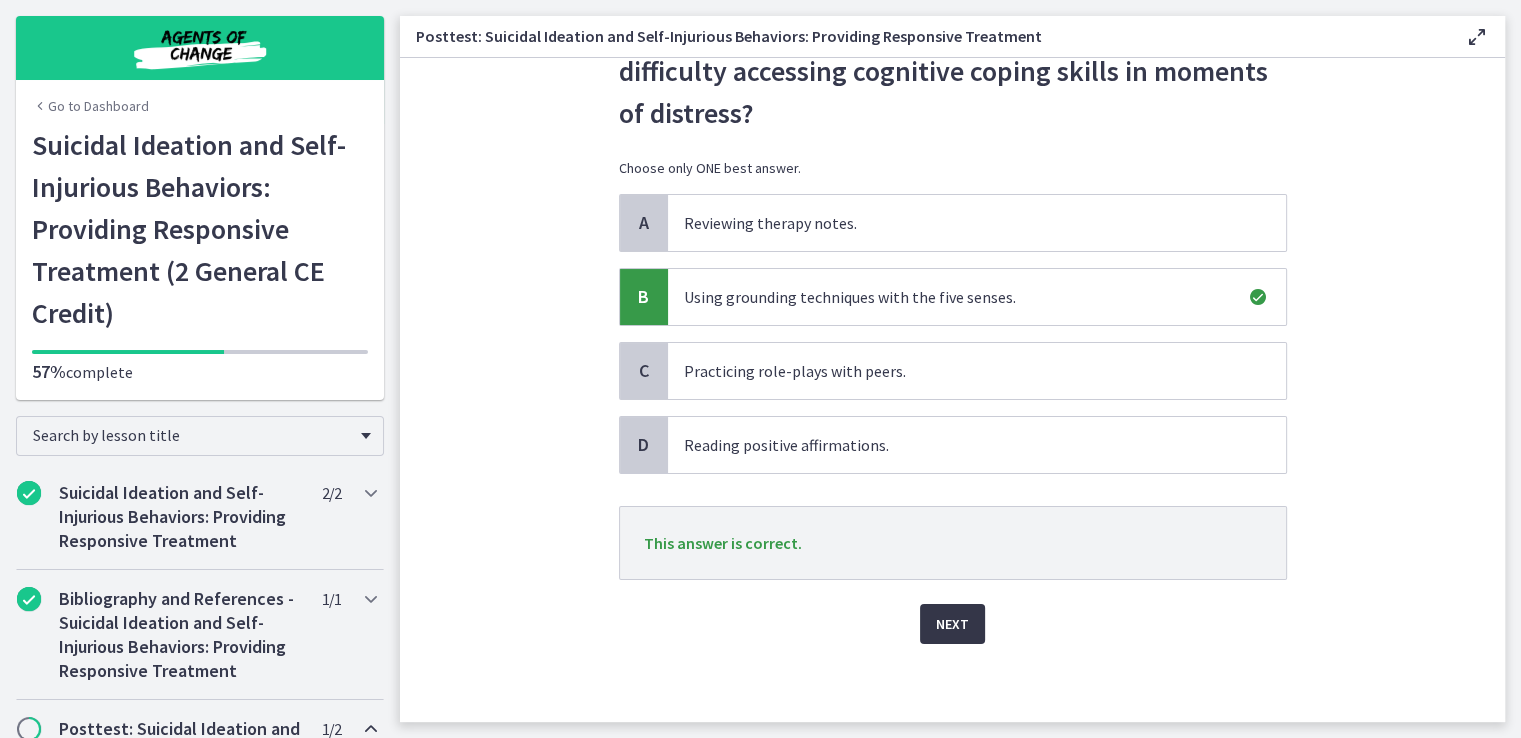 click on "Next" at bounding box center [952, 624] 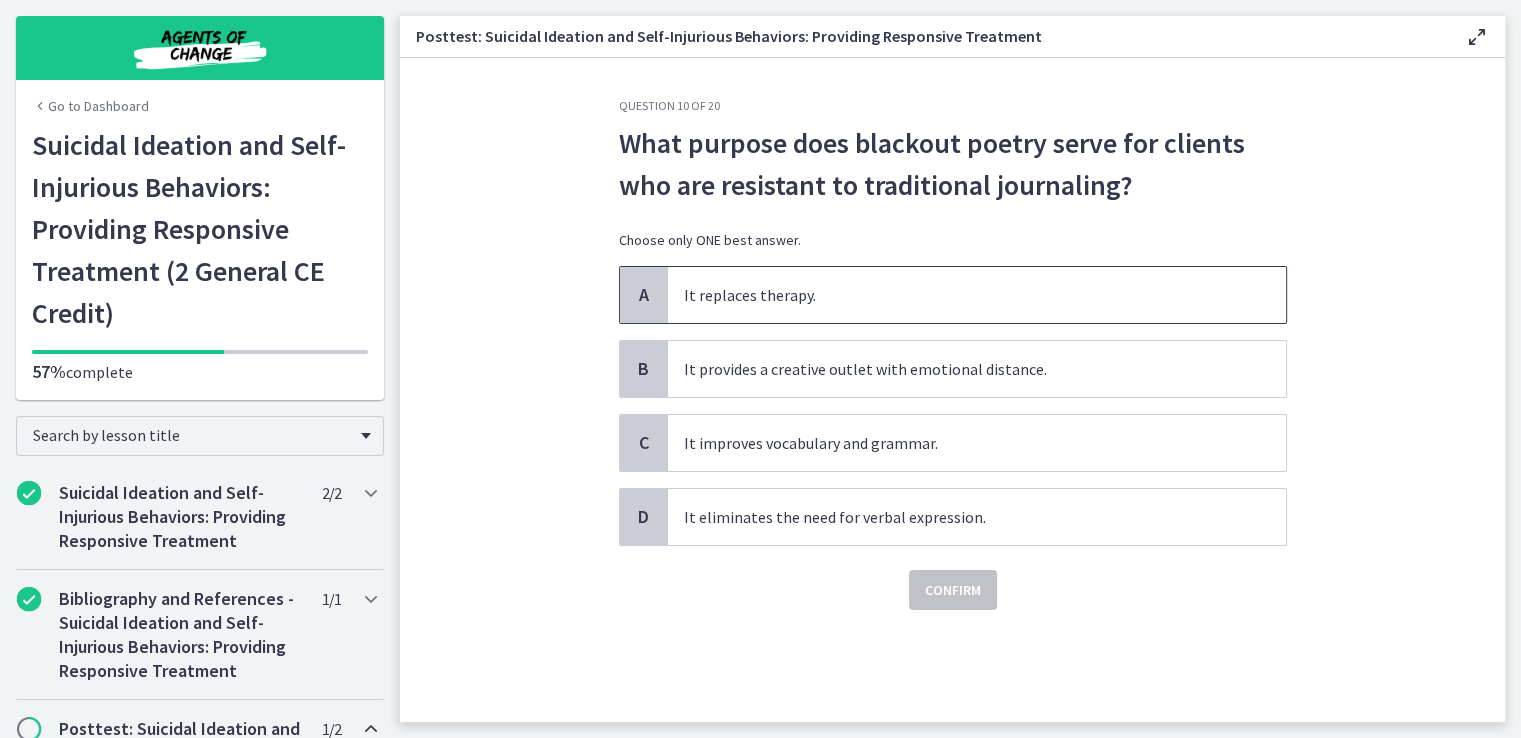 scroll, scrollTop: 0, scrollLeft: 0, axis: both 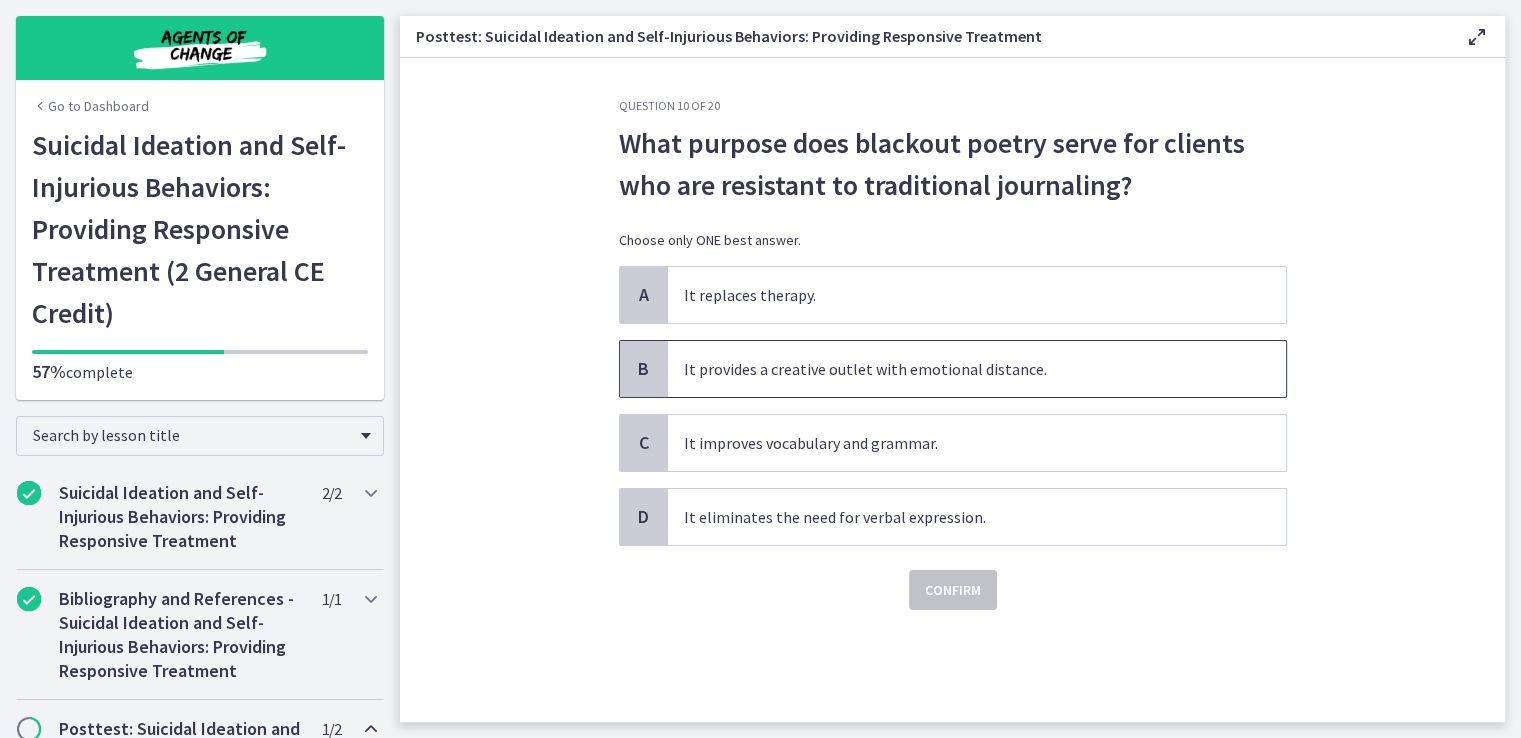 click on "It provides a creative outlet with emotional distance." at bounding box center [977, 369] 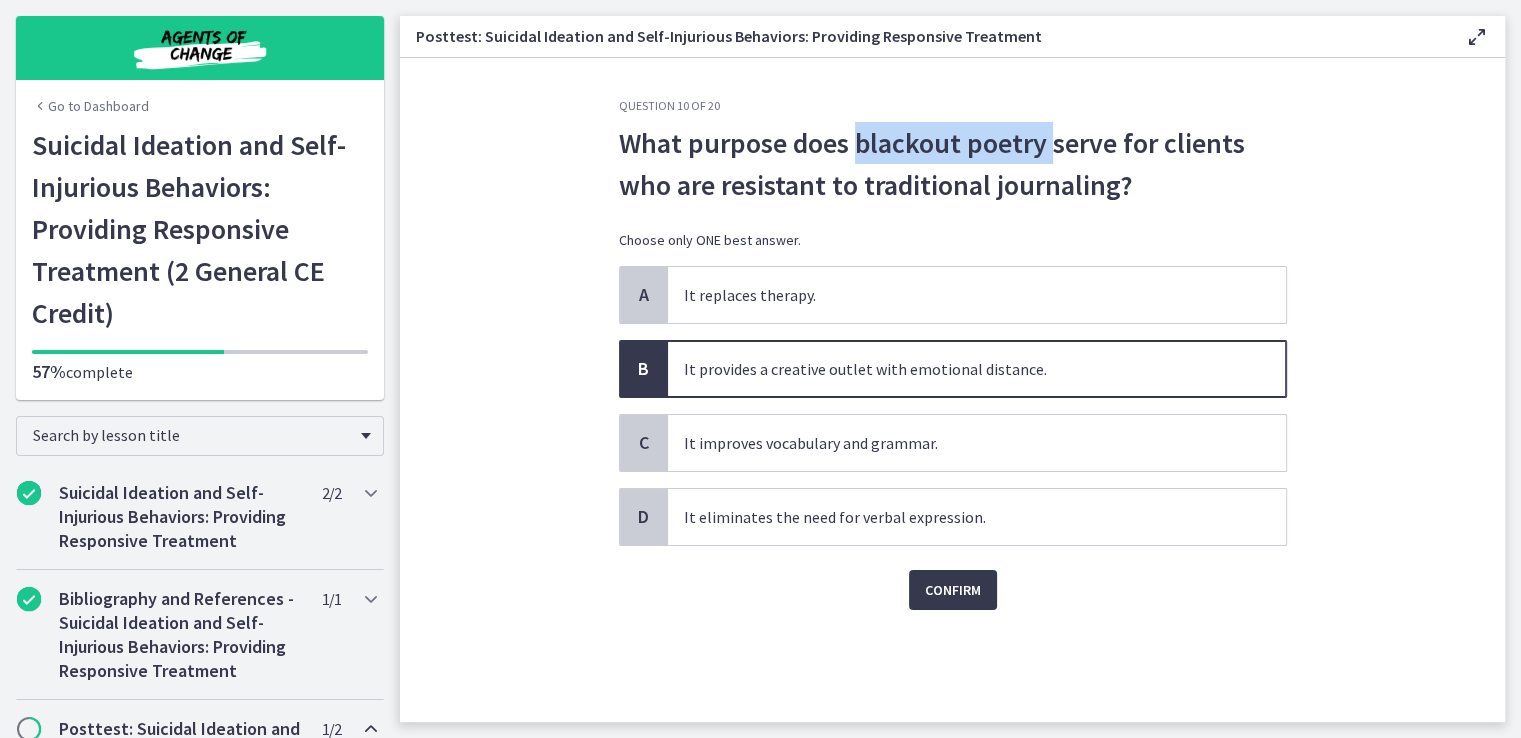 drag, startPoint x: 855, startPoint y: 141, endPoint x: 1048, endPoint y: 136, distance: 193.06476 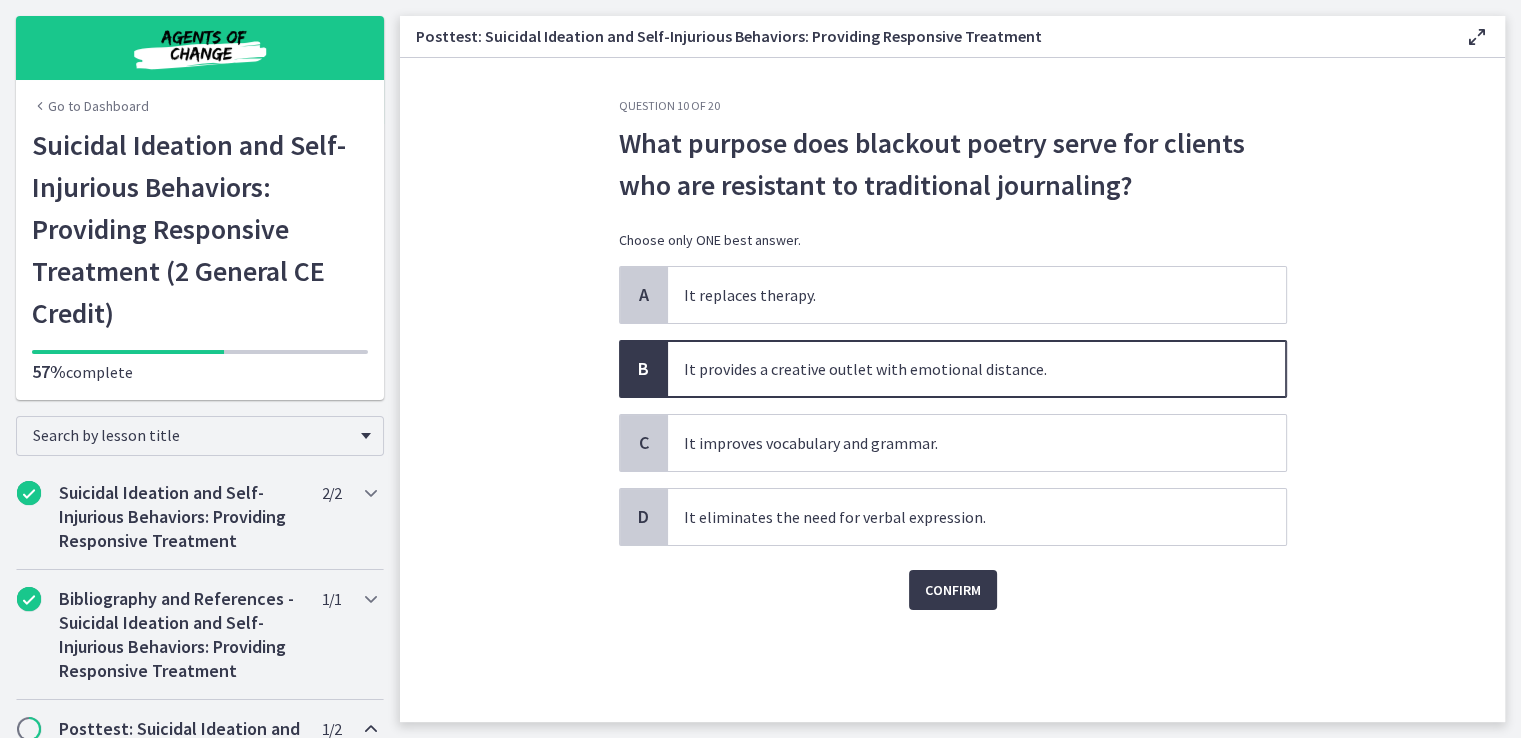 click on "Question   10   of   20
What purpose does blackout poetry serve for clients who are resistant to traditional journaling?
Choose only ONE best answer.
A
It replaces therapy.
B
It provides a creative outlet with emotional distance.
C
It improves vocabulary and grammar.
D
It eliminates the need for verbal expression.
Confirm" at bounding box center [952, 390] 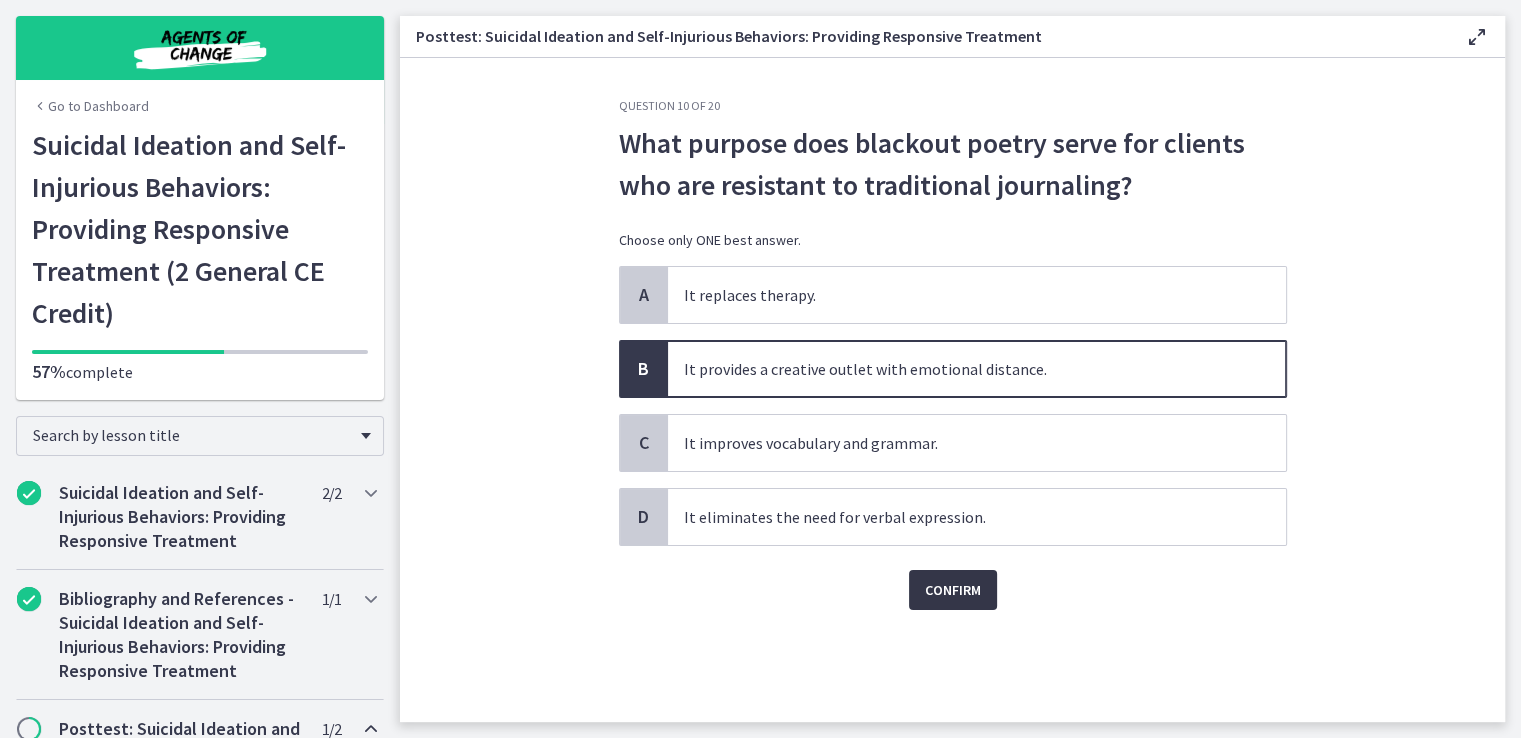 click on "Confirm" at bounding box center (953, 590) 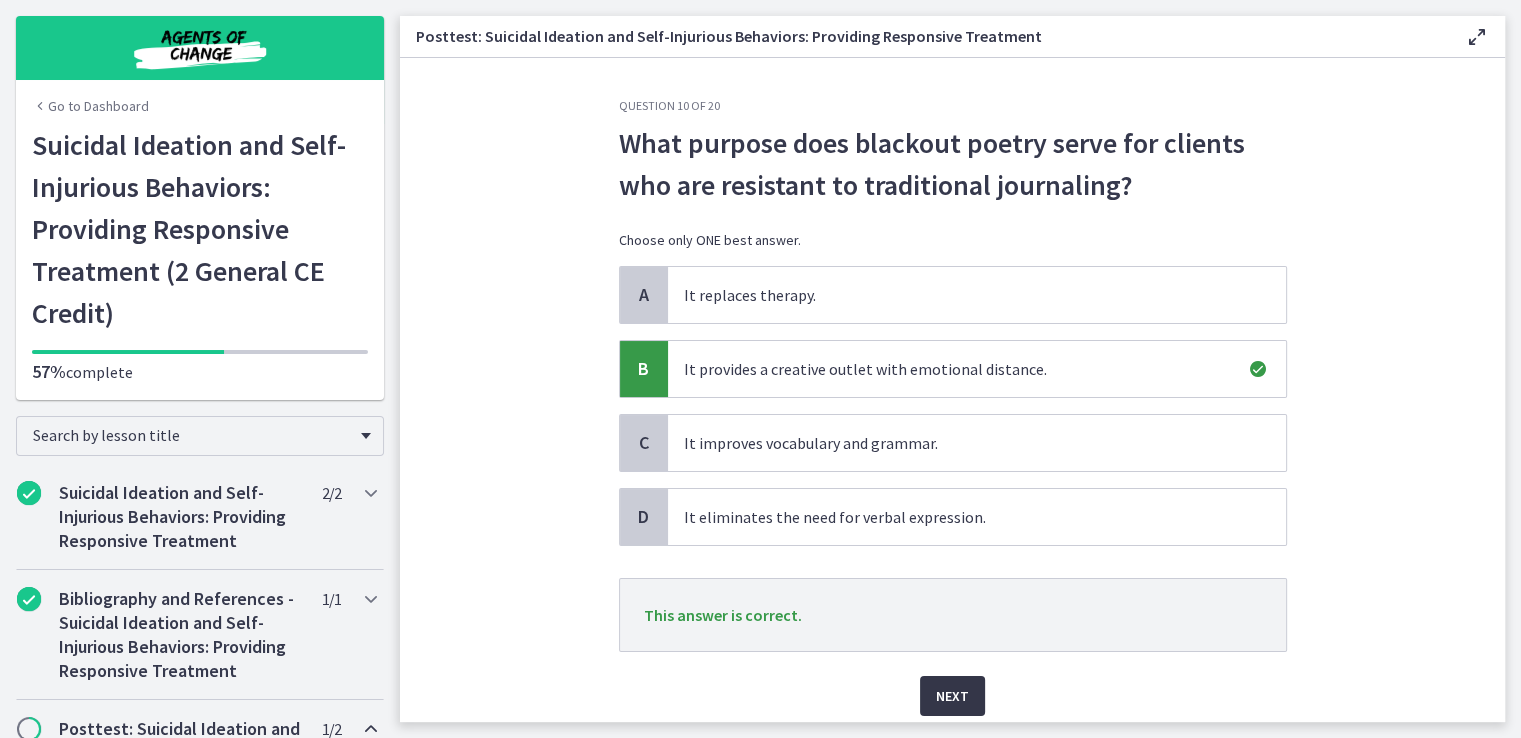 click on "Next" at bounding box center (952, 696) 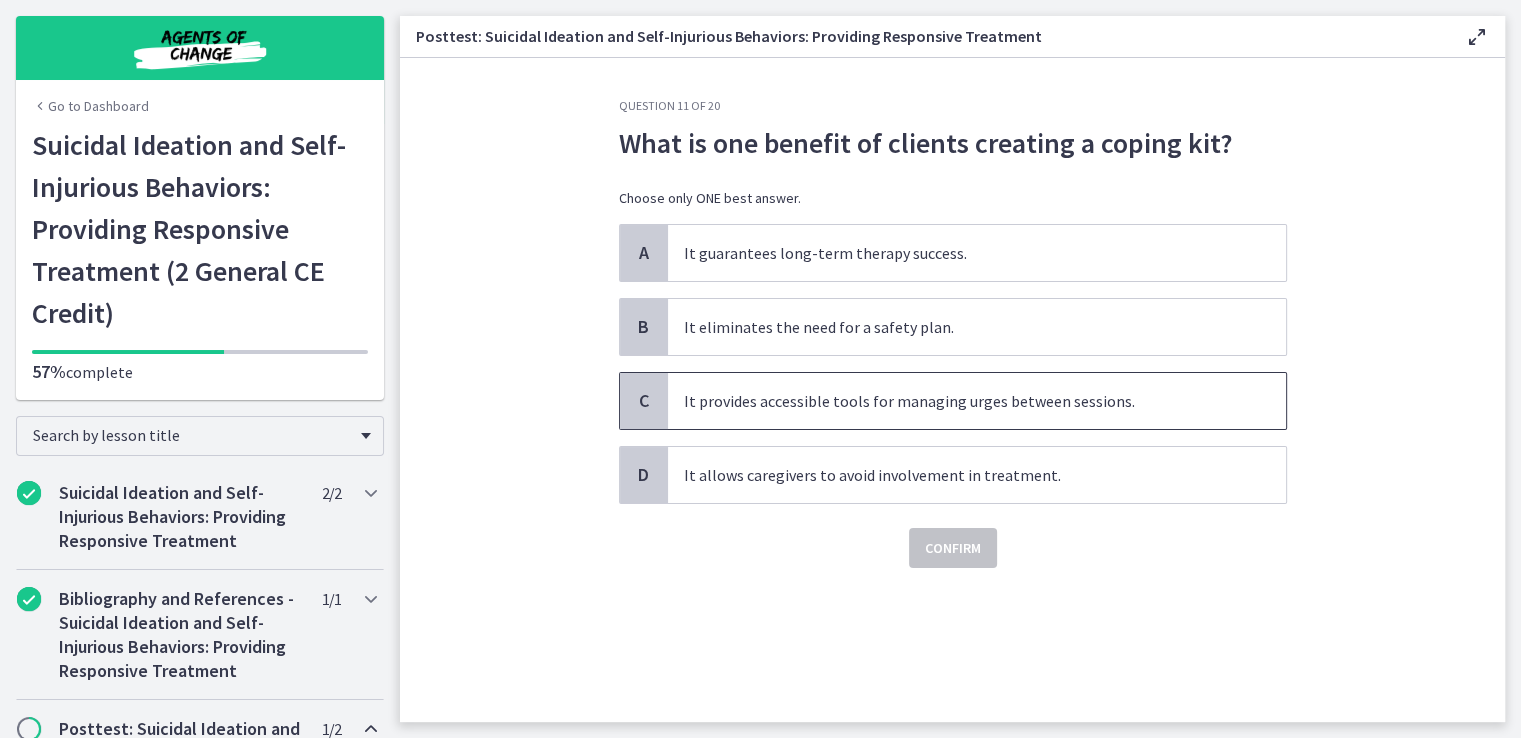click on "It provides accessible tools for managing urges between sessions." at bounding box center [977, 401] 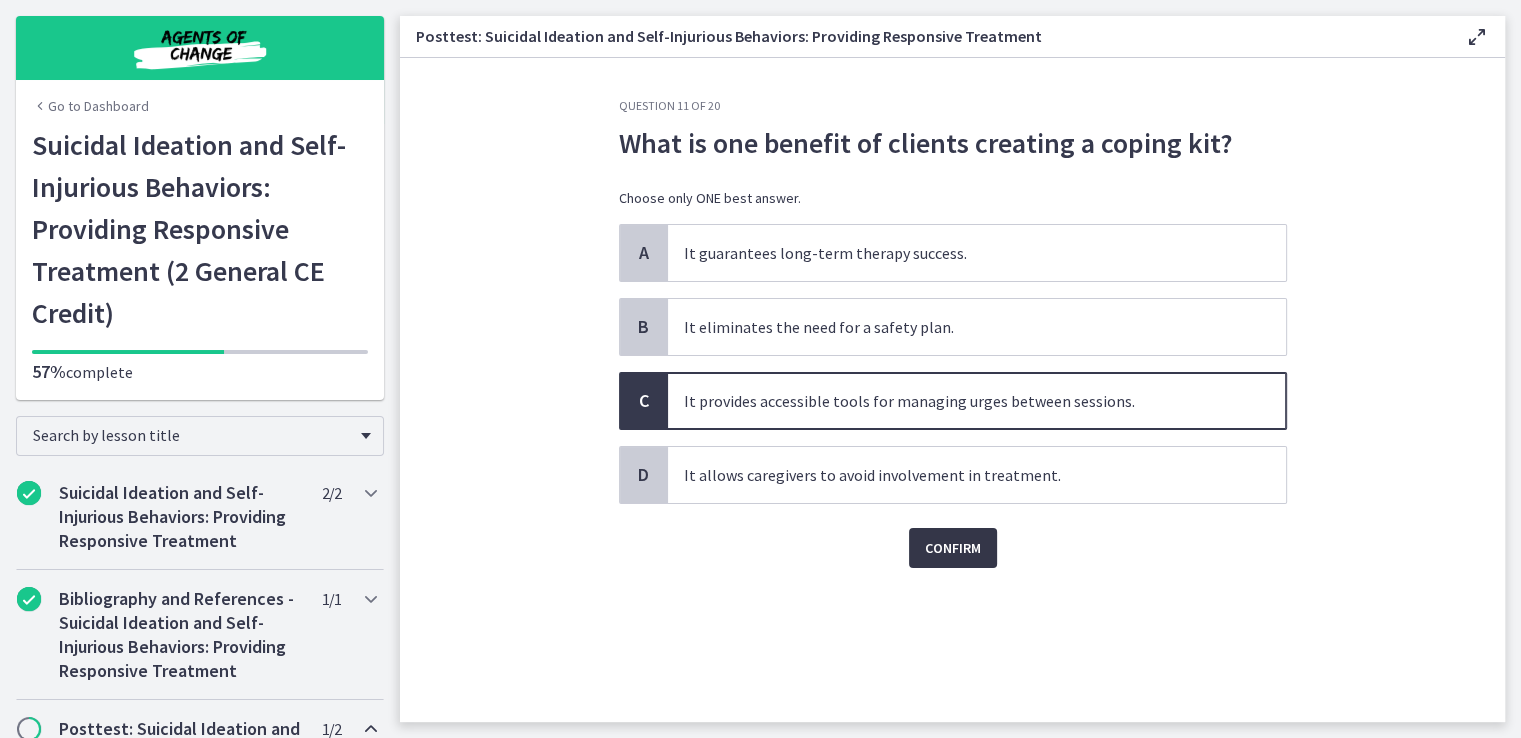 click on "Confirm" at bounding box center (953, 548) 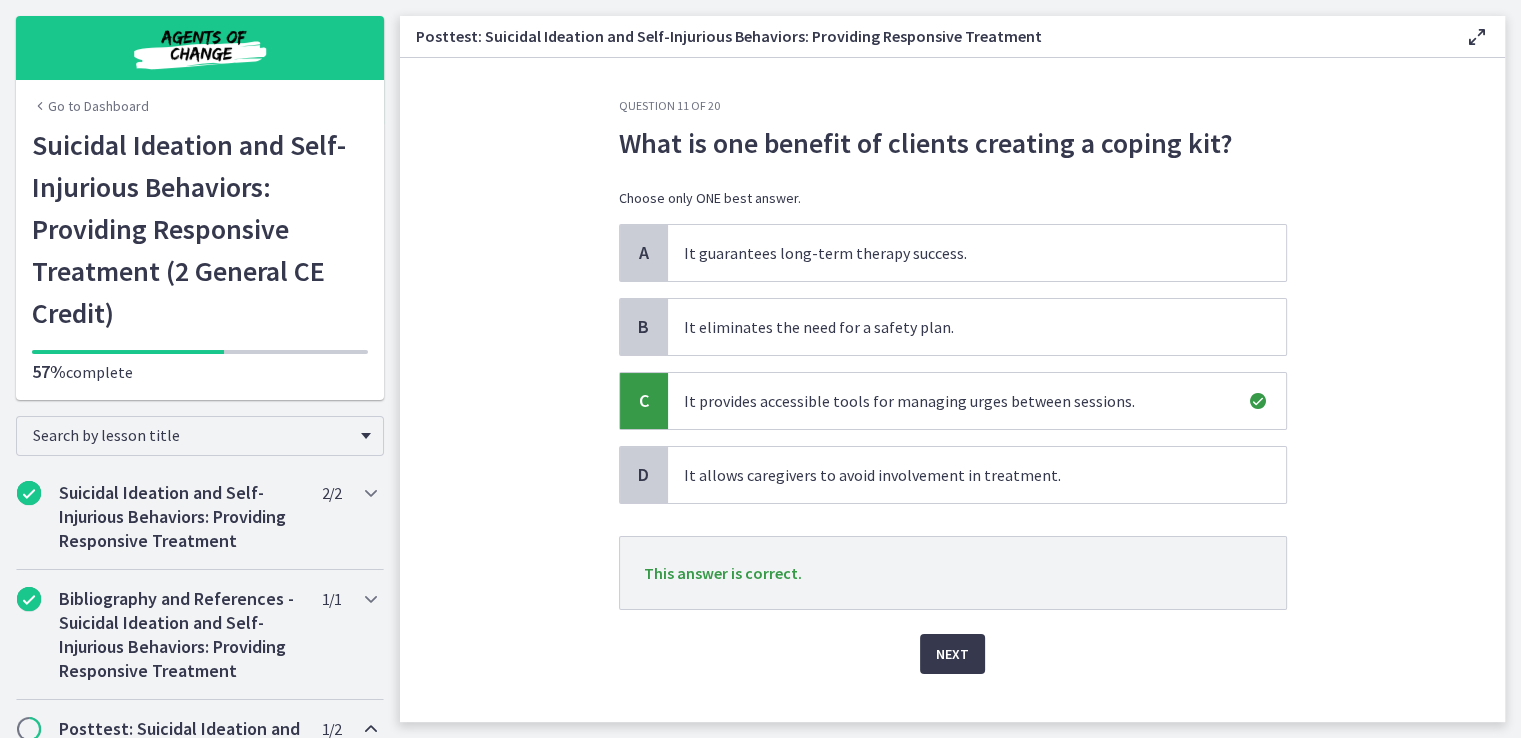 scroll, scrollTop: 30, scrollLeft: 0, axis: vertical 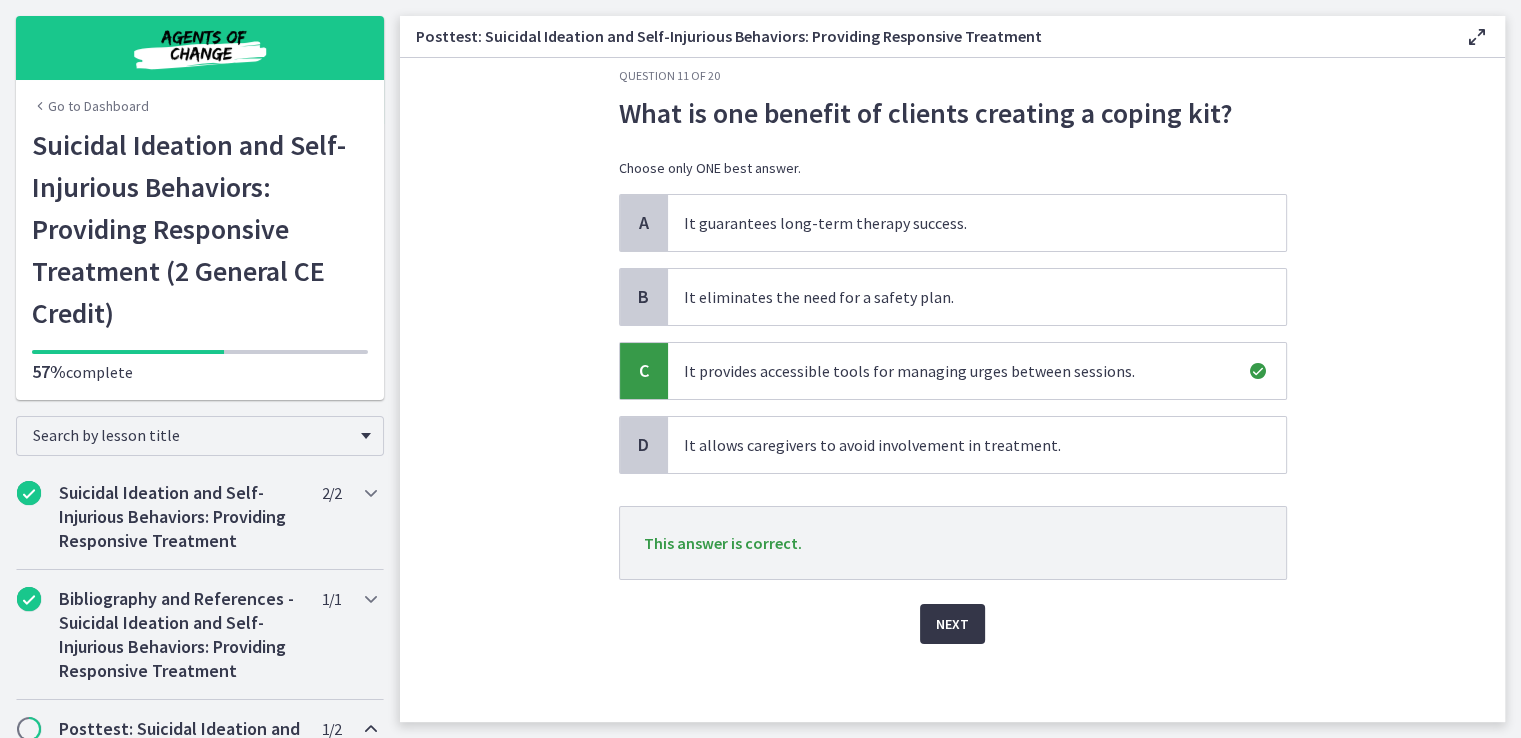 click on "Next" at bounding box center [952, 624] 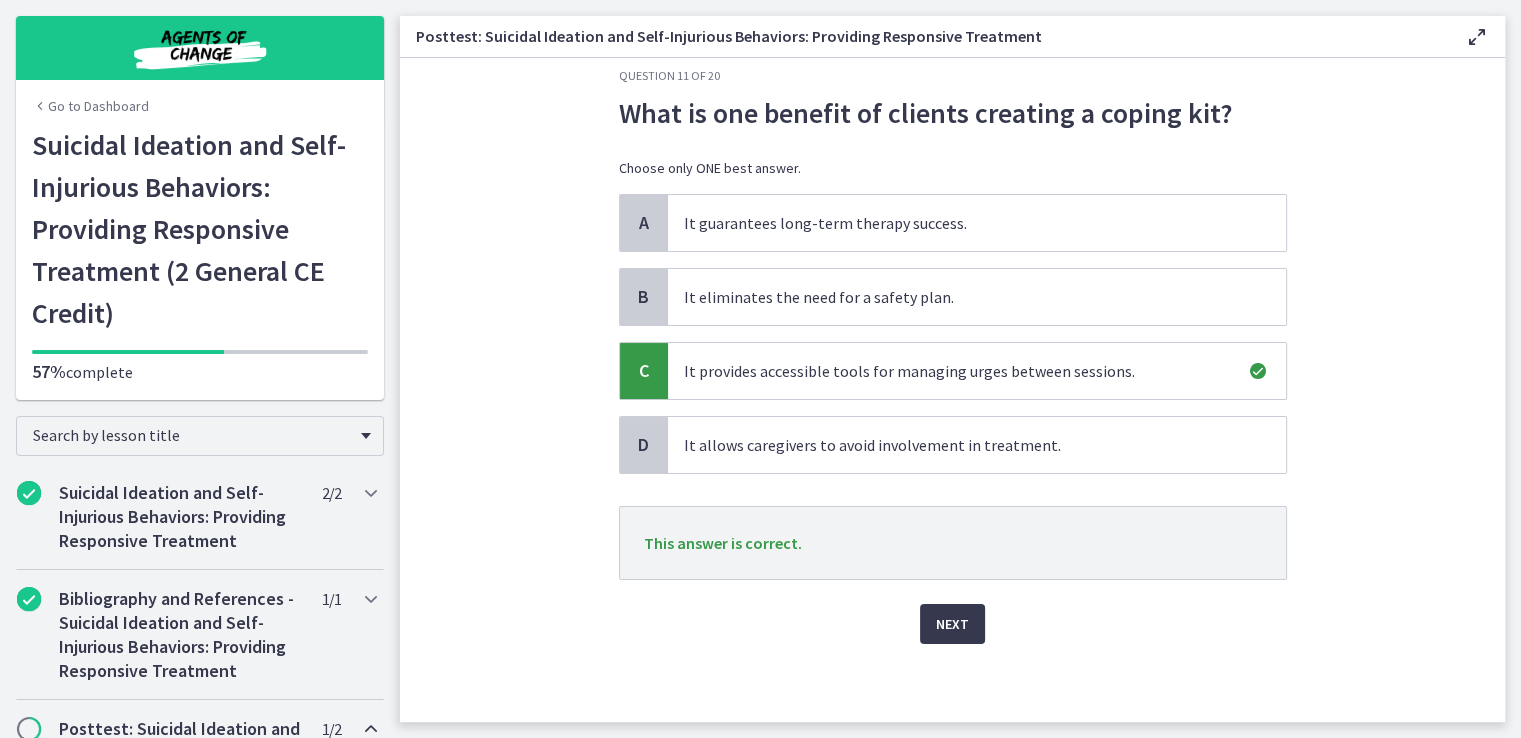 scroll, scrollTop: 0, scrollLeft: 0, axis: both 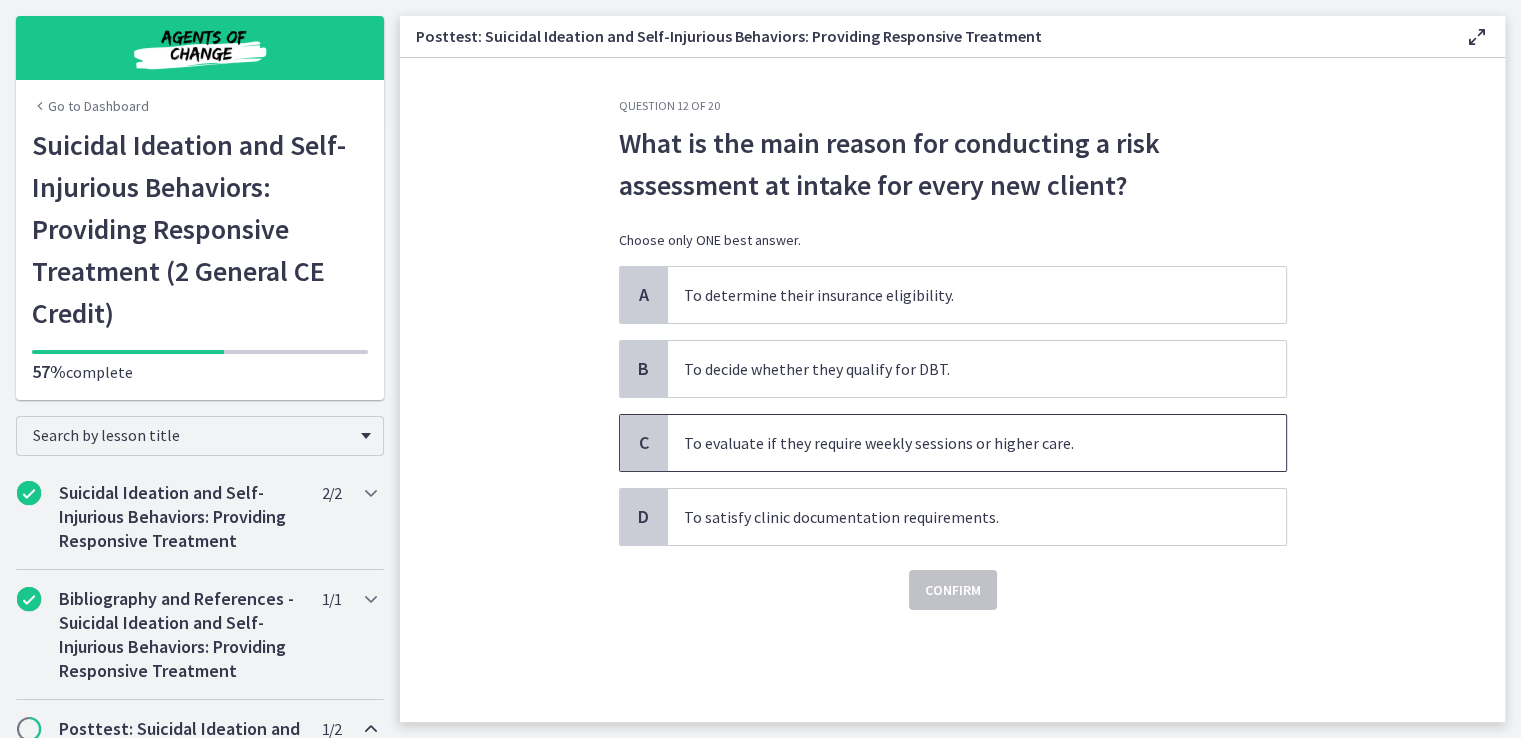 click on "To evaluate if they require weekly sessions or higher care." at bounding box center [977, 443] 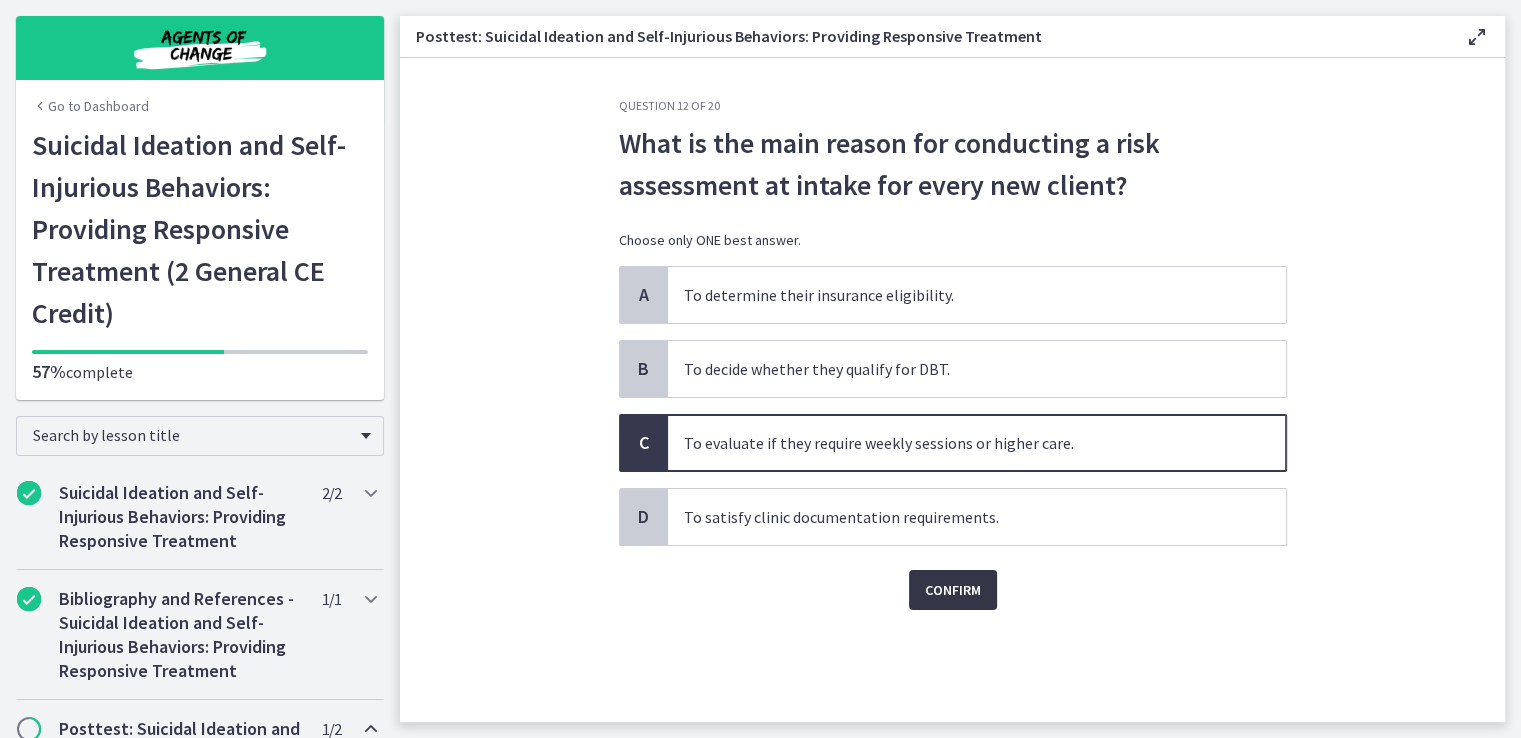 click on "Confirm" at bounding box center (953, 590) 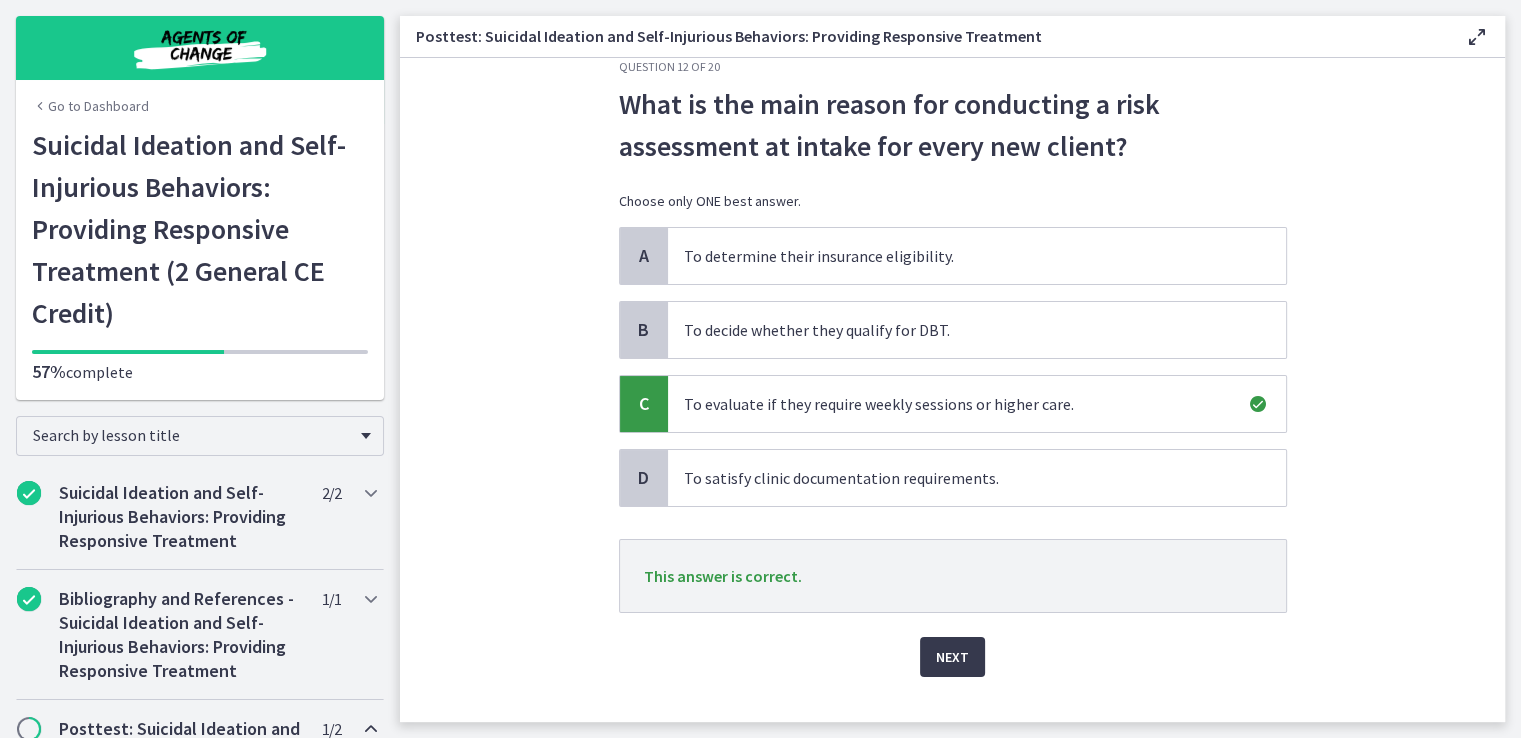 scroll, scrollTop: 72, scrollLeft: 0, axis: vertical 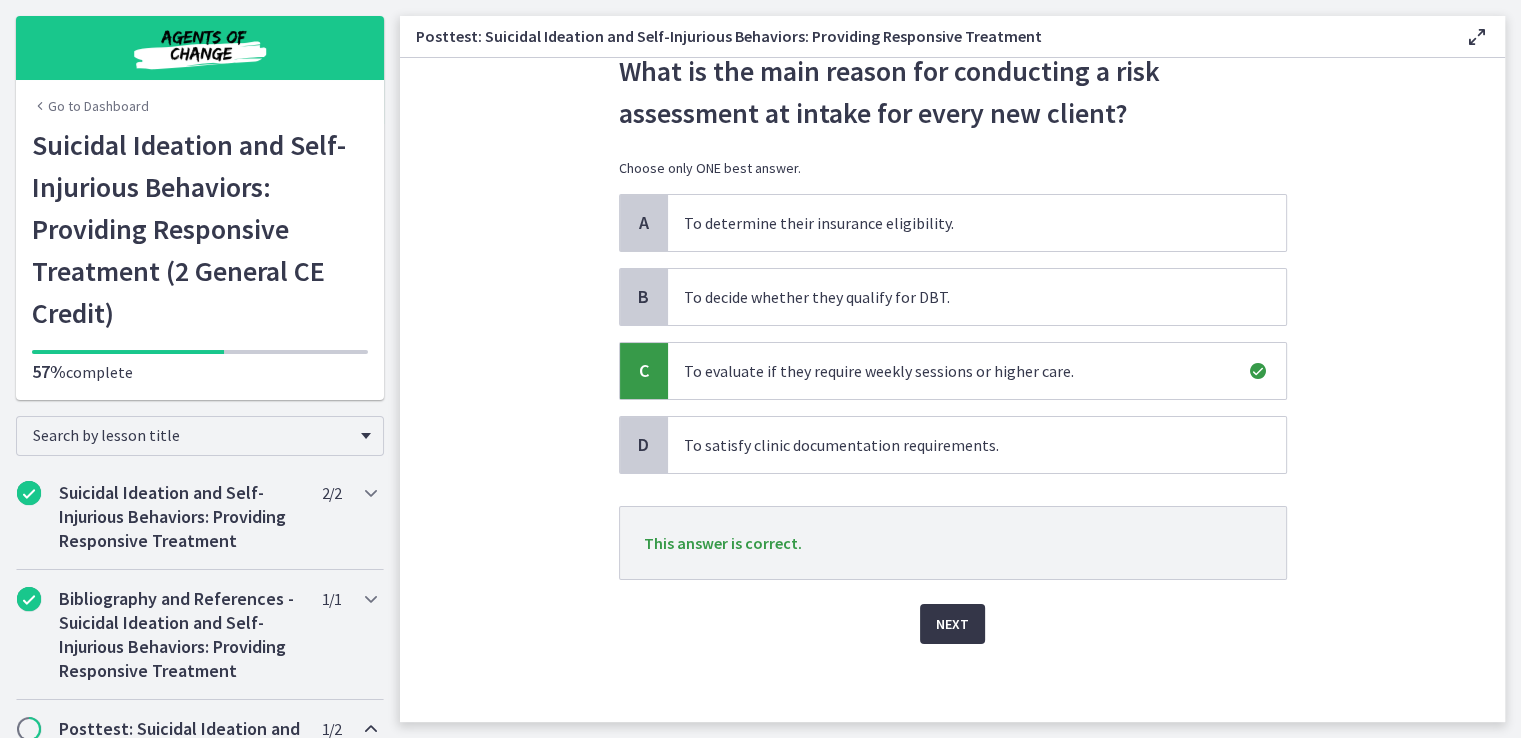 click on "Next" at bounding box center [952, 624] 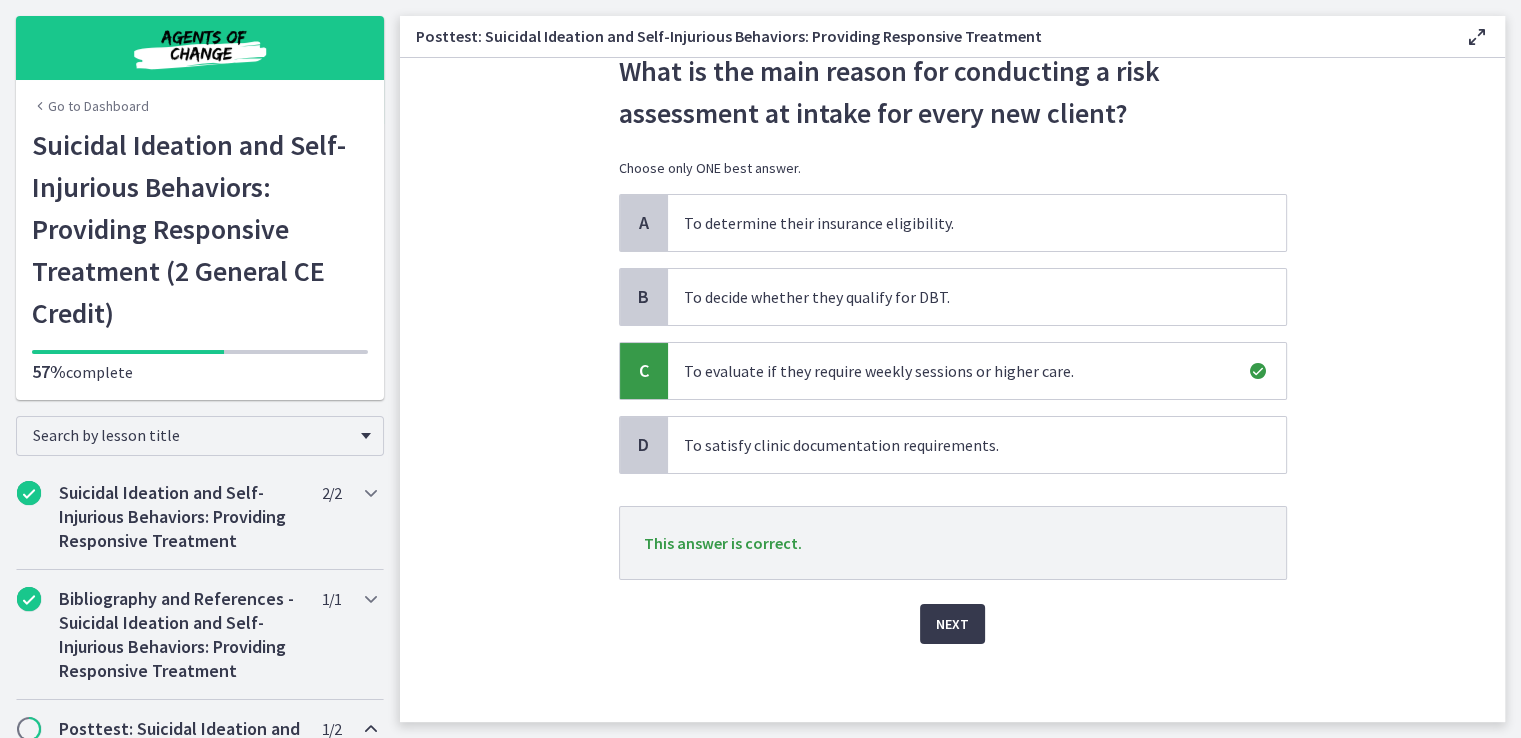 scroll, scrollTop: 0, scrollLeft: 0, axis: both 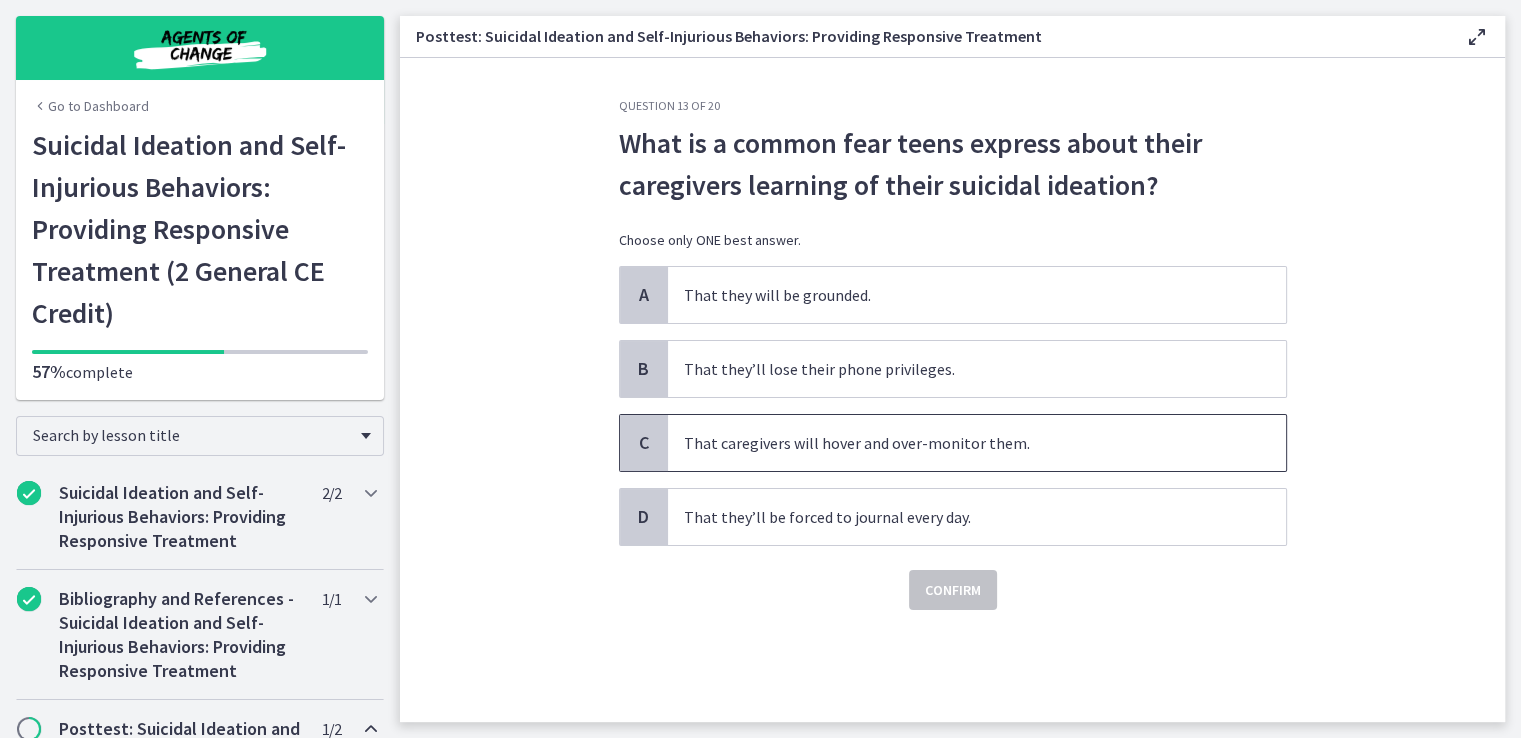 click on "That caregivers will hover and over-monitor them." at bounding box center [977, 443] 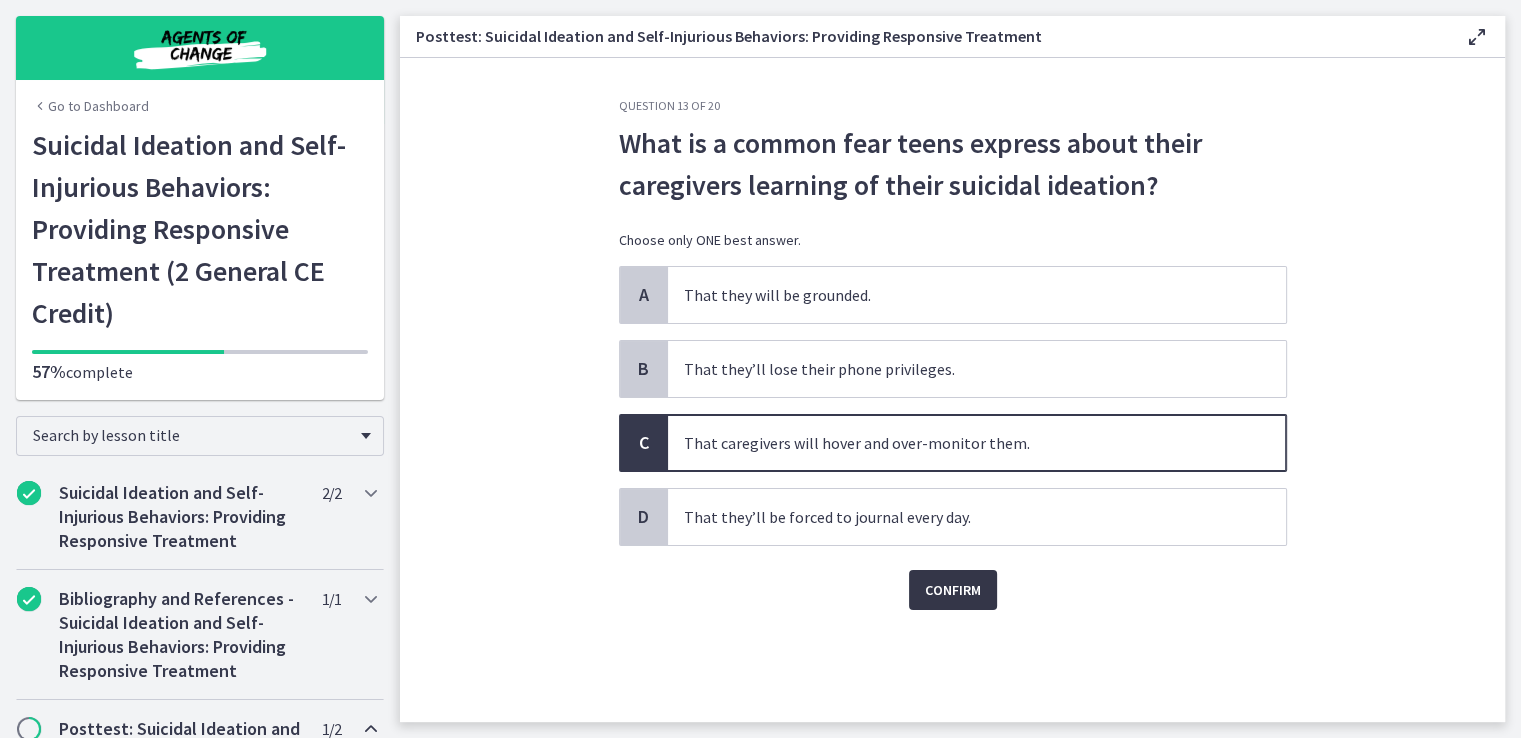click on "Confirm" at bounding box center (953, 590) 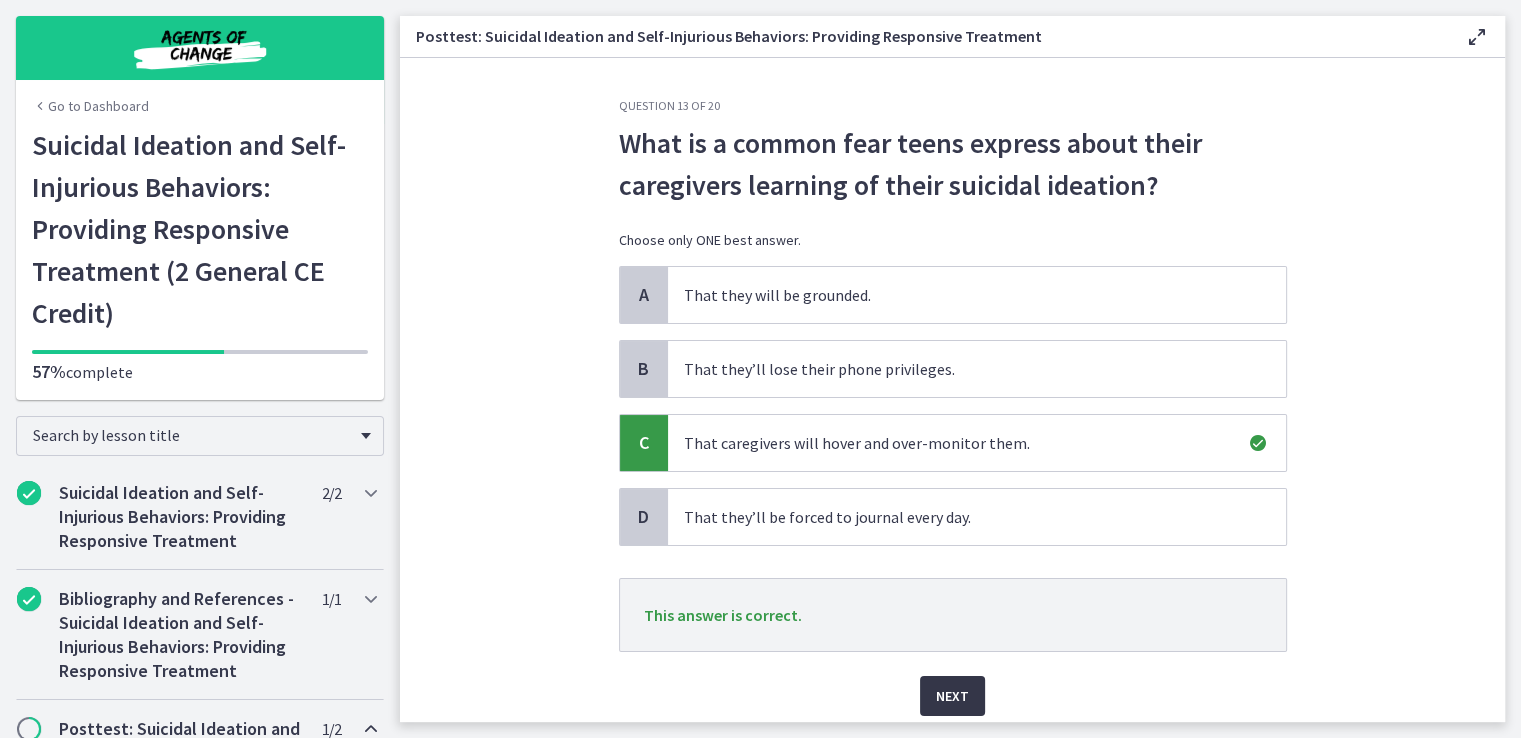 click on "Next" at bounding box center [952, 696] 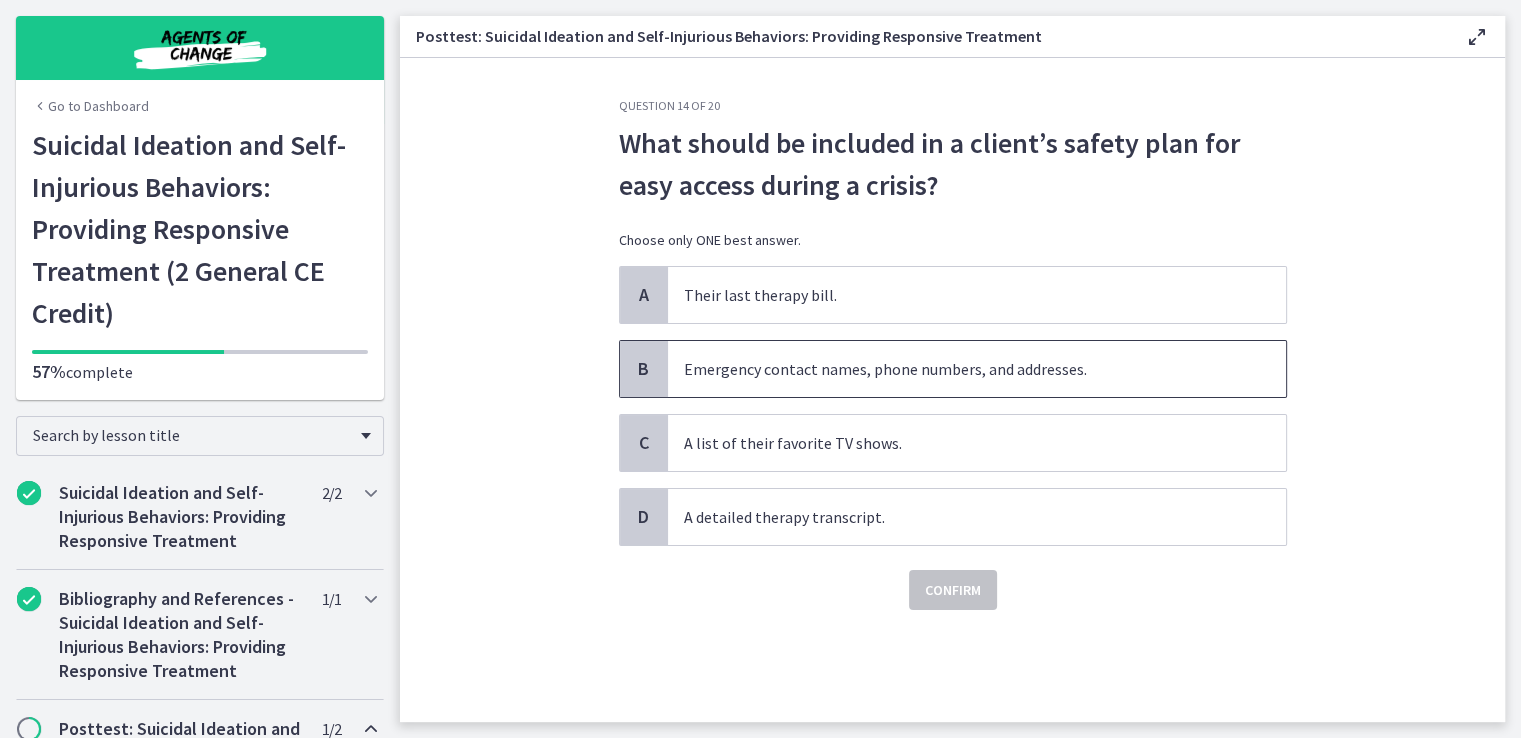 click on "Emergency contact names, phone numbers, and addresses." at bounding box center (977, 369) 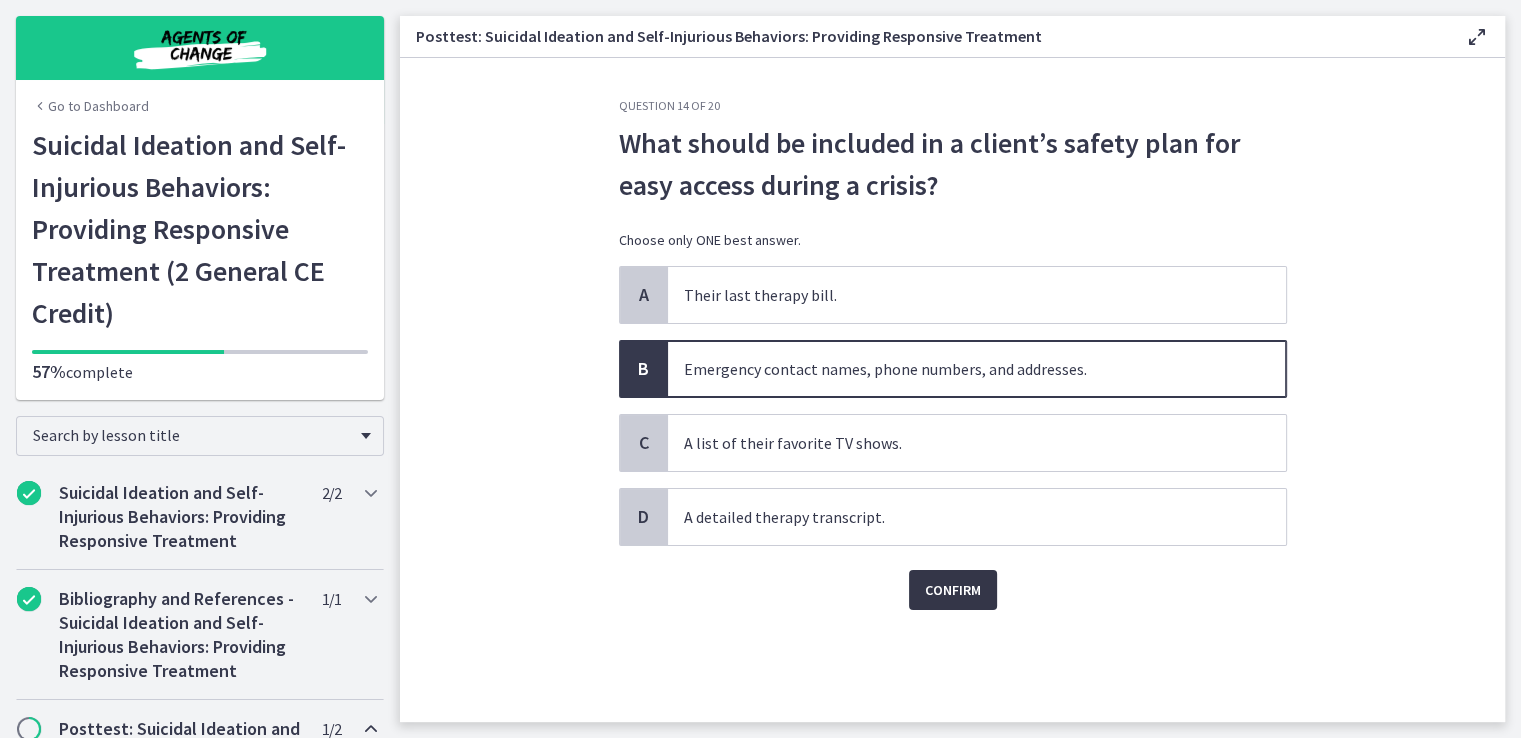click on "Confirm" at bounding box center (953, 590) 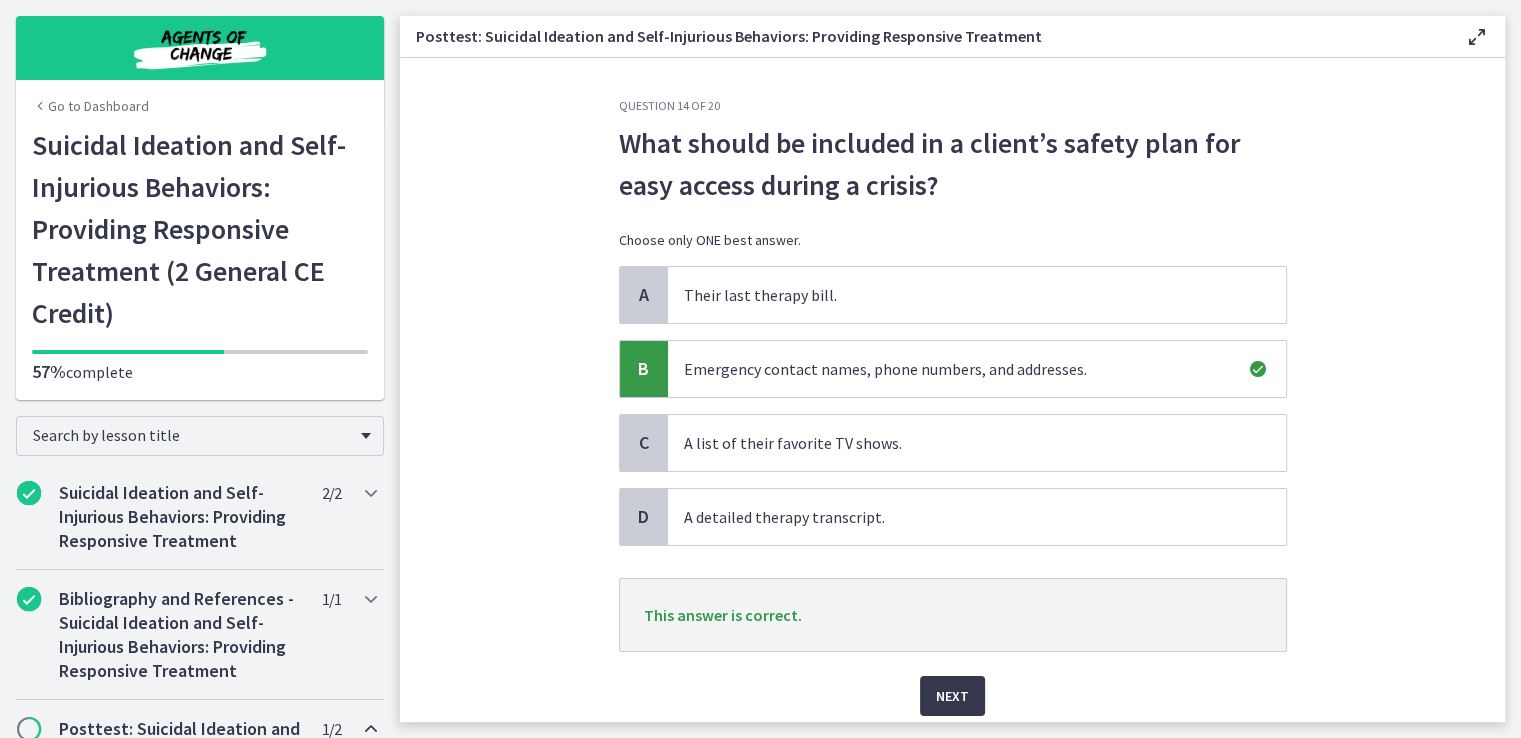 scroll, scrollTop: 72, scrollLeft: 0, axis: vertical 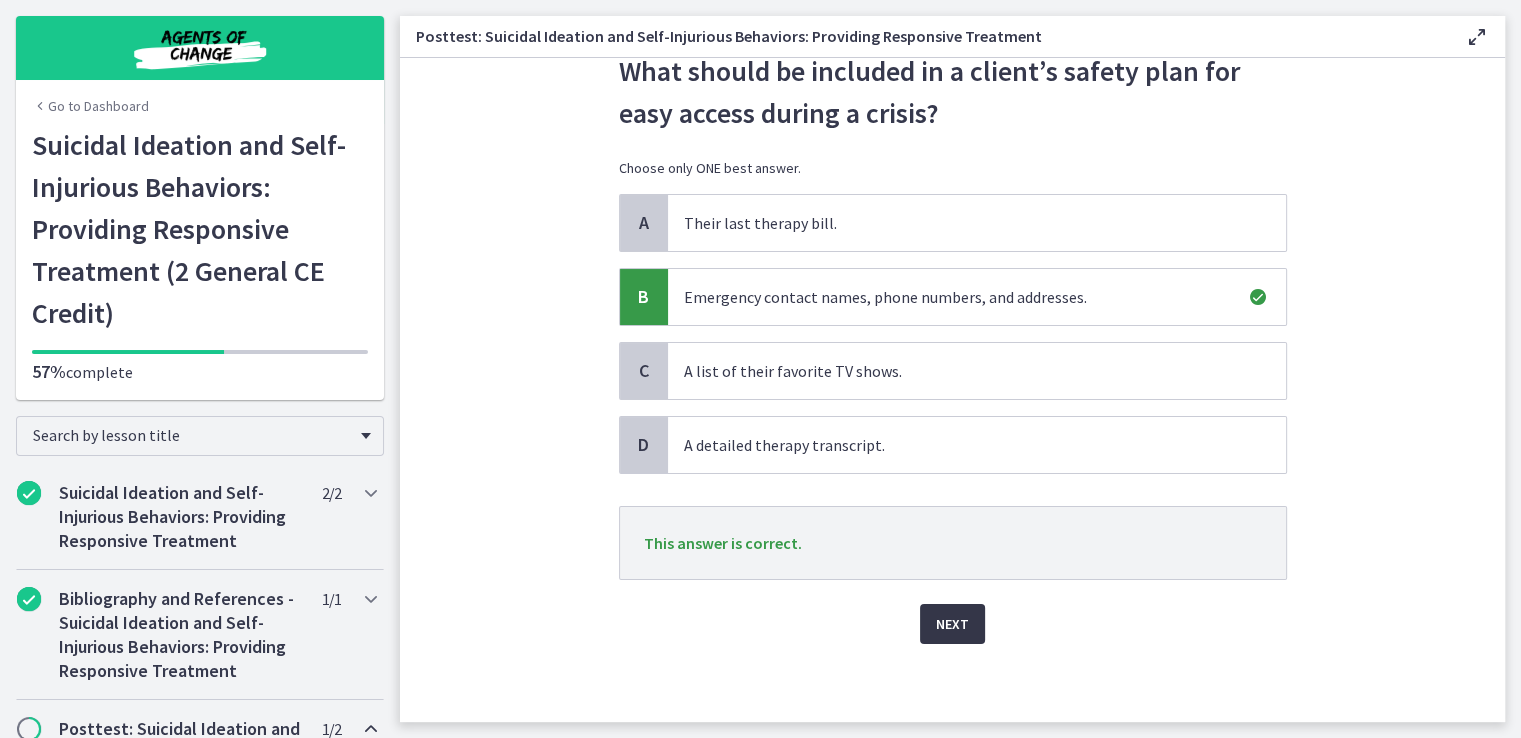 click on "Next" at bounding box center [952, 624] 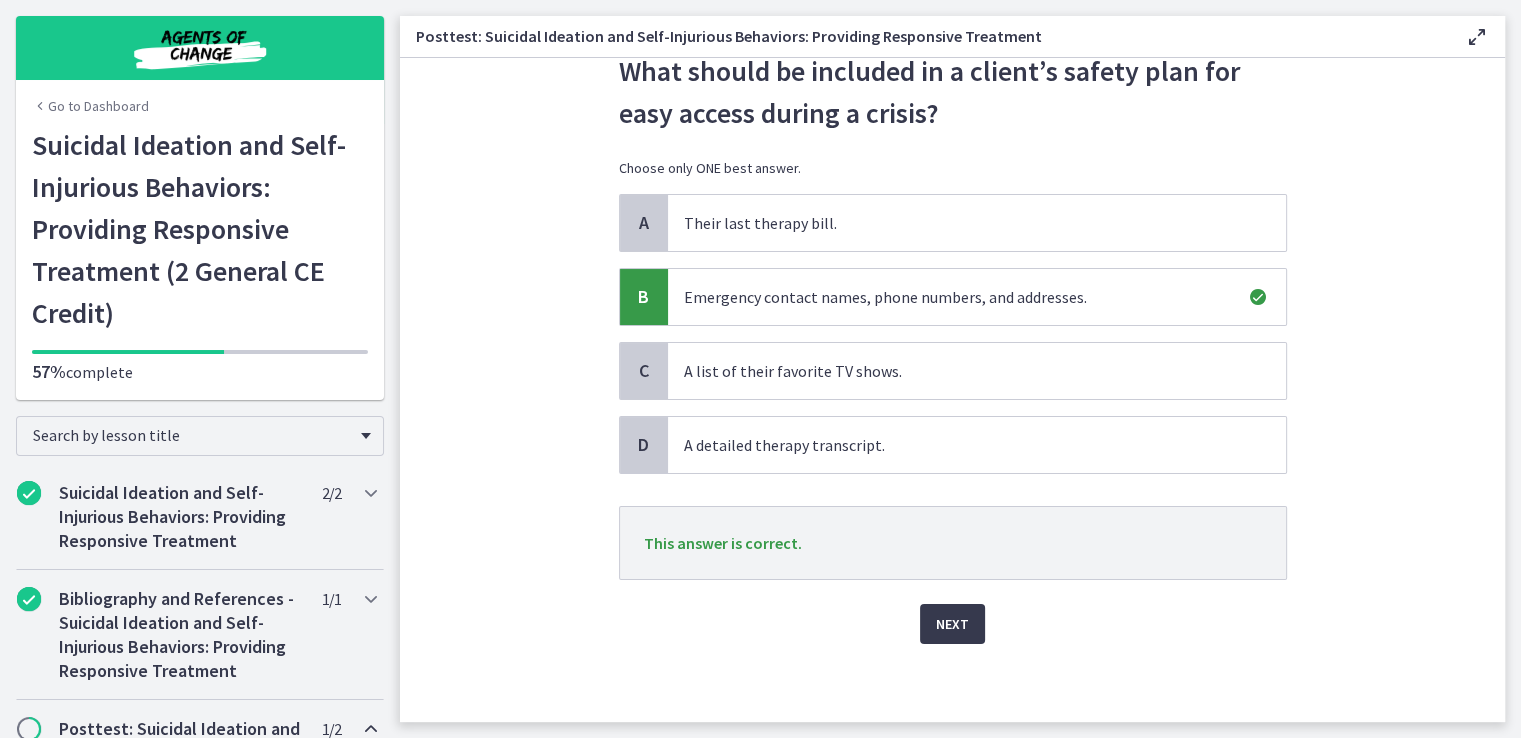 scroll, scrollTop: 0, scrollLeft: 0, axis: both 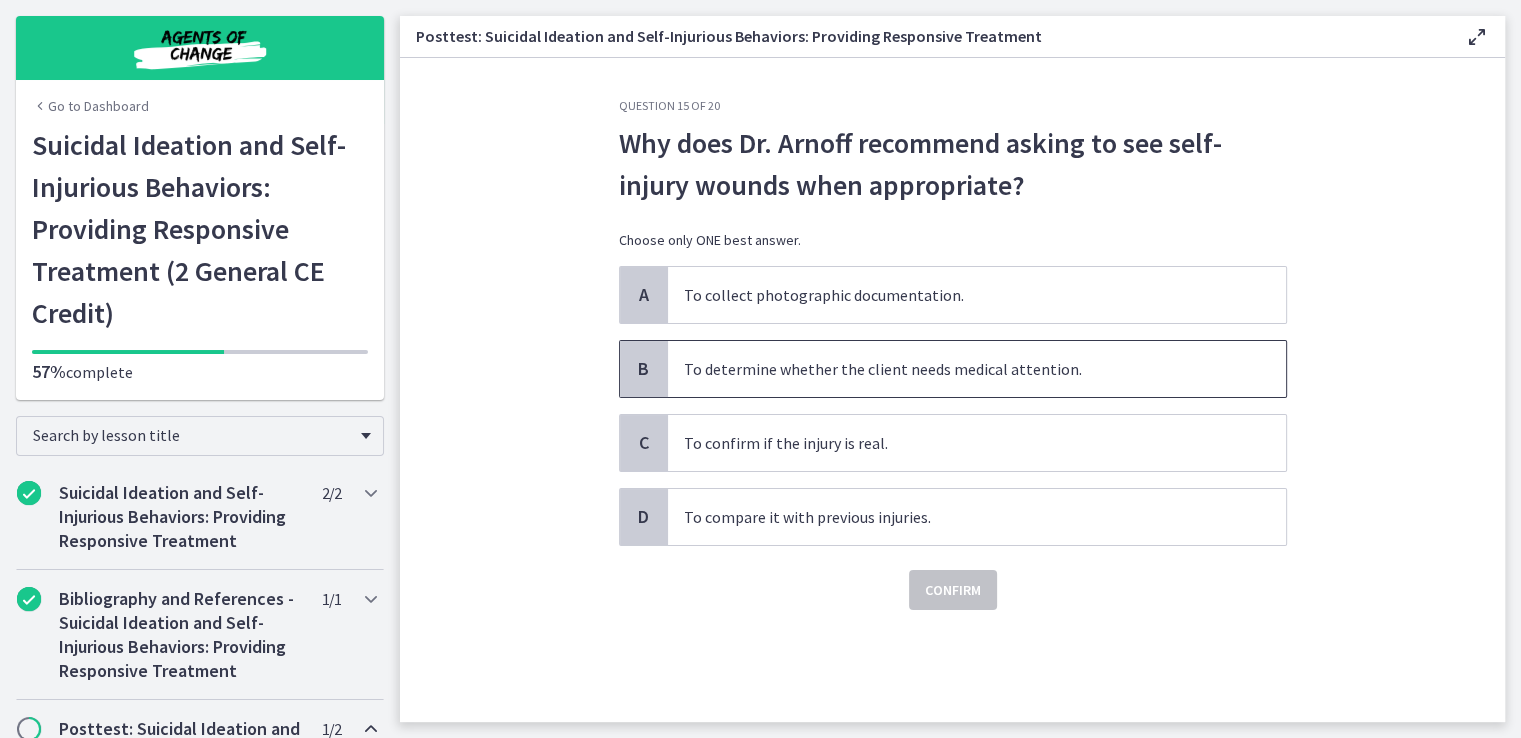 click on "To determine whether the client needs medical attention." at bounding box center (977, 369) 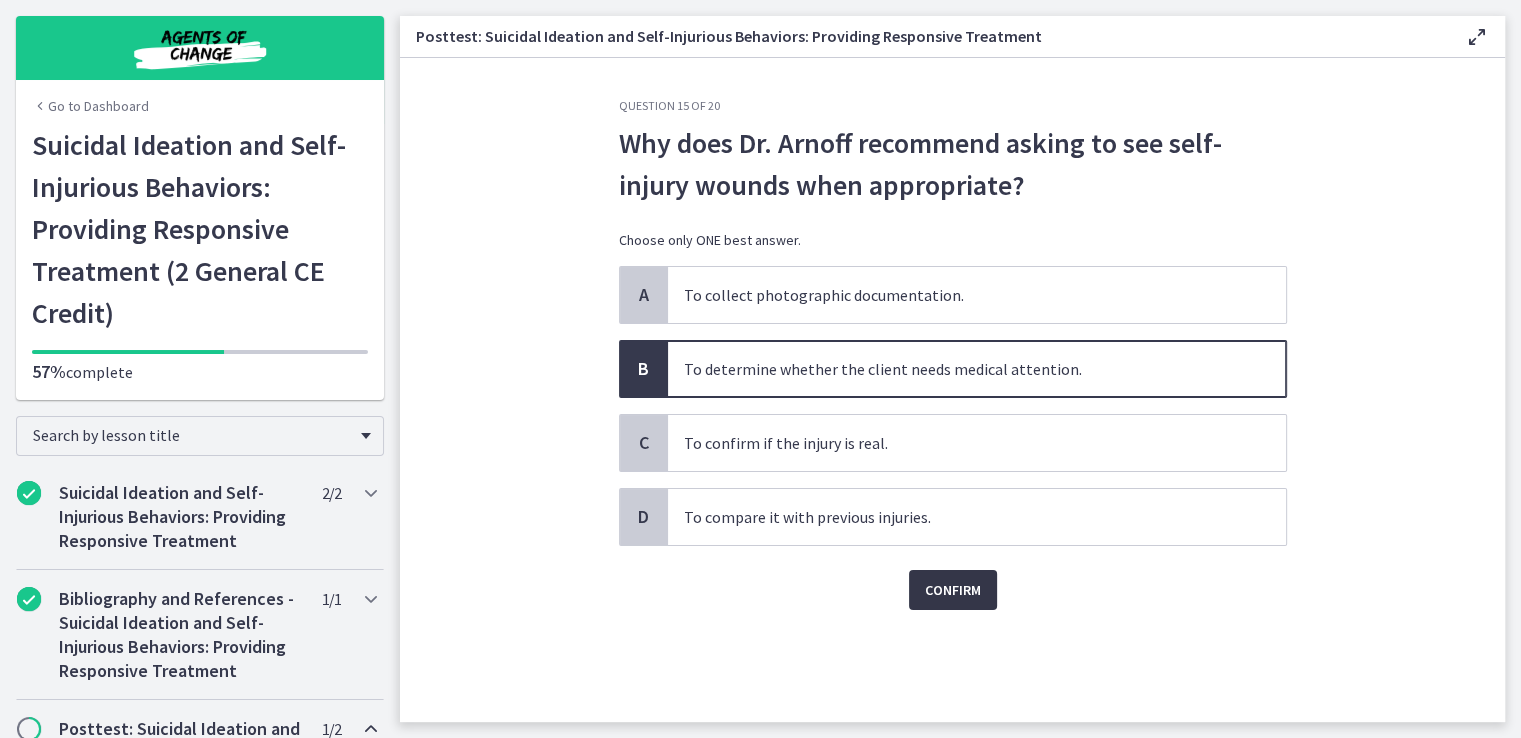 click on "Confirm" at bounding box center [953, 590] 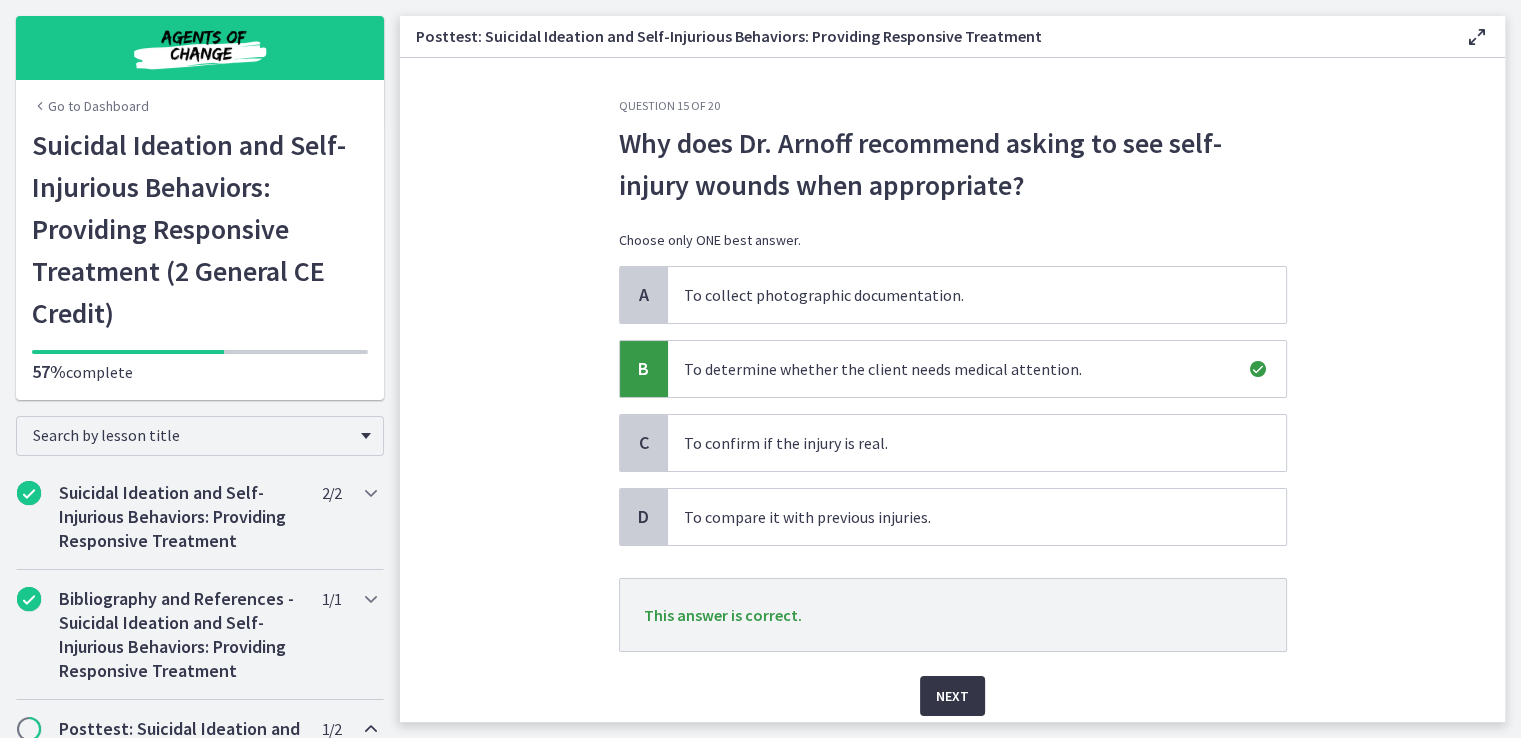 click on "Next" at bounding box center (952, 696) 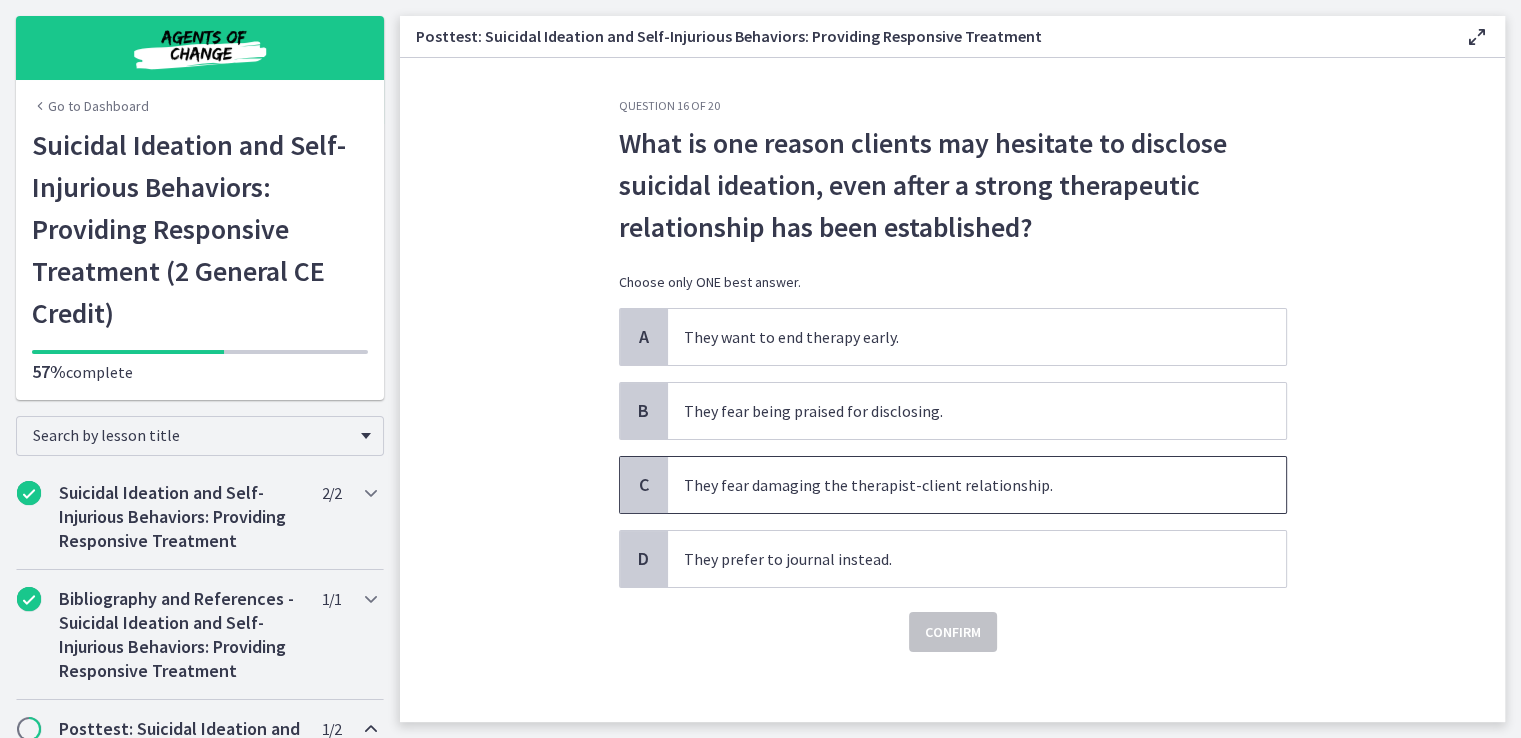 click on "They fear damaging the therapist-client relationship." at bounding box center (977, 485) 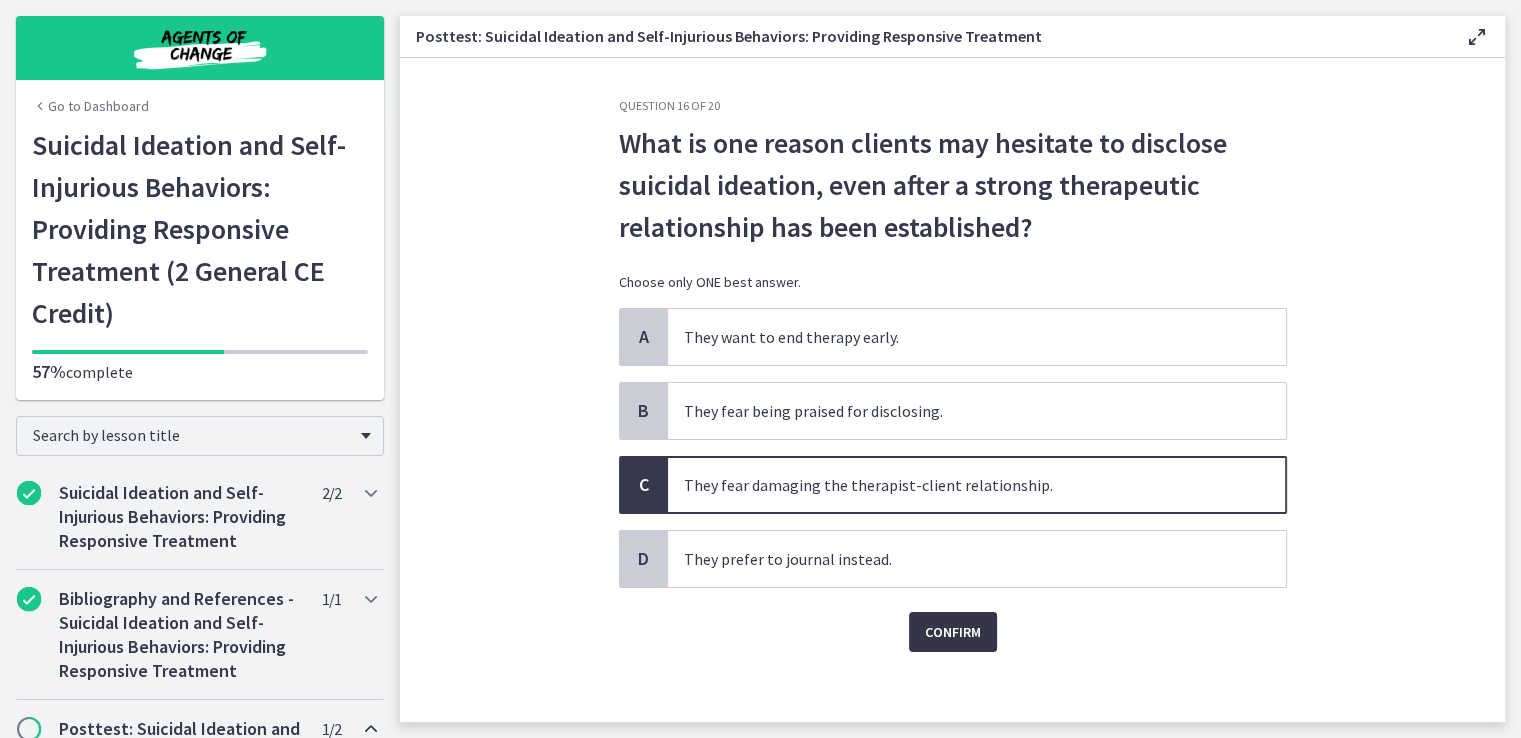 click on "Confirm" at bounding box center [953, 632] 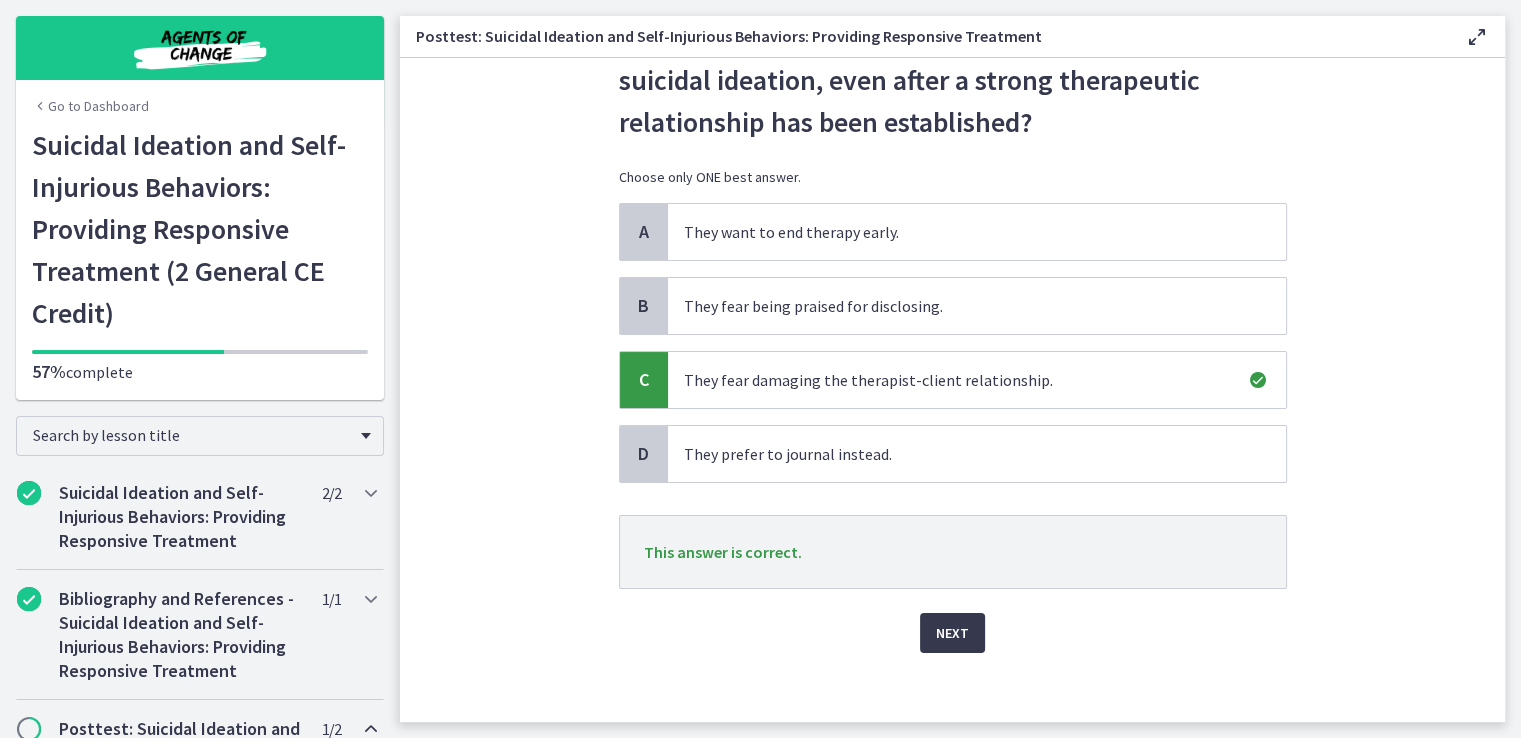 scroll, scrollTop: 114, scrollLeft: 0, axis: vertical 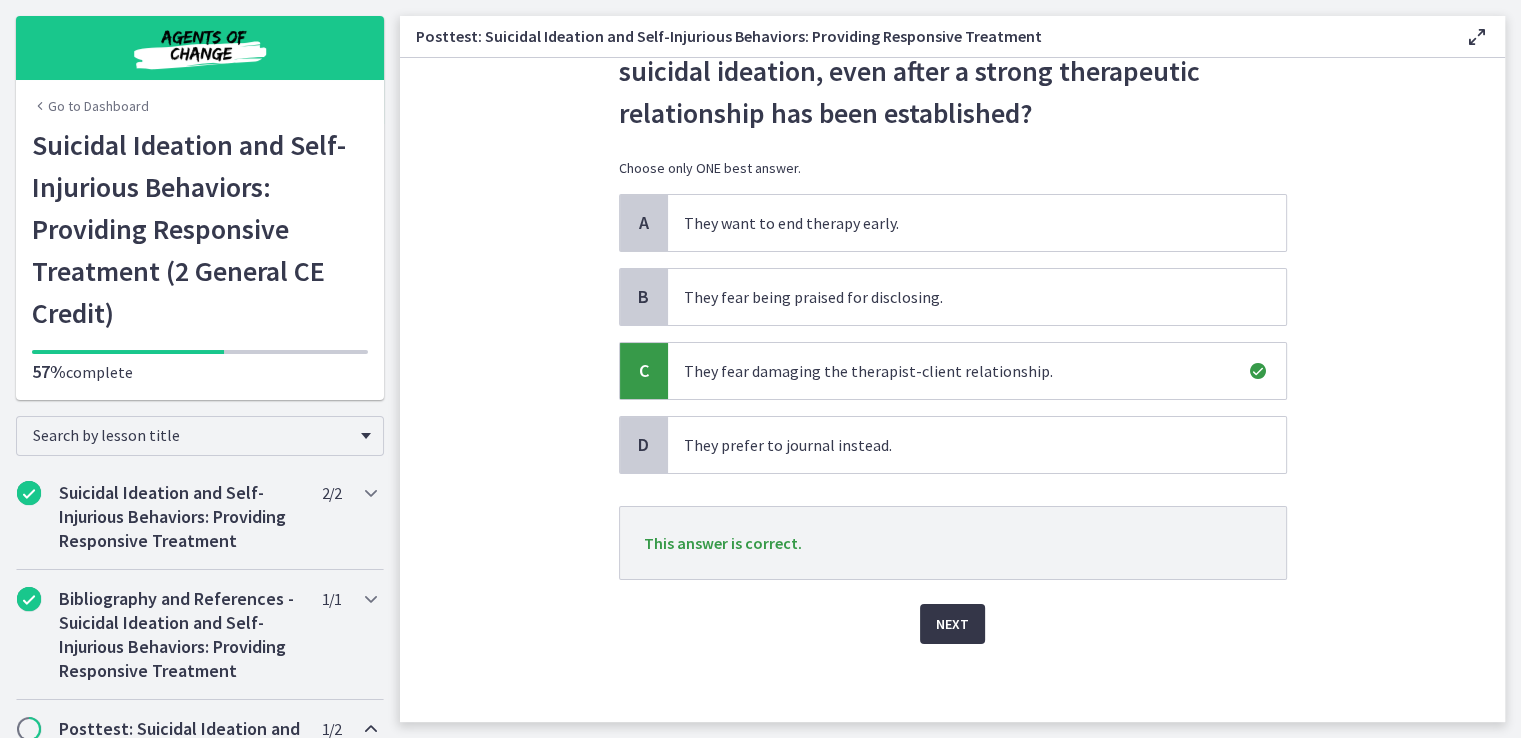 click on "Next" at bounding box center [952, 624] 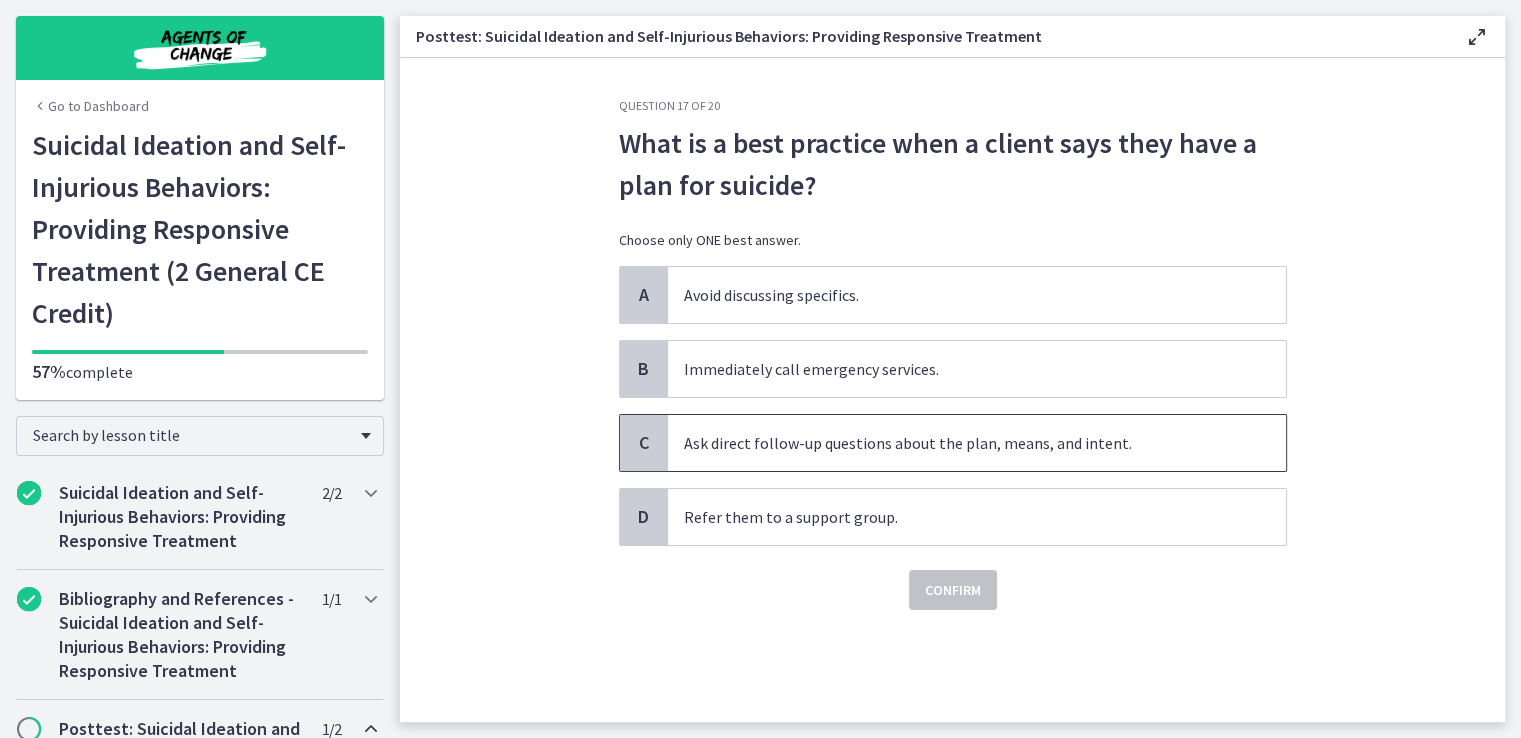 click on "Ask direct follow-up questions about the plan, means, and intent." at bounding box center (977, 443) 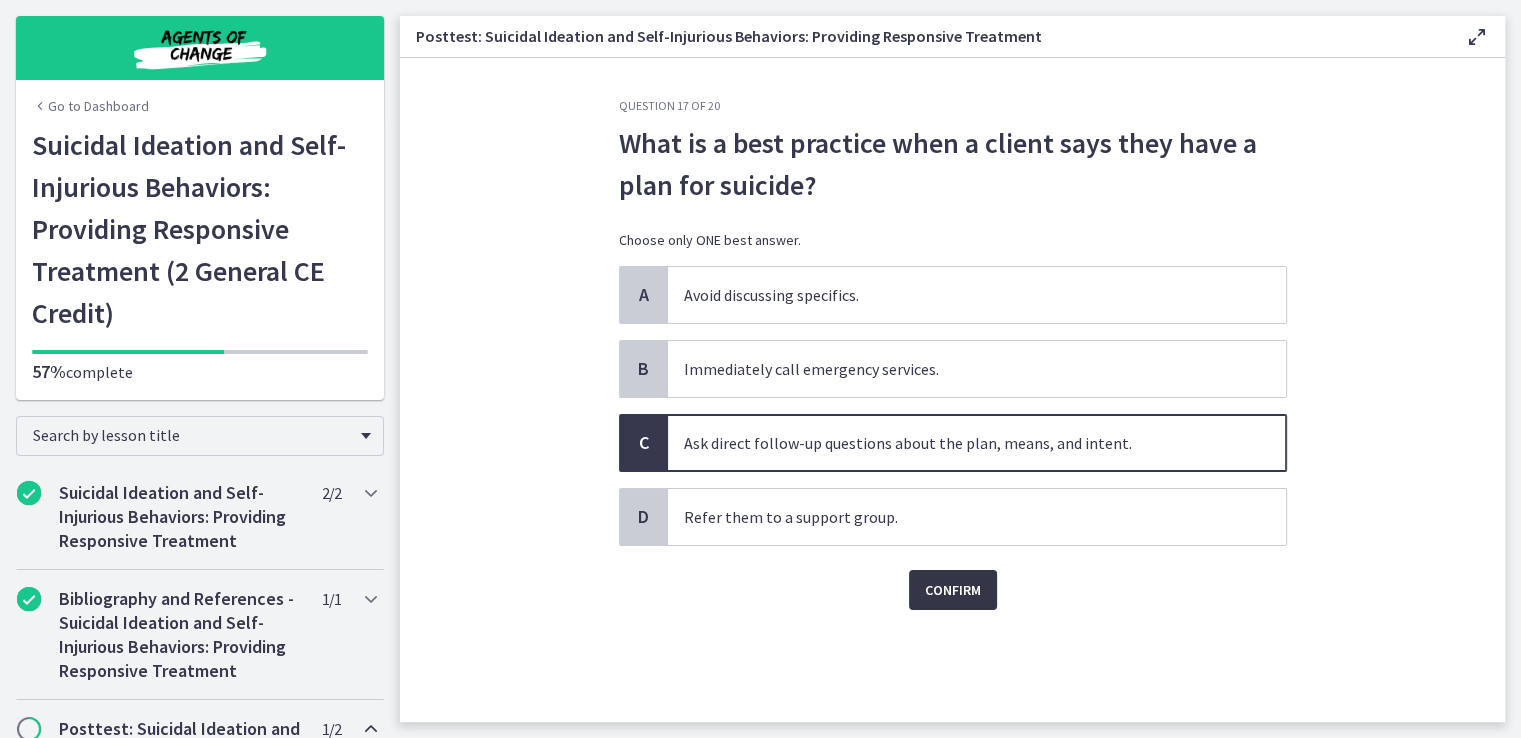 click on "Confirm" at bounding box center (953, 590) 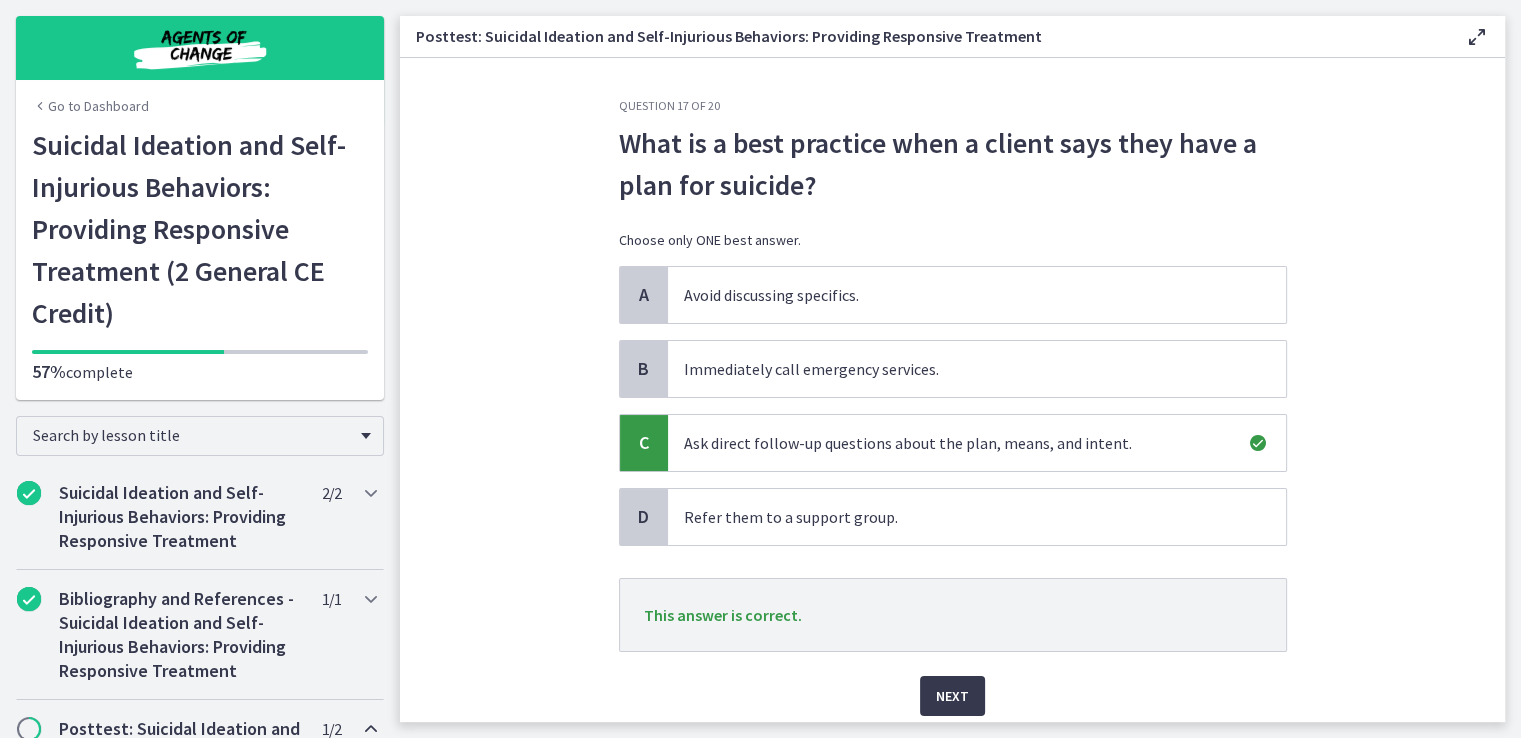 scroll, scrollTop: 72, scrollLeft: 0, axis: vertical 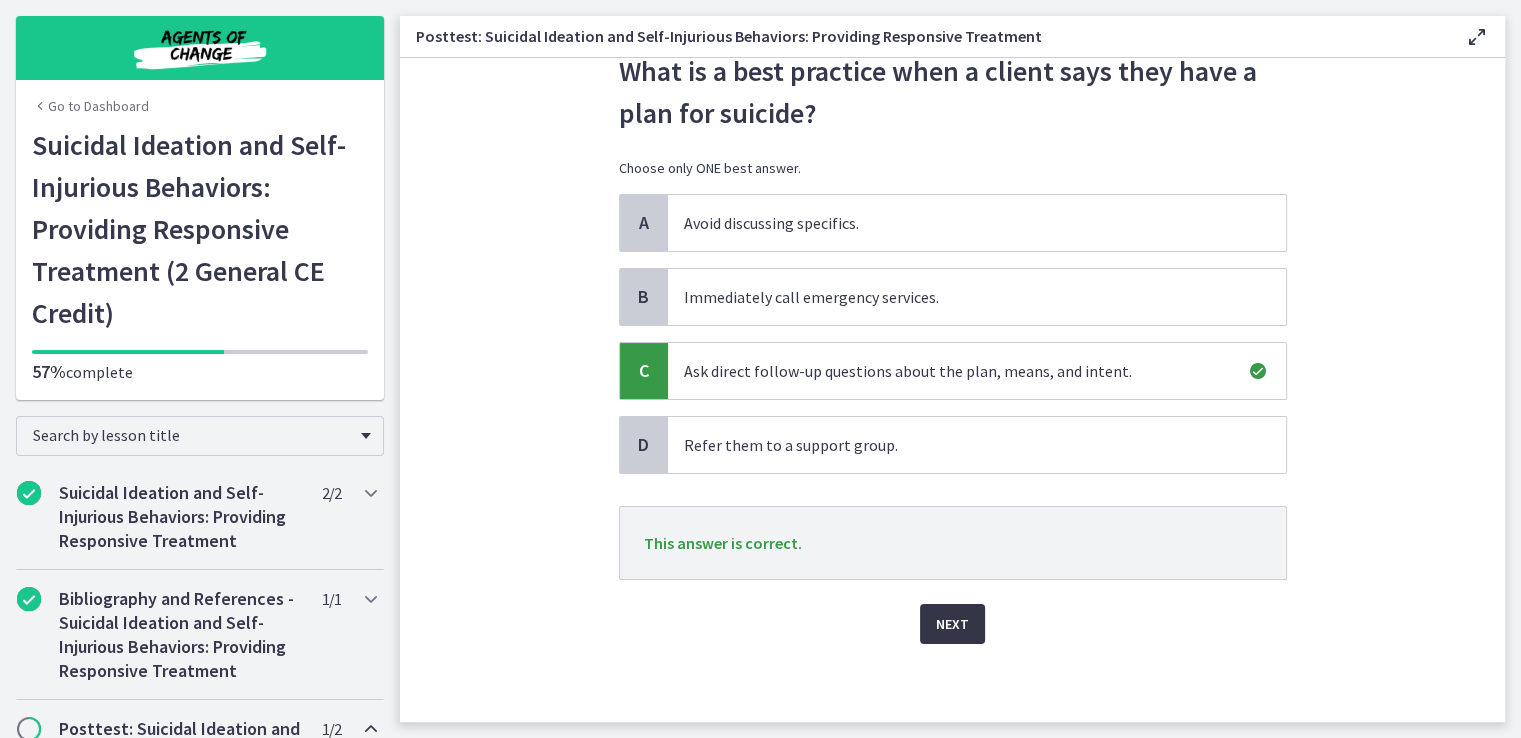 drag, startPoint x: 941, startPoint y: 617, endPoint x: 939, endPoint y: 578, distance: 39.051247 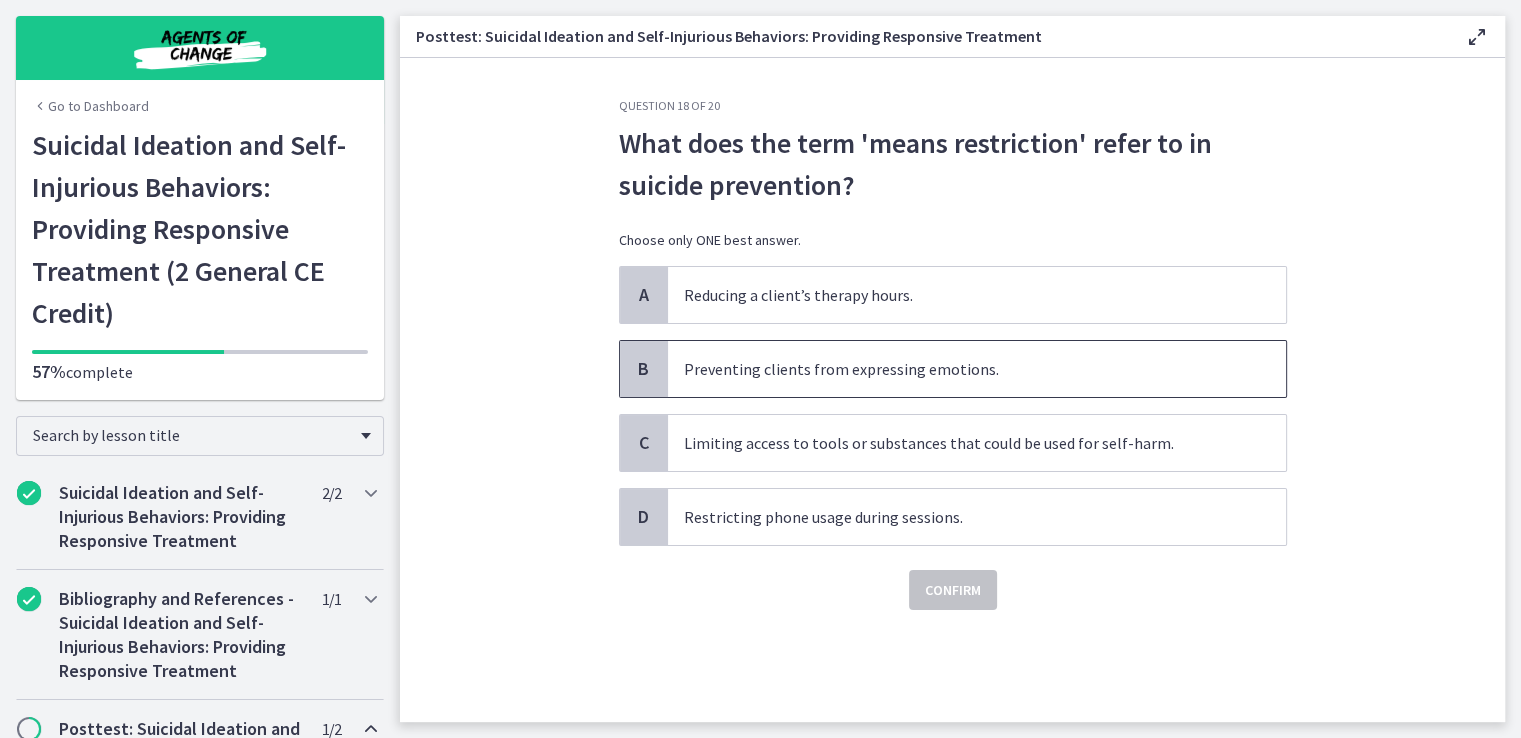 scroll, scrollTop: 0, scrollLeft: 0, axis: both 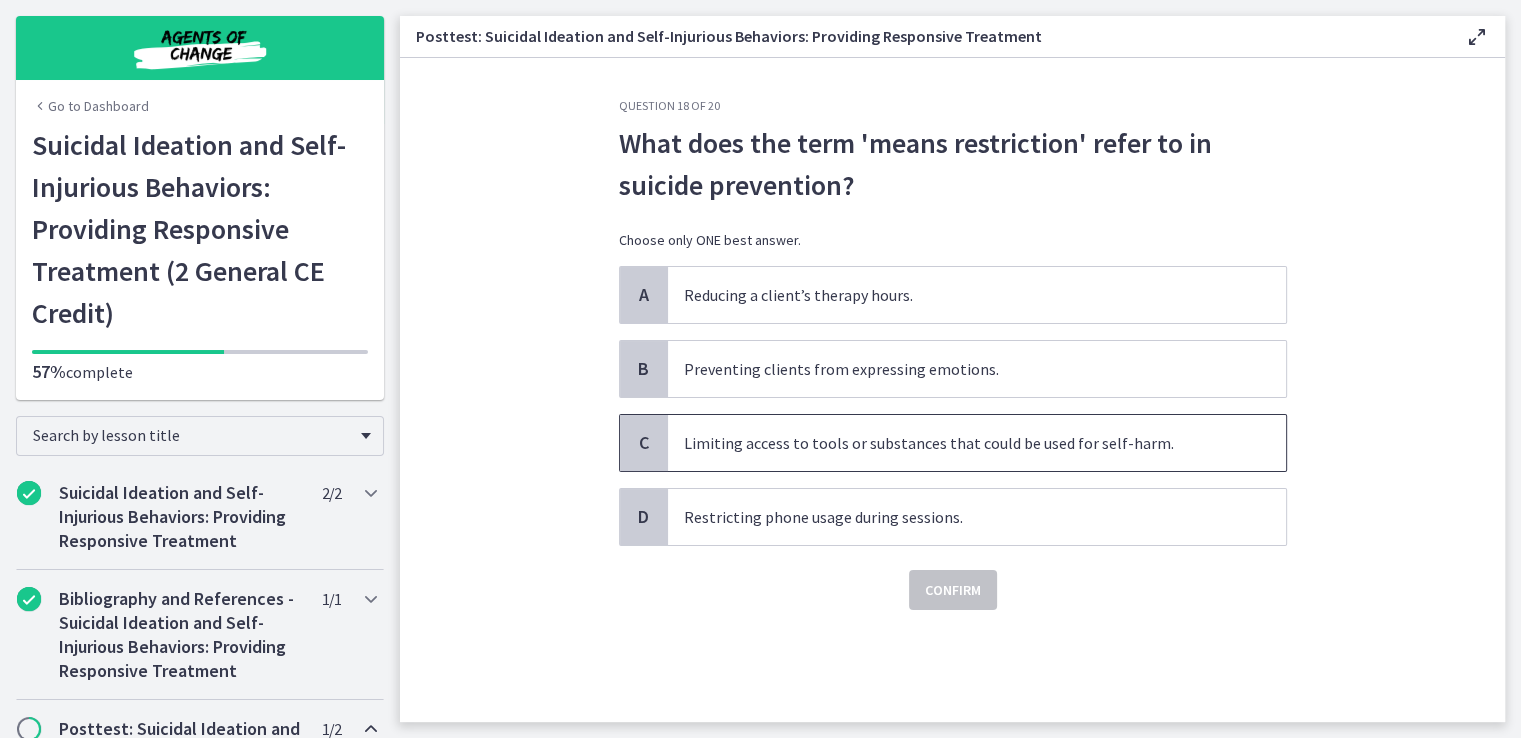 click on "Limiting access to tools or substances that could be used for self-harm." at bounding box center [977, 443] 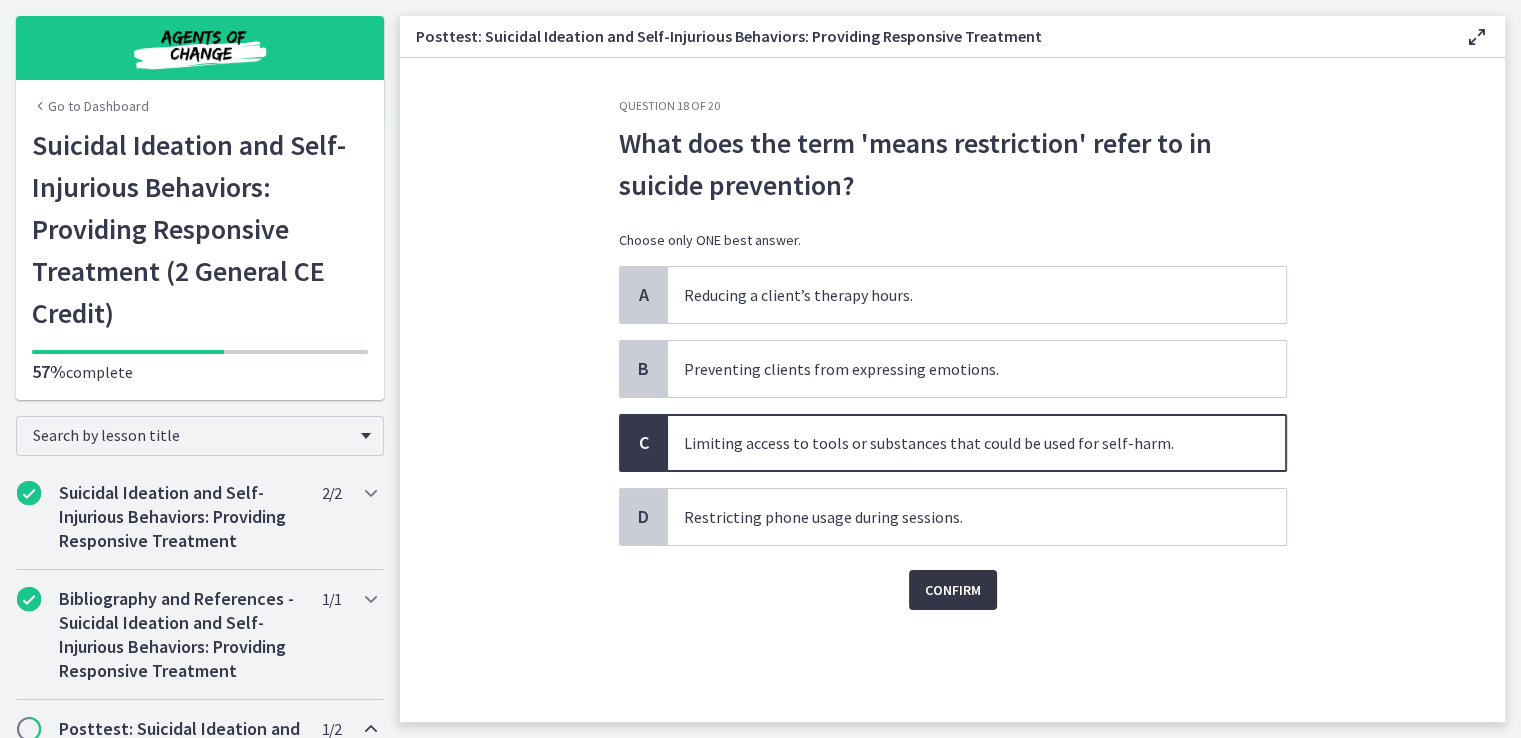 click on "Confirm" at bounding box center (953, 590) 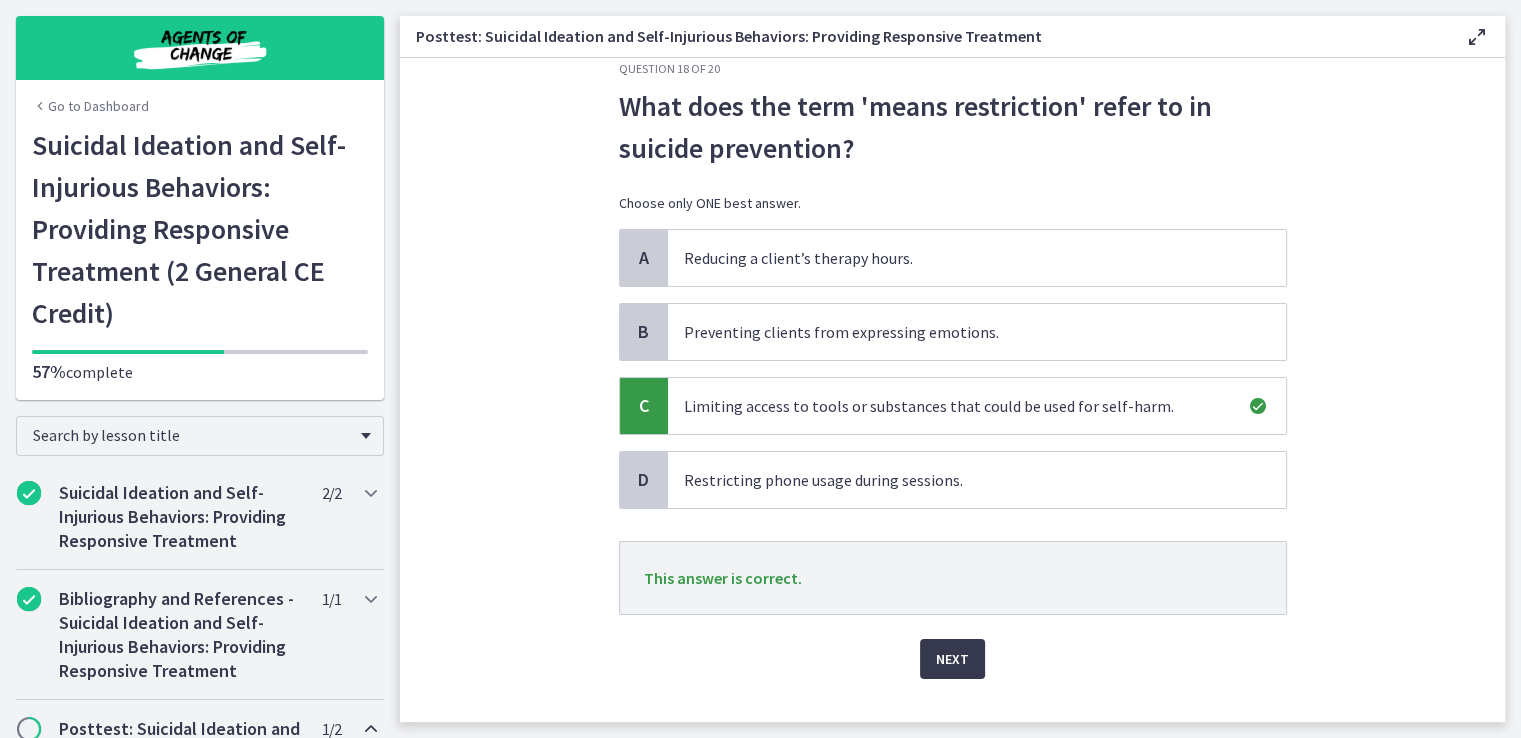 scroll, scrollTop: 72, scrollLeft: 0, axis: vertical 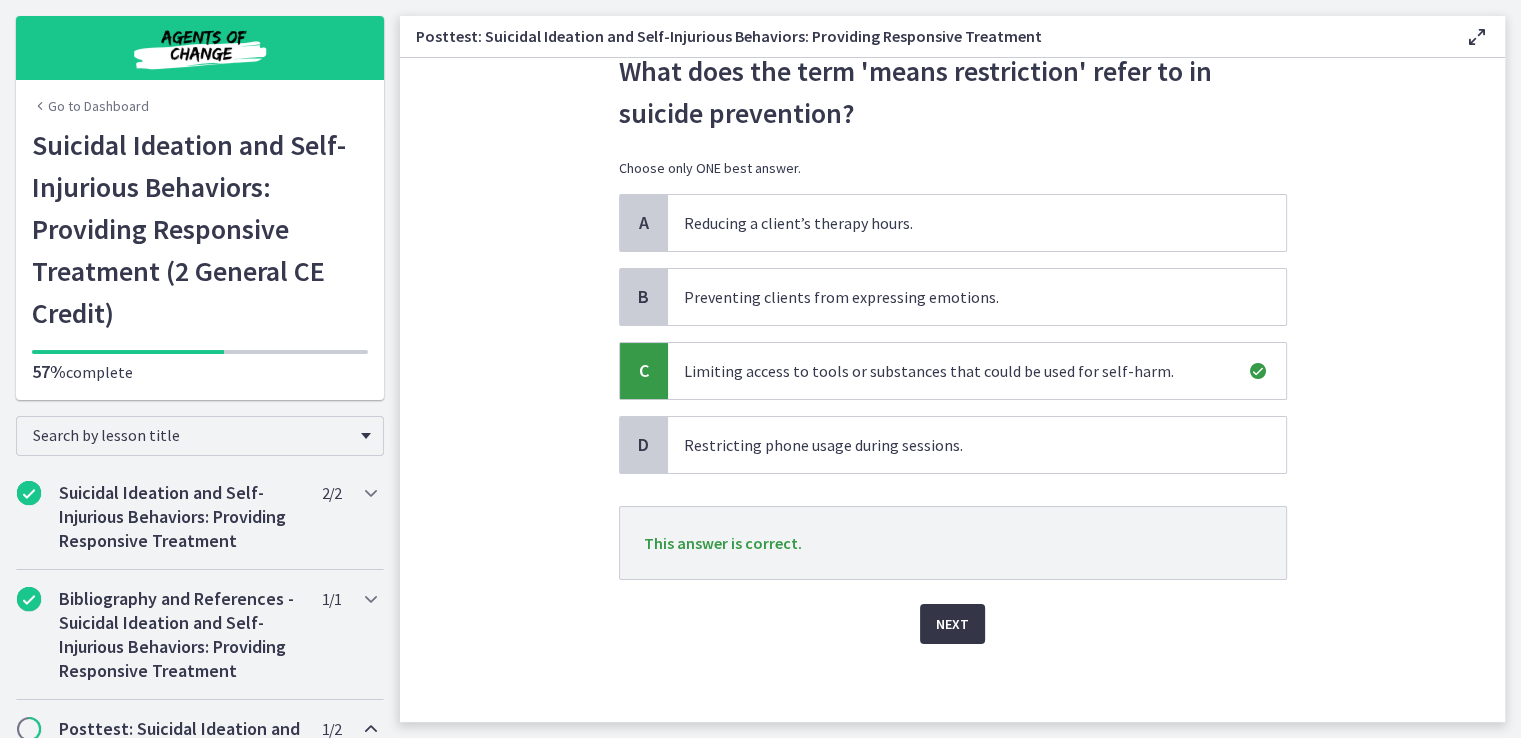 click on "Next" at bounding box center (952, 624) 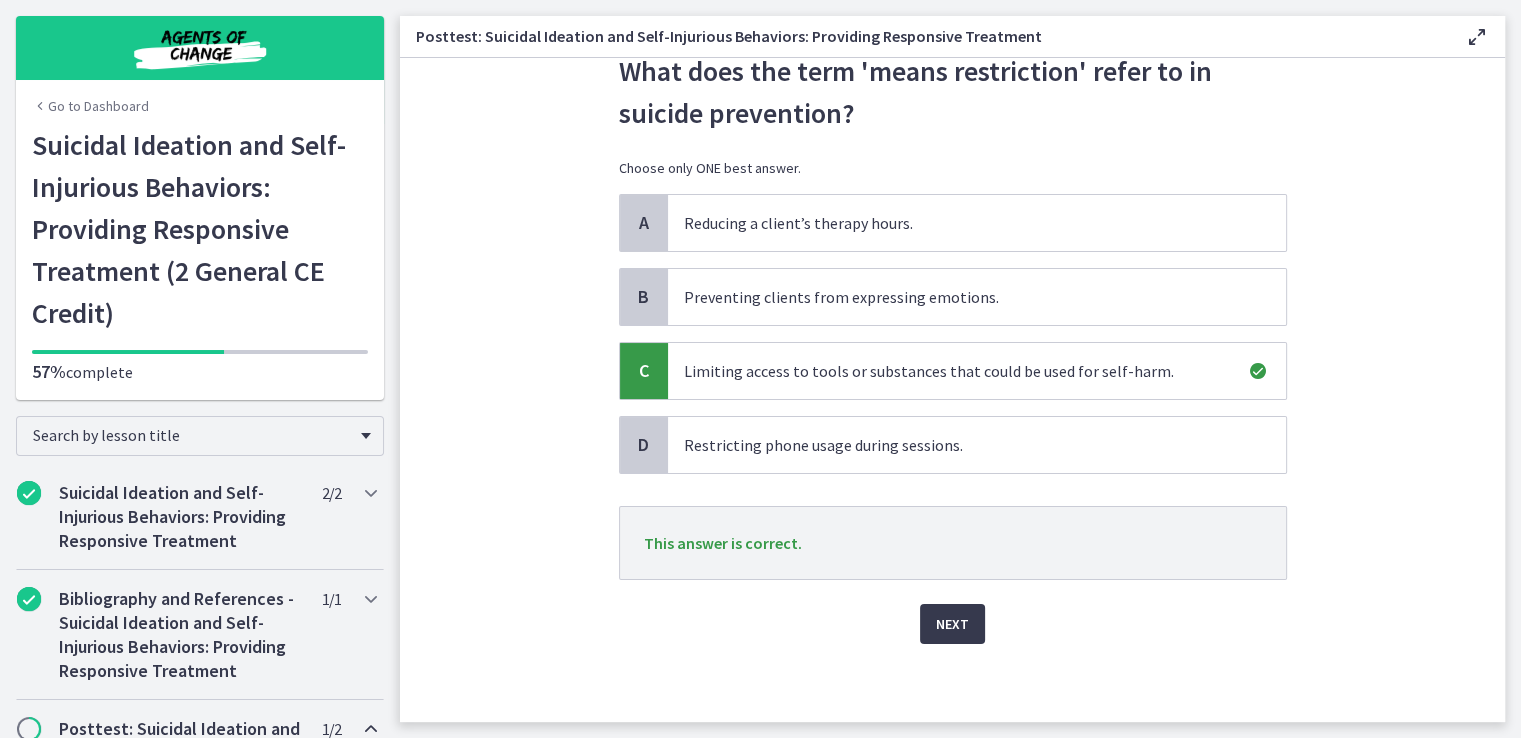 scroll, scrollTop: 0, scrollLeft: 0, axis: both 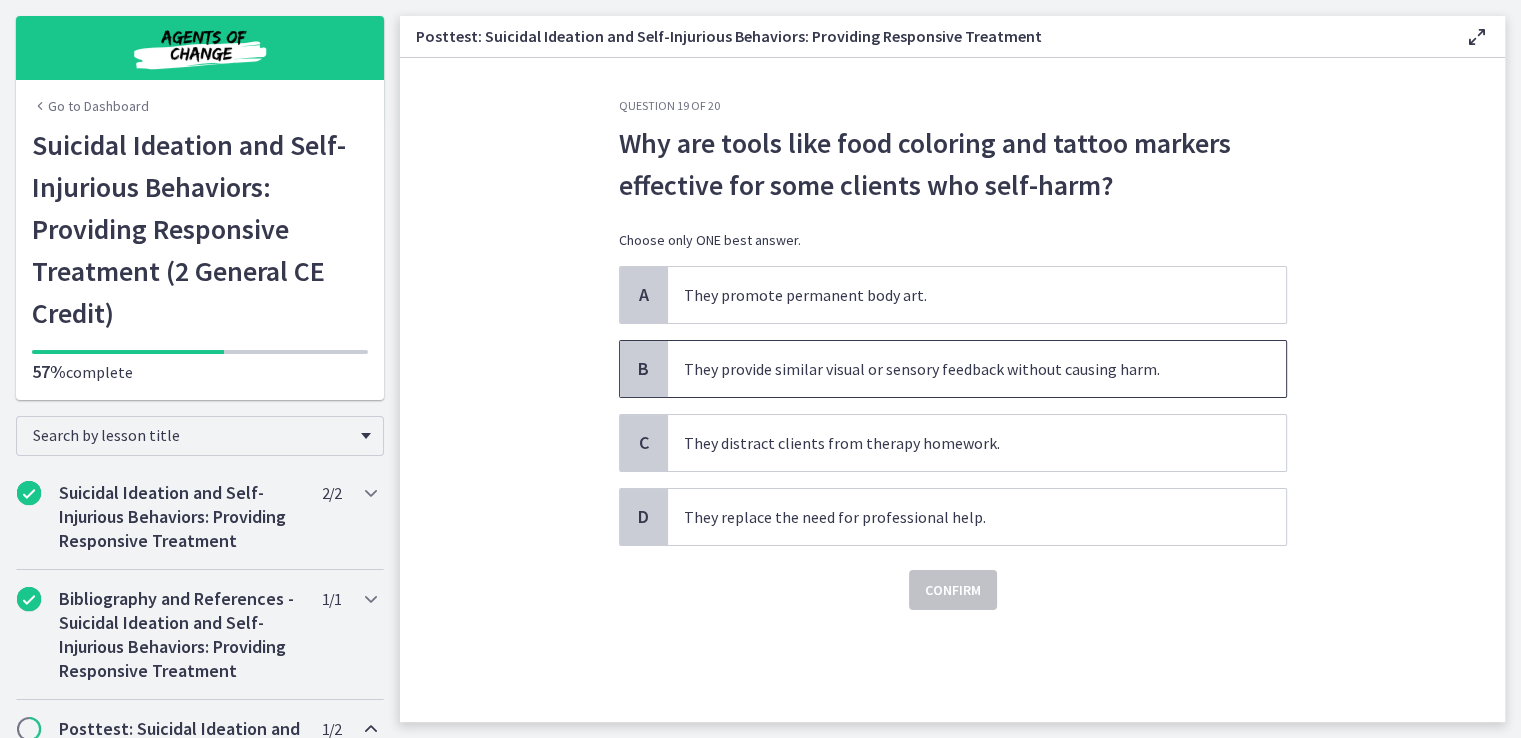 click on "They provide similar visual or sensory feedback without causing harm." at bounding box center (977, 369) 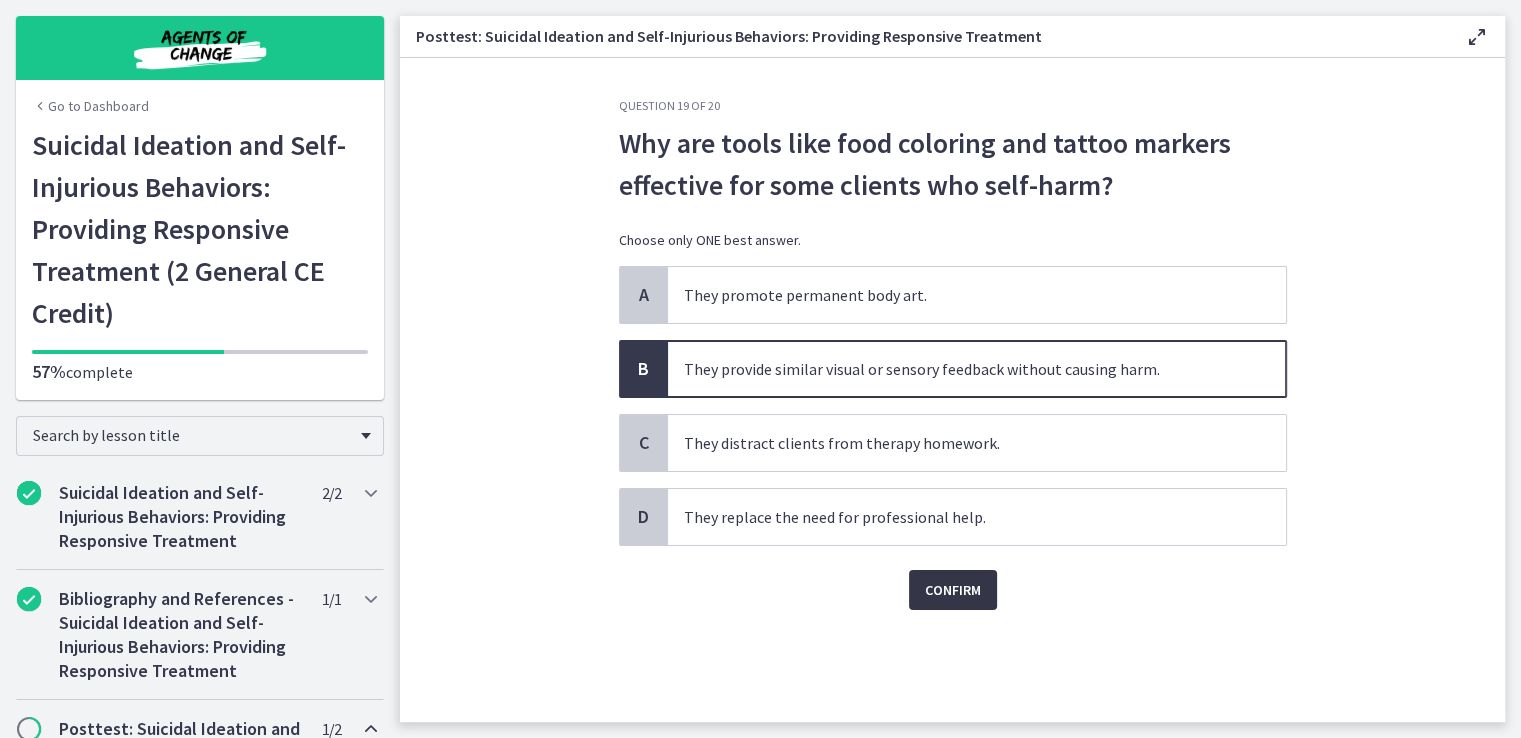 click on "Confirm" at bounding box center (953, 590) 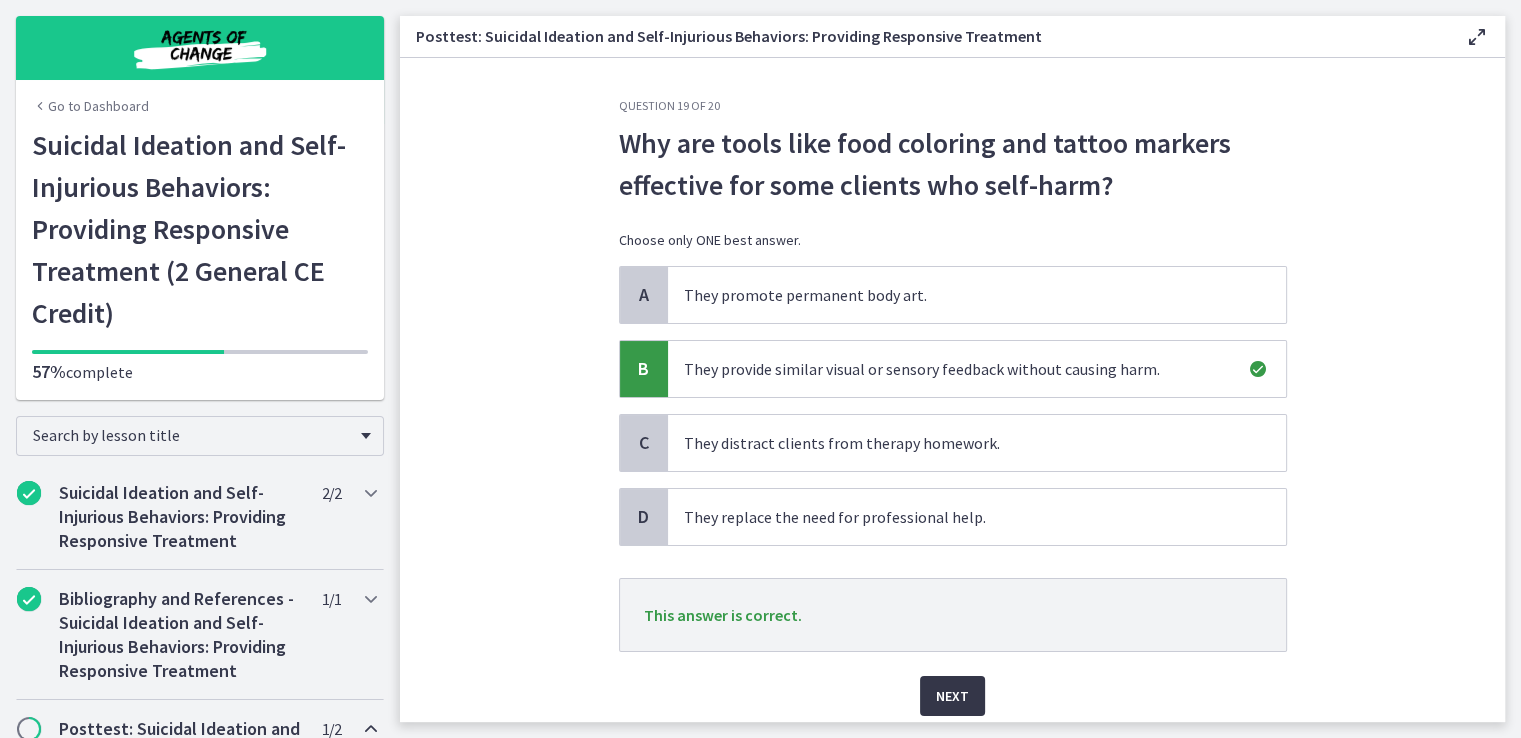 click on "Next" at bounding box center (952, 696) 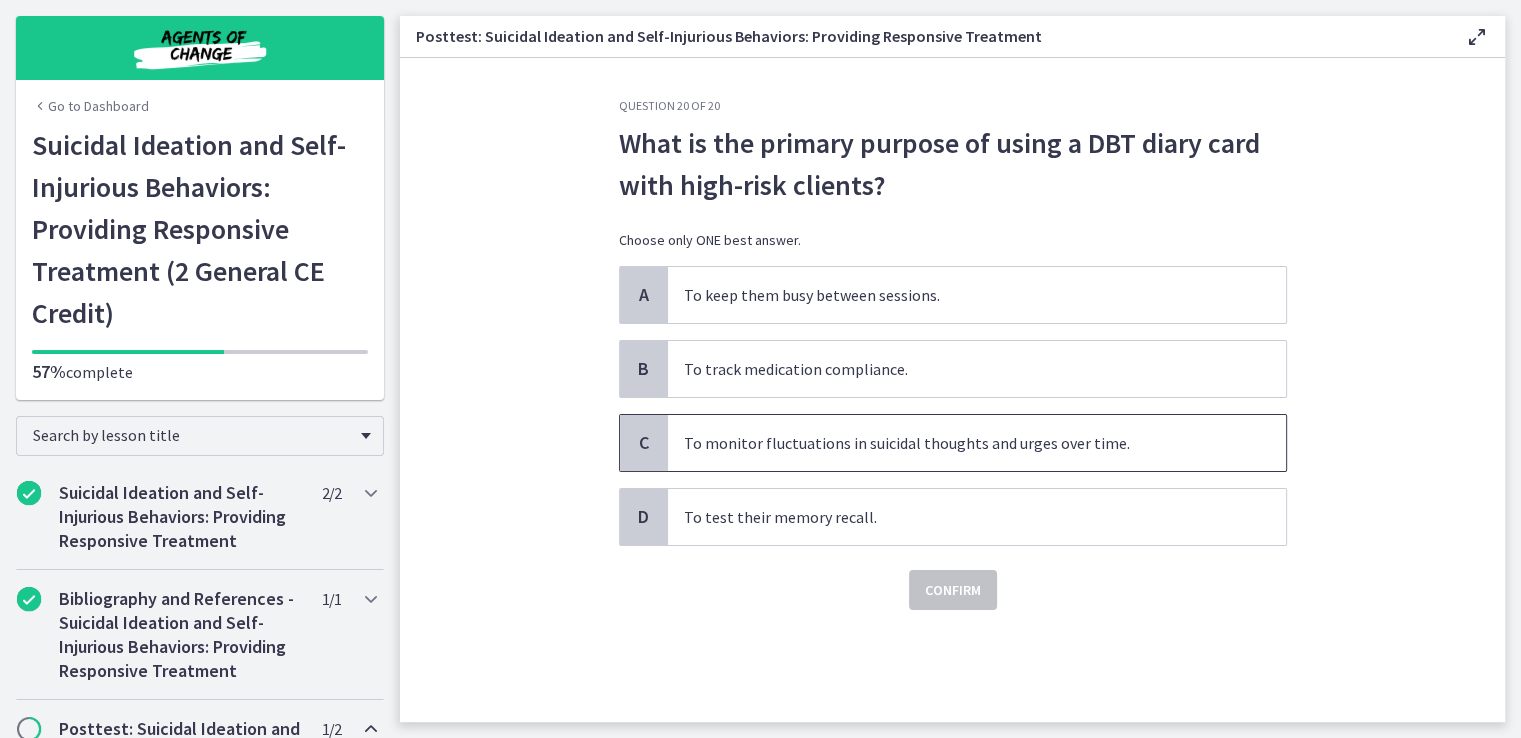 click on "To monitor fluctuations in suicidal thoughts and urges over time." at bounding box center [977, 443] 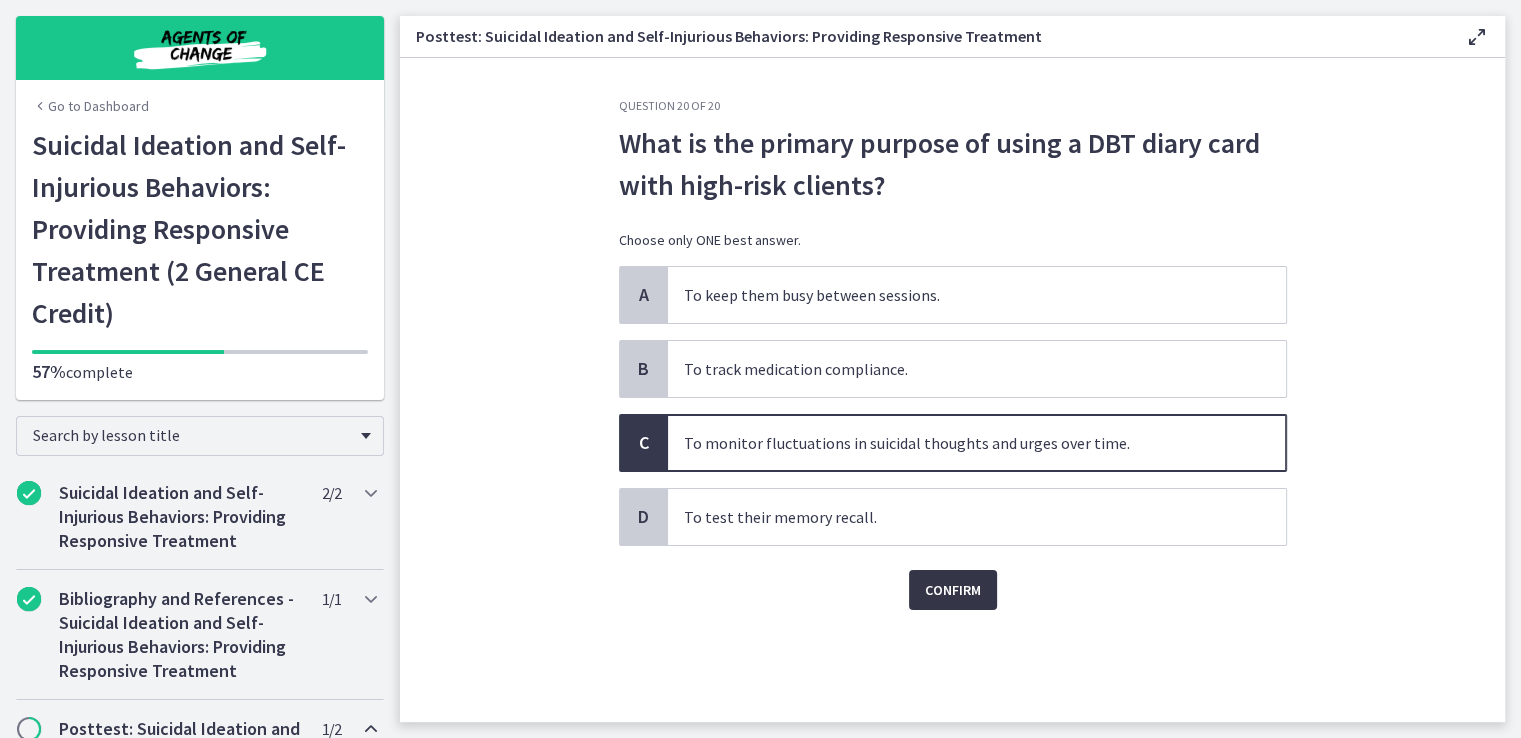 click on "Confirm" at bounding box center [953, 590] 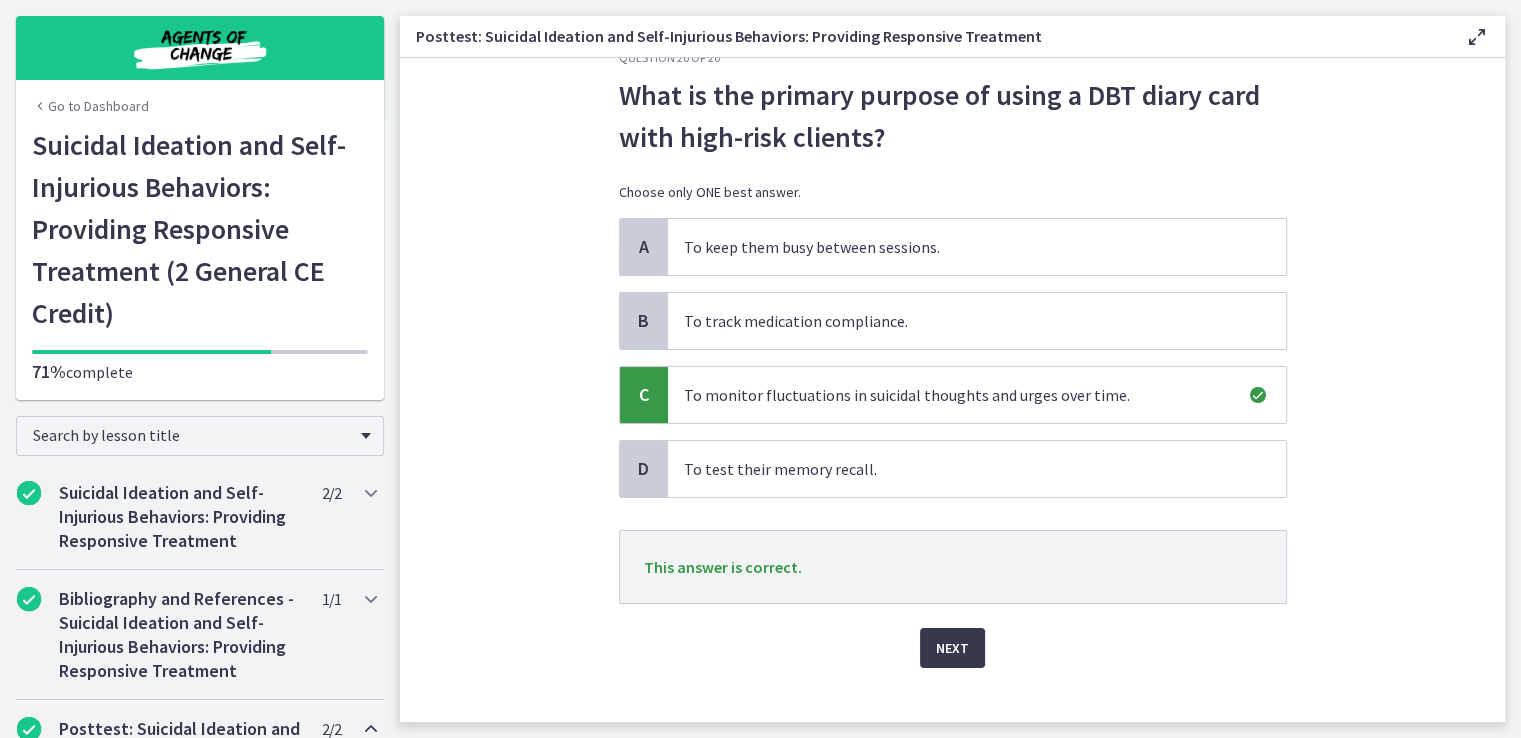 scroll, scrollTop: 72, scrollLeft: 0, axis: vertical 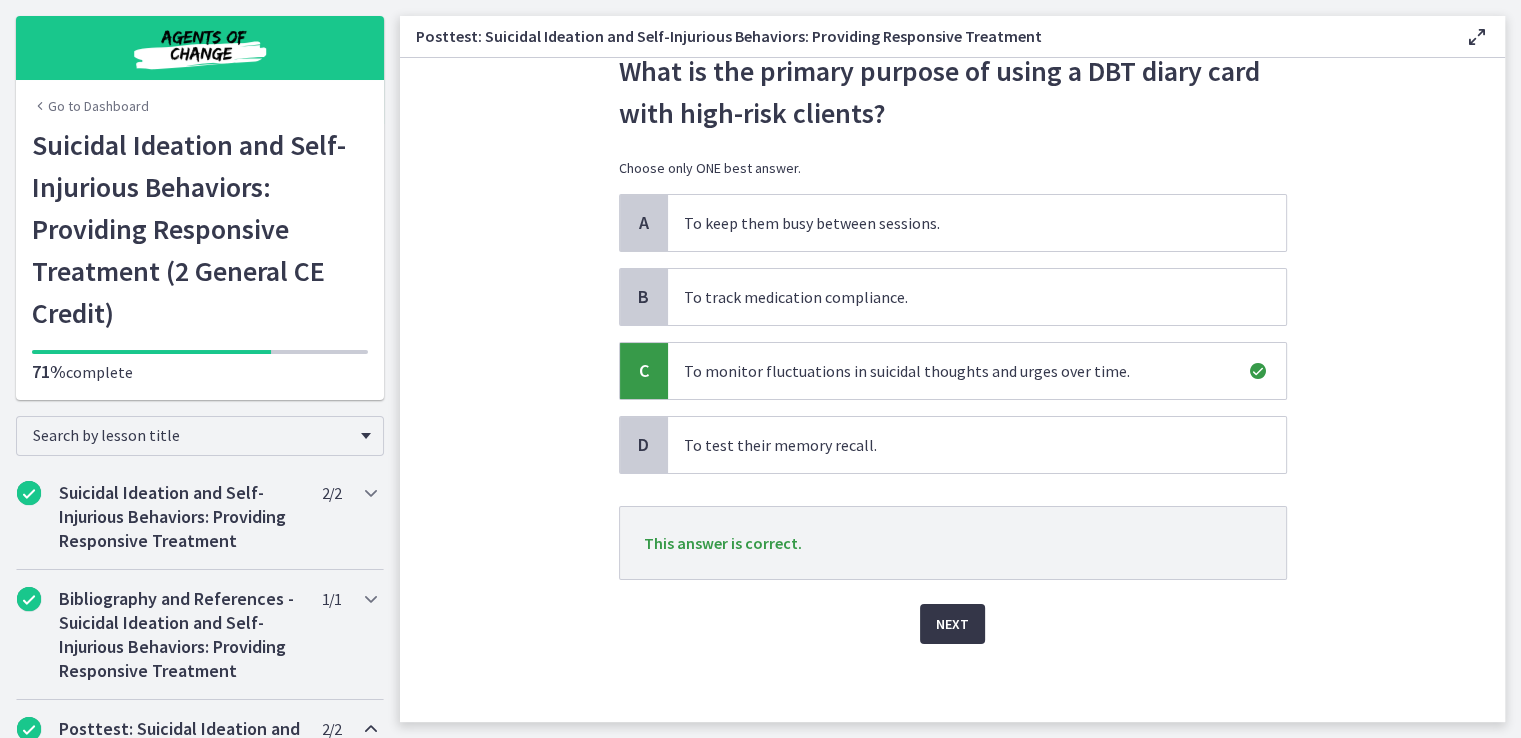 click on "Next" at bounding box center (952, 624) 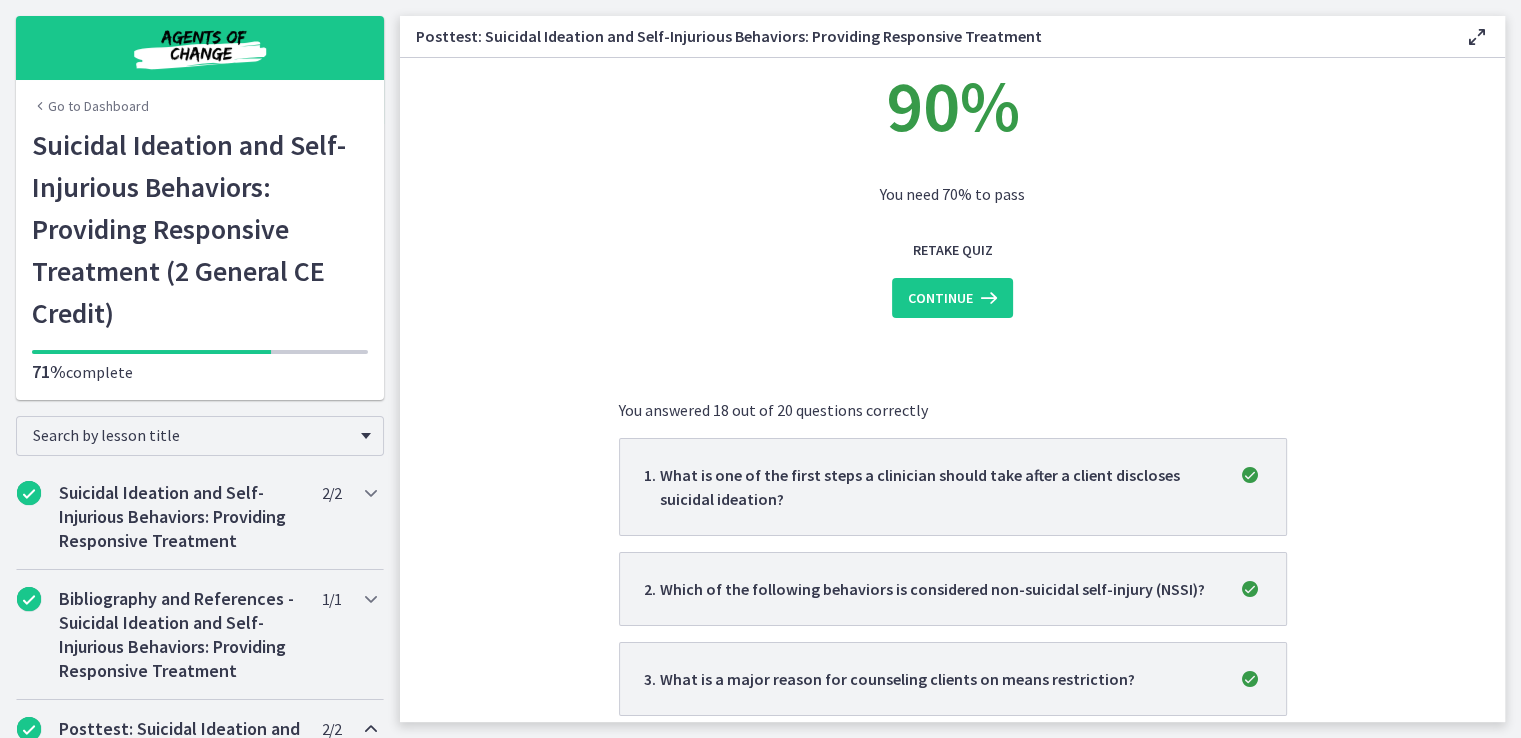 scroll, scrollTop: 200, scrollLeft: 0, axis: vertical 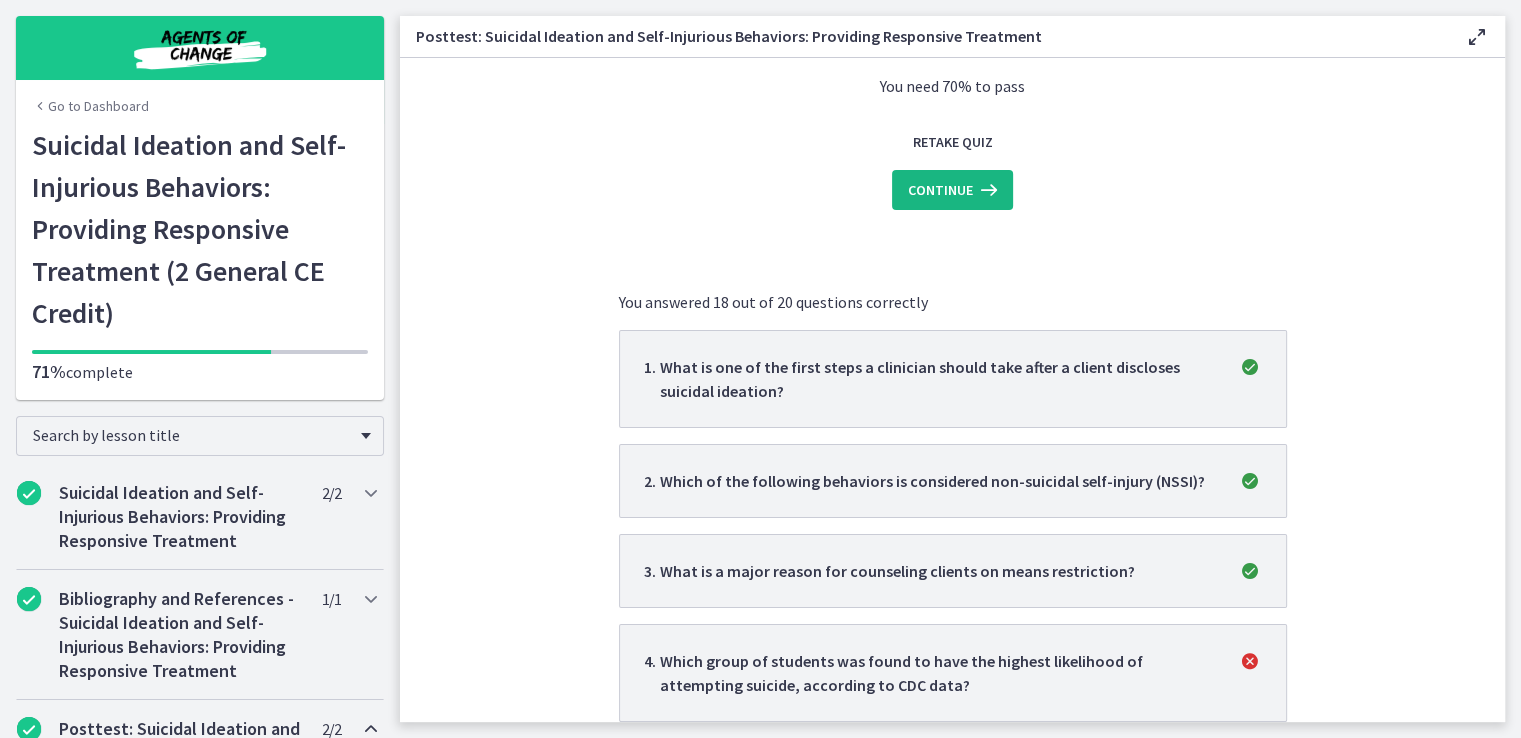 click on "Continue" at bounding box center [940, 190] 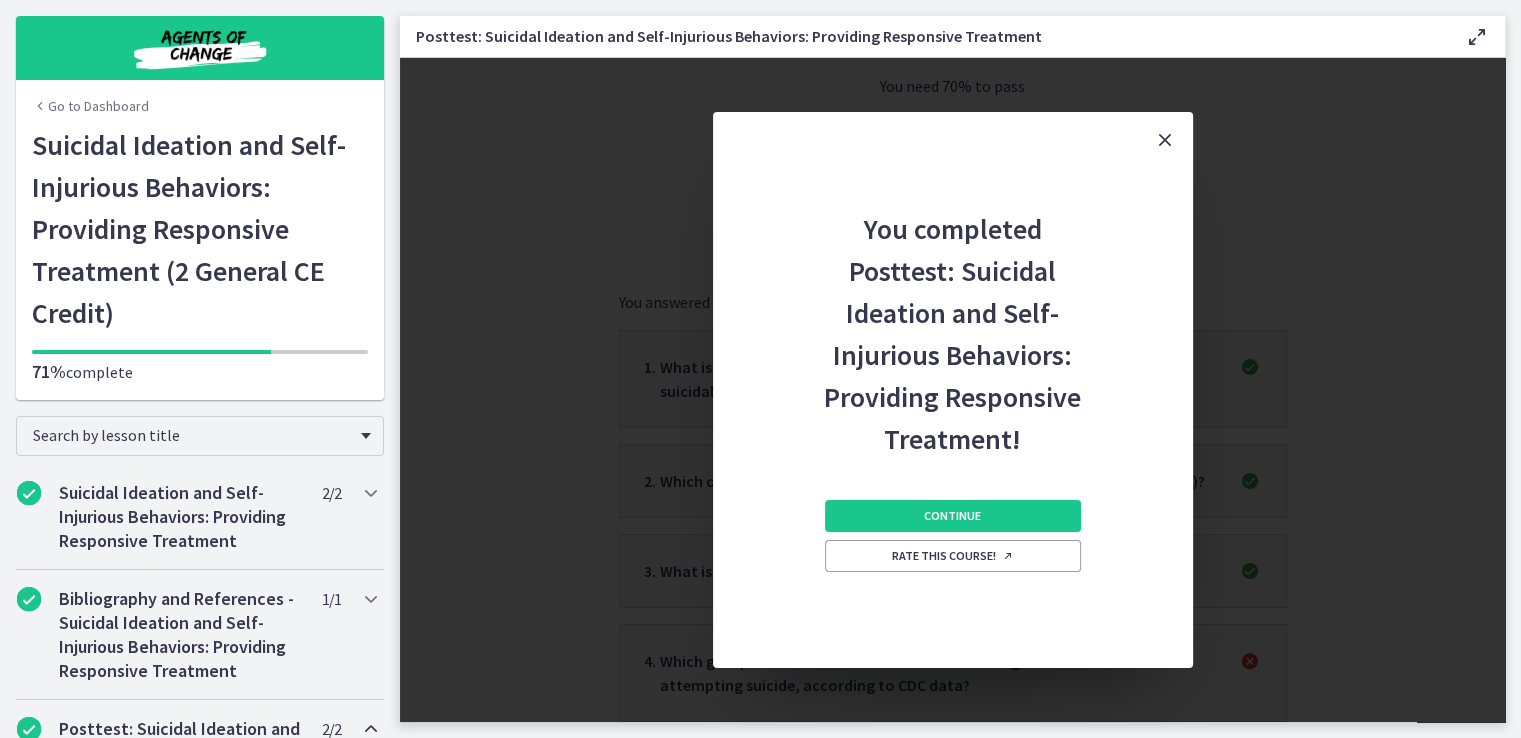 scroll, scrollTop: 0, scrollLeft: 0, axis: both 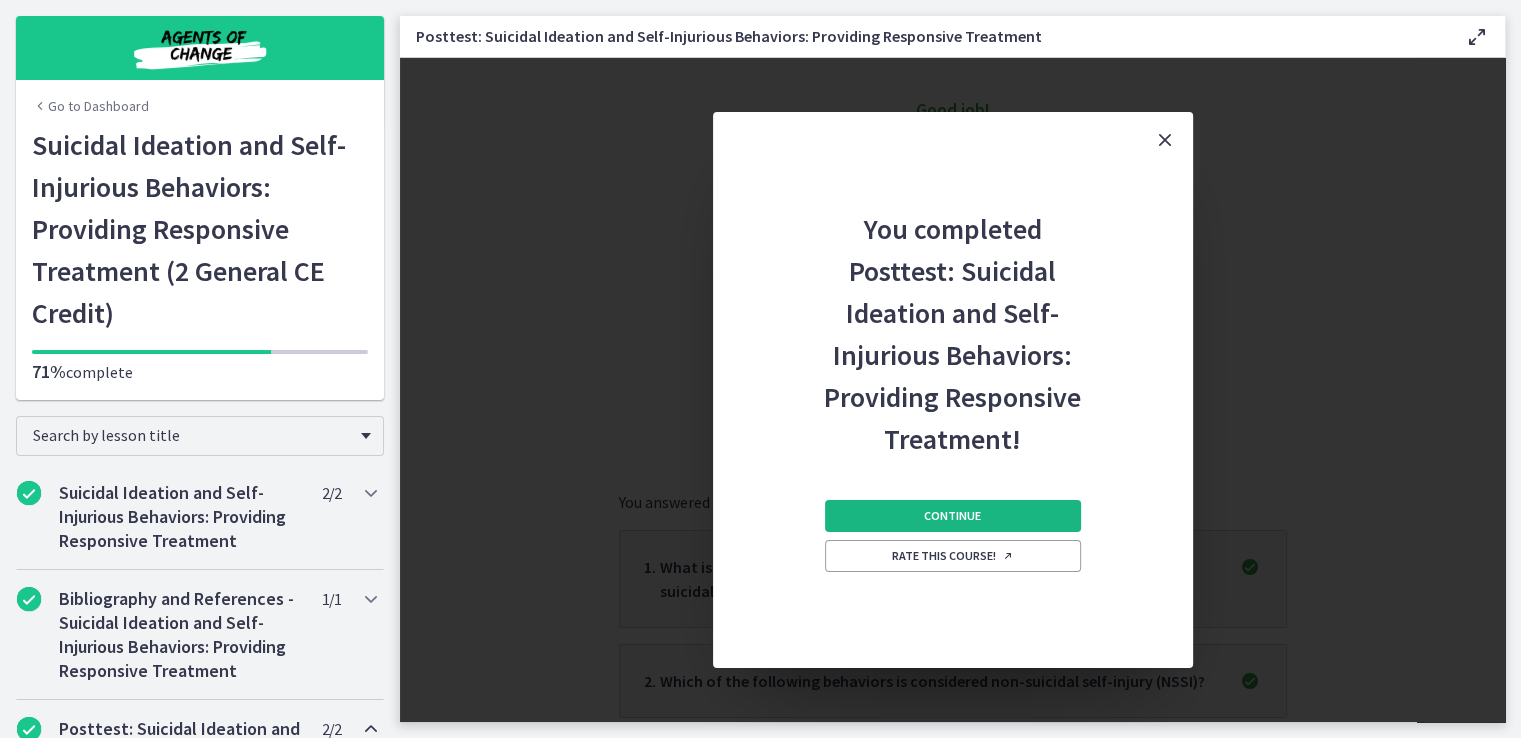 click on "Continue" at bounding box center (953, 516) 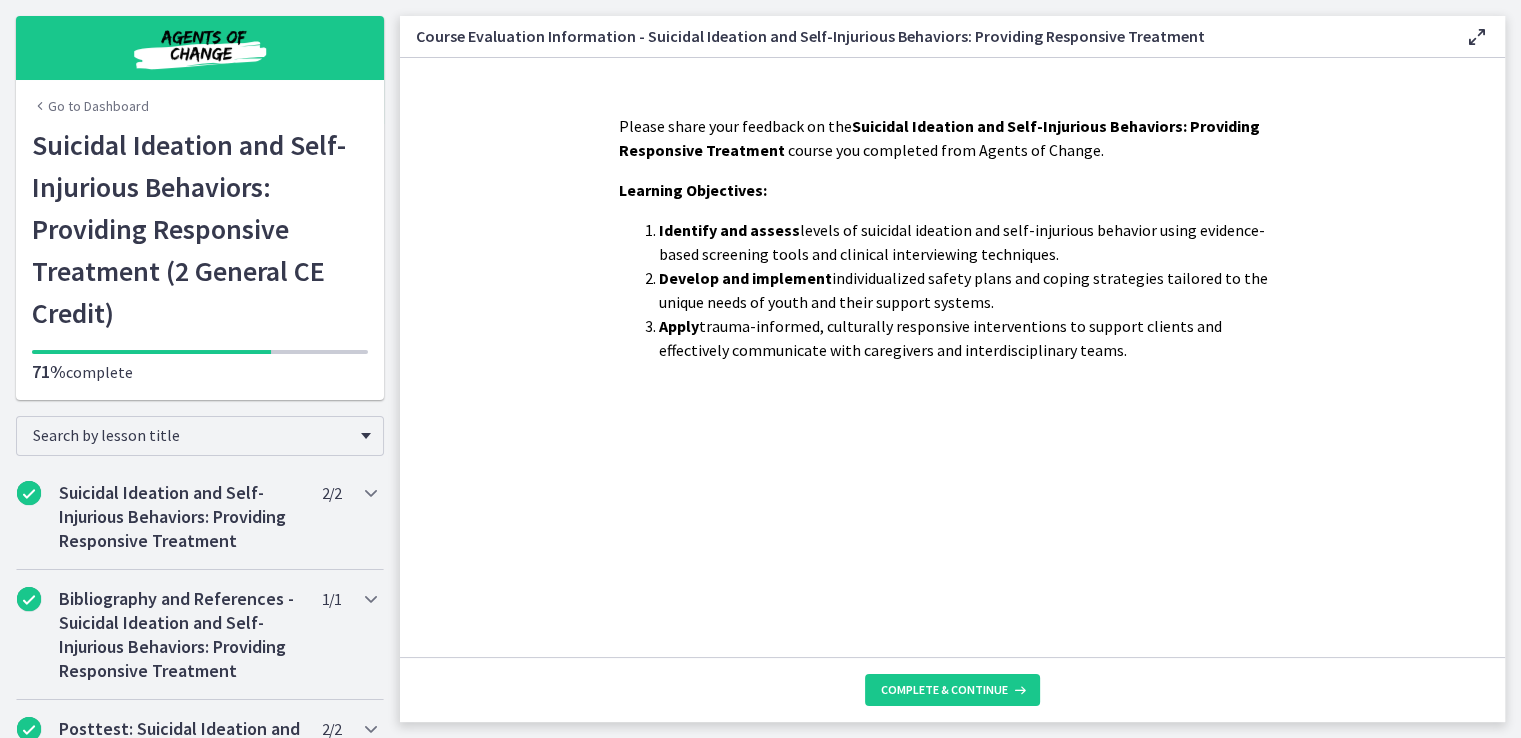 scroll, scrollTop: 19, scrollLeft: 0, axis: vertical 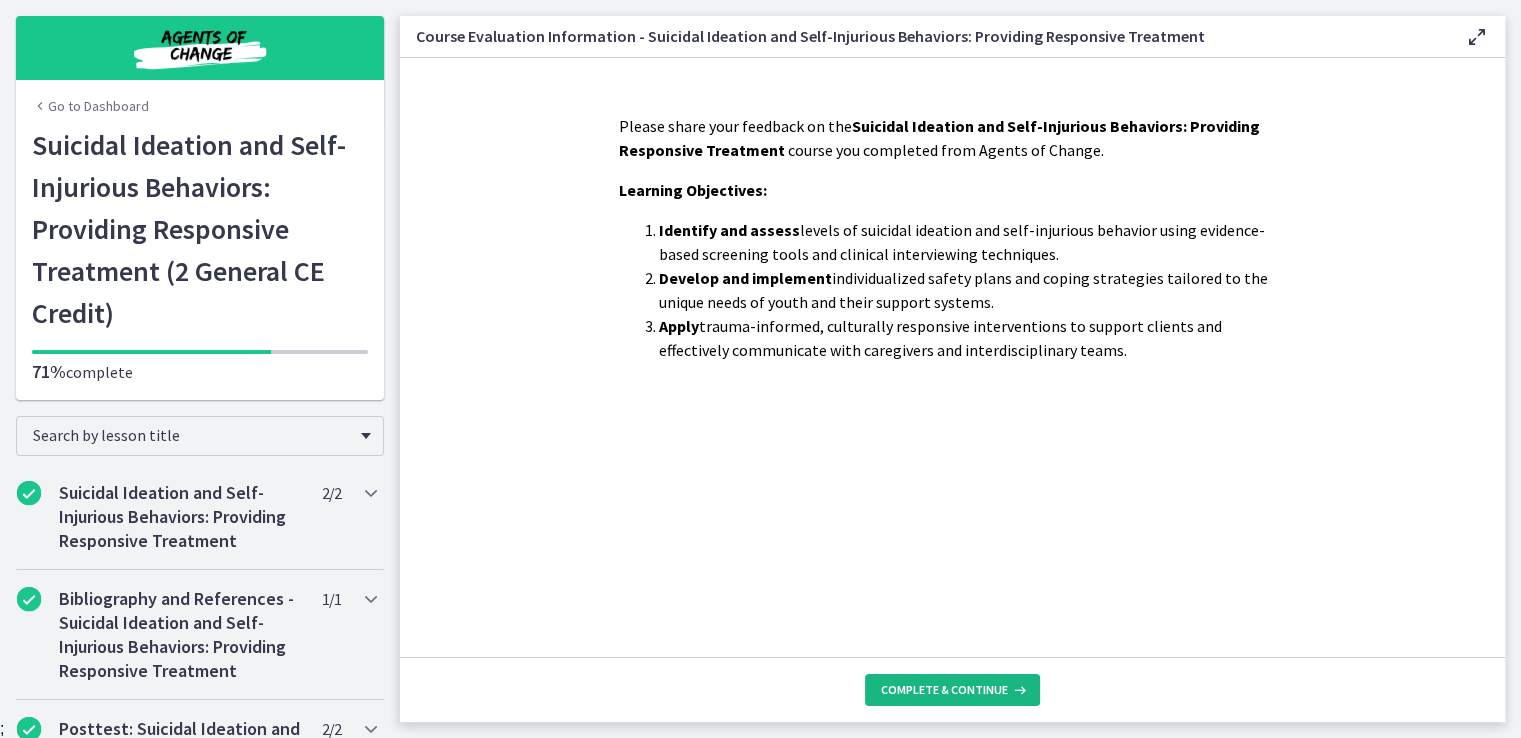 click on "Complete & continue" at bounding box center (944, 690) 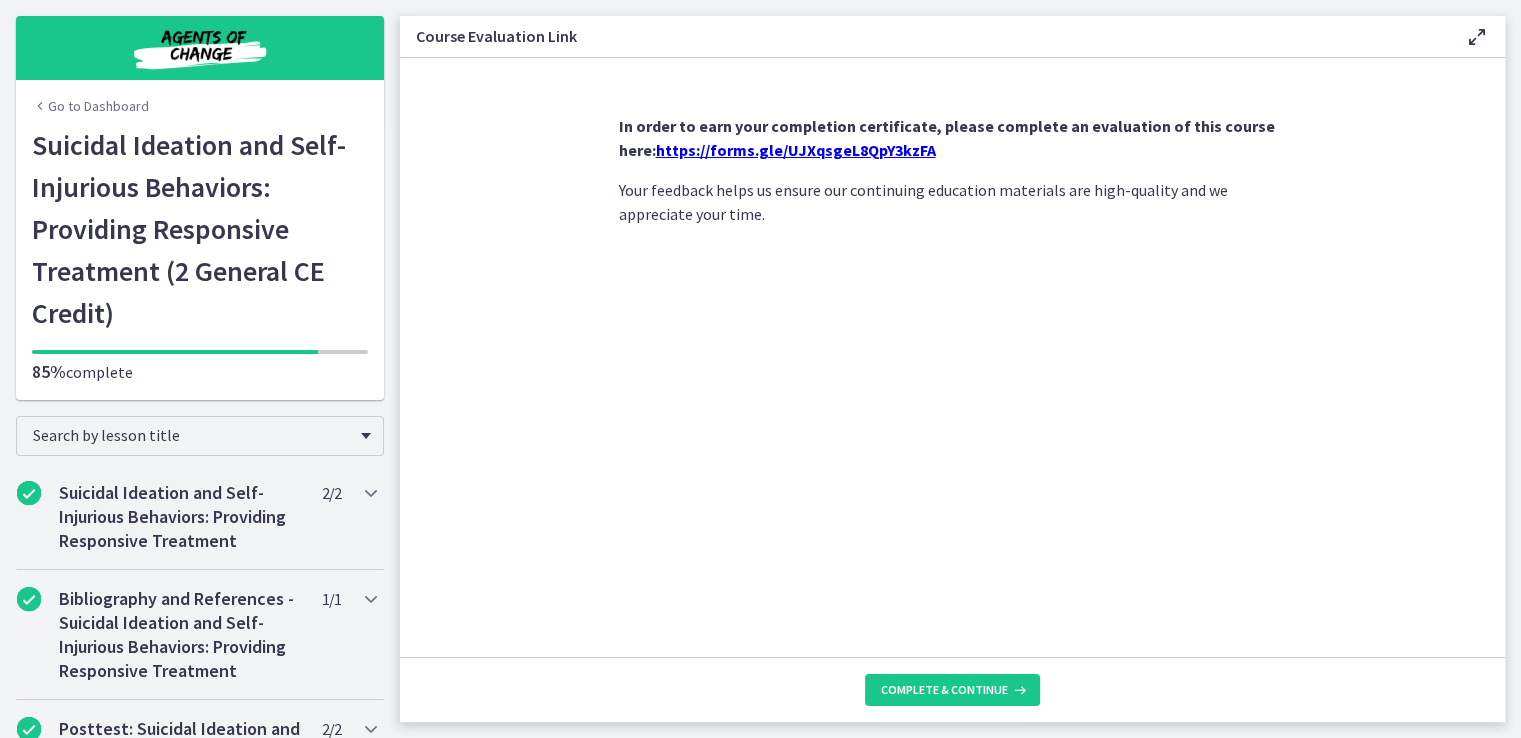 scroll, scrollTop: 0, scrollLeft: 0, axis: both 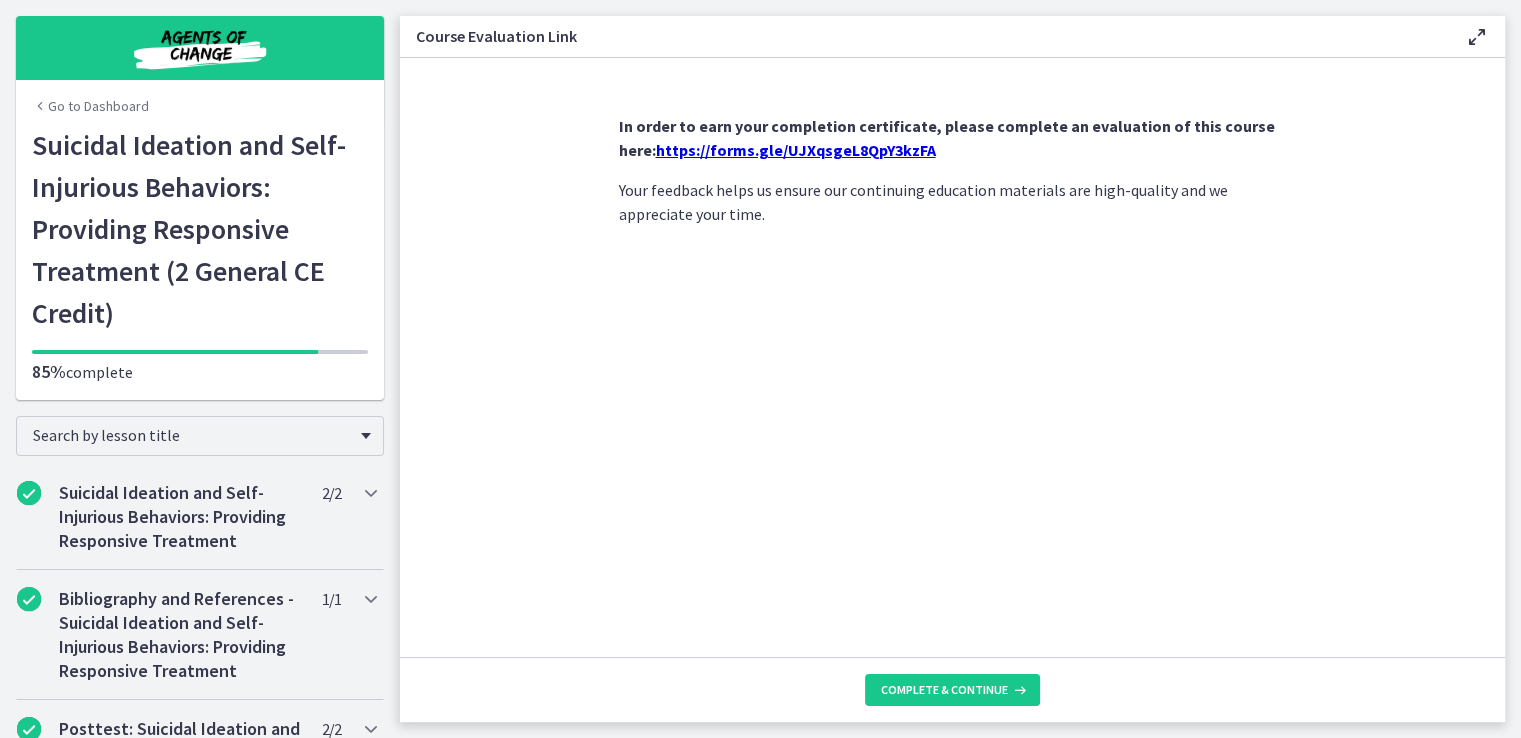 click on "https://forms.gle/UJXqsgeL8QpY3kzFA" at bounding box center [796, 150] 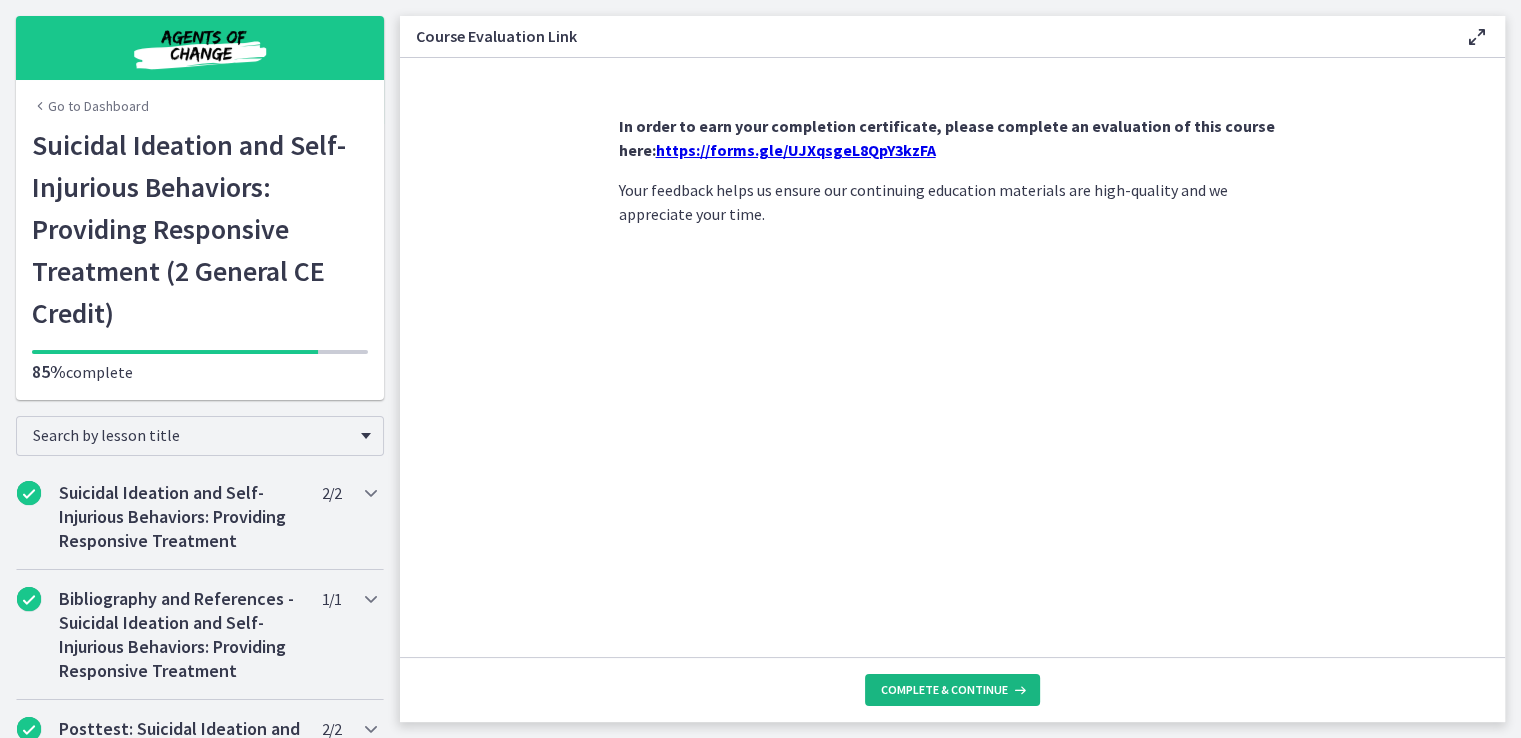 click on "Complete & continue" at bounding box center [944, 690] 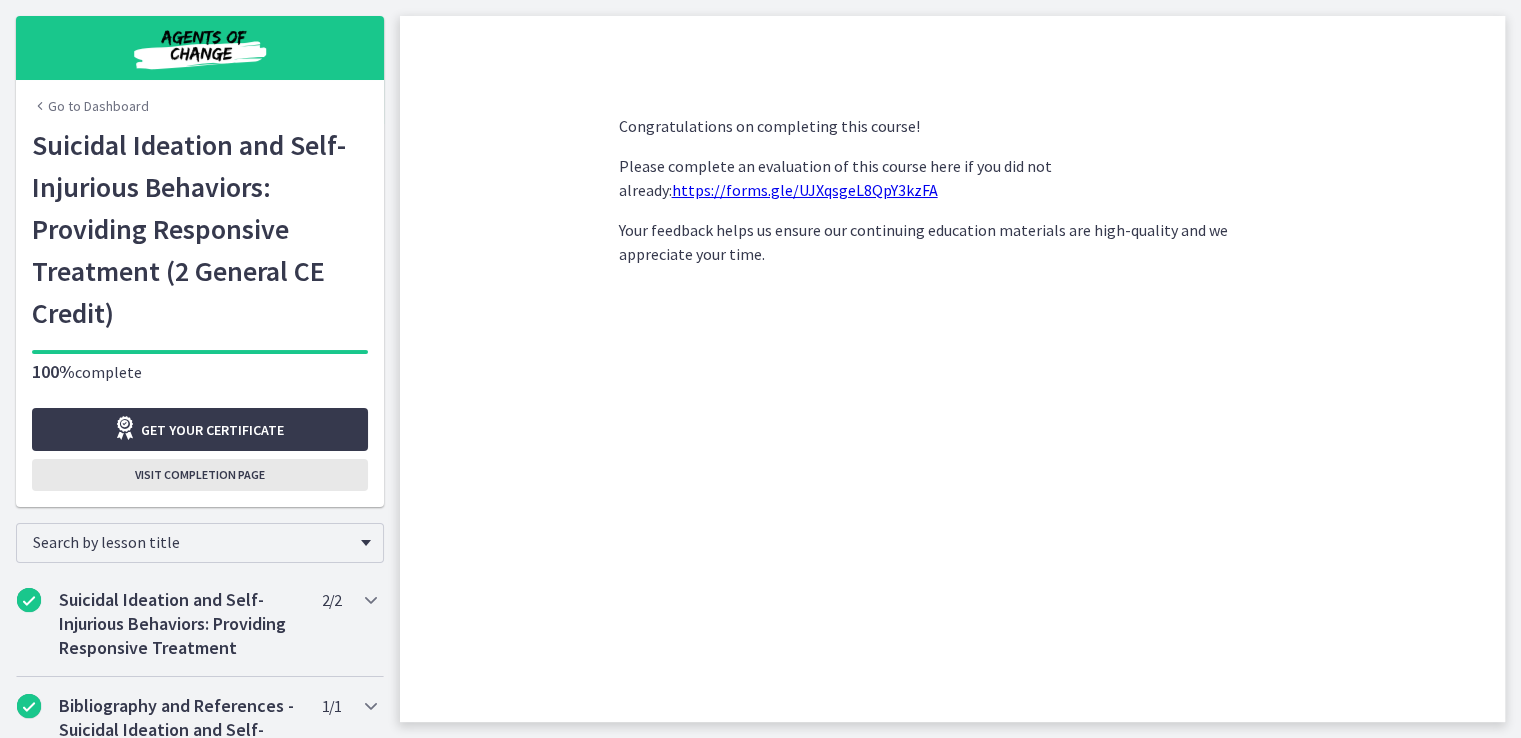 click on "Visit completion page" at bounding box center (200, 475) 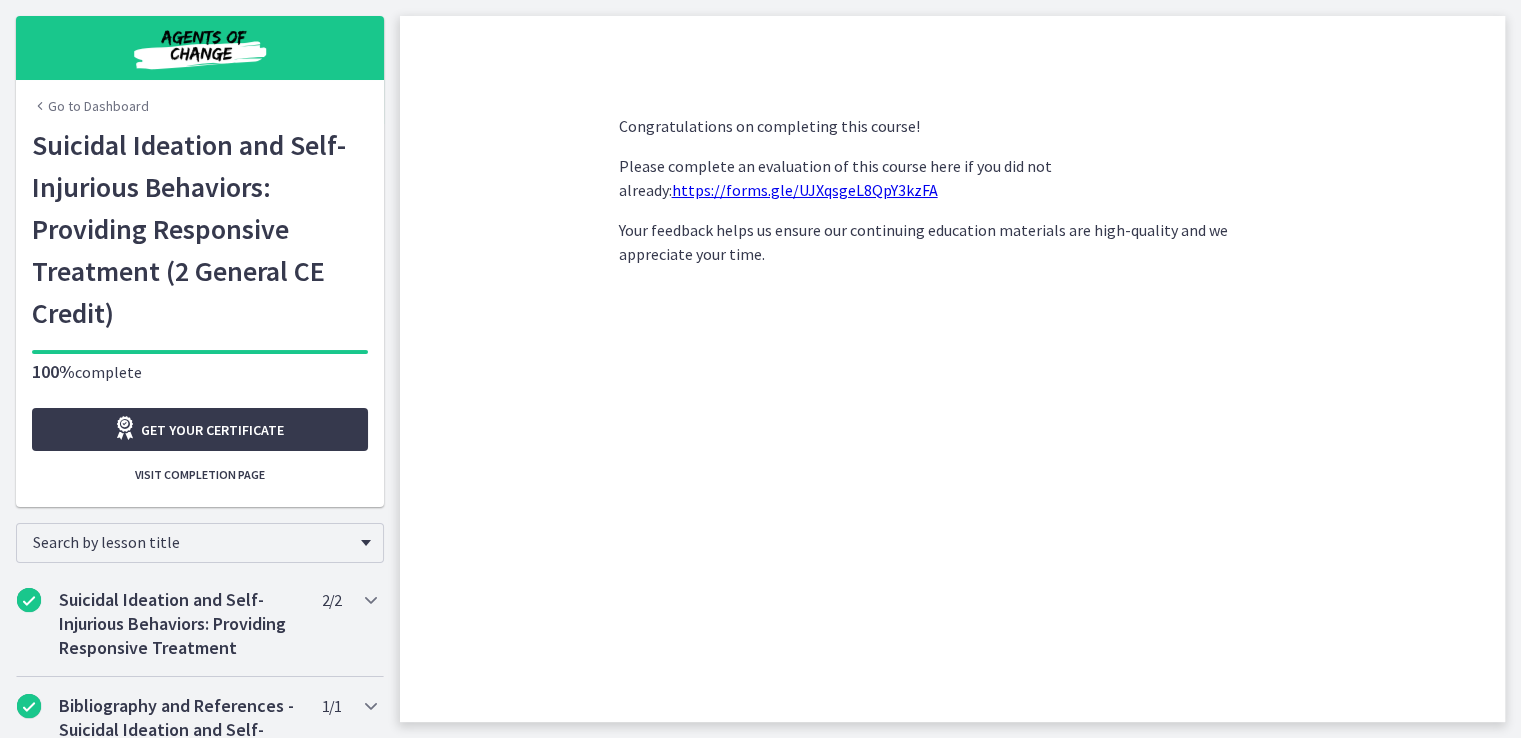 click on "Go to Dashboard" at bounding box center [90, 106] 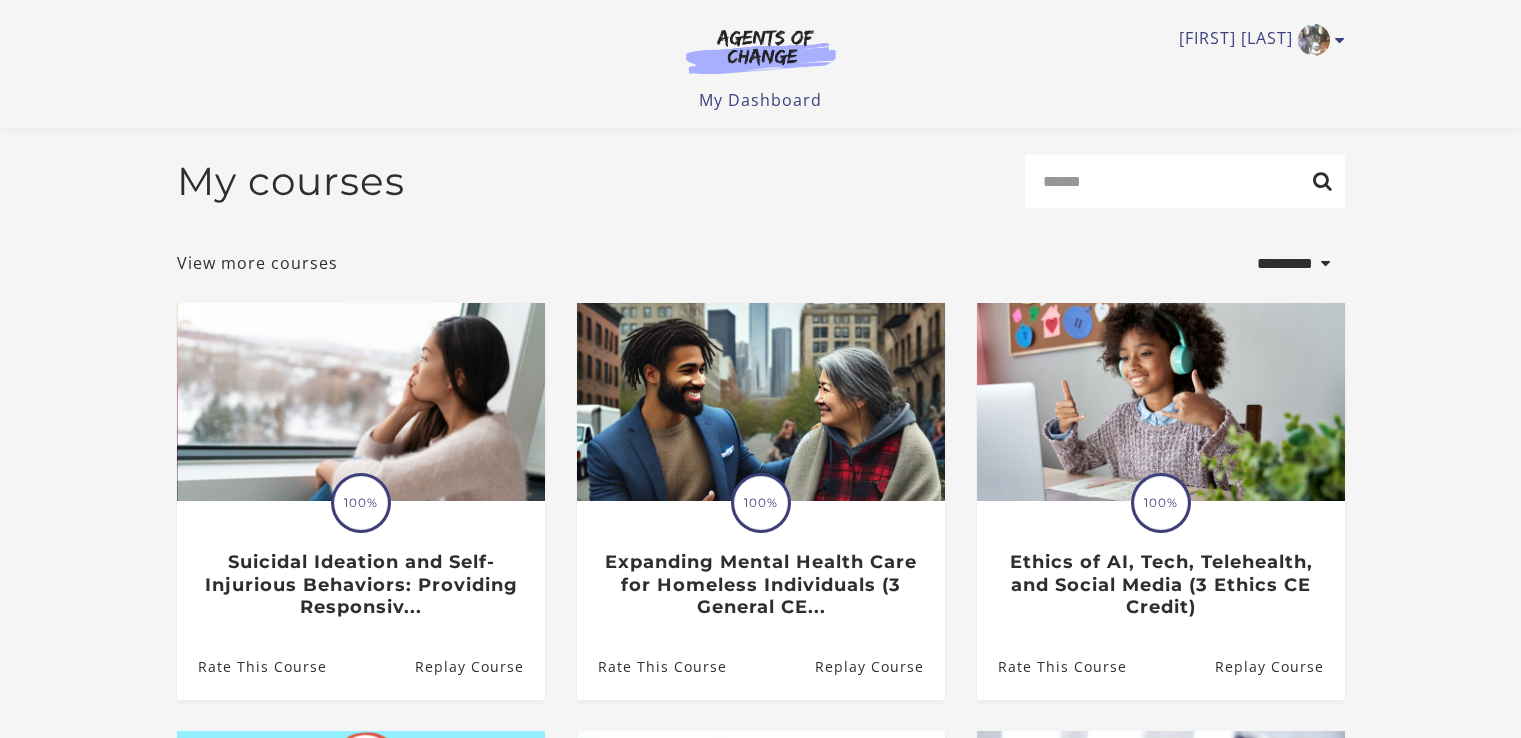 select on "*********" 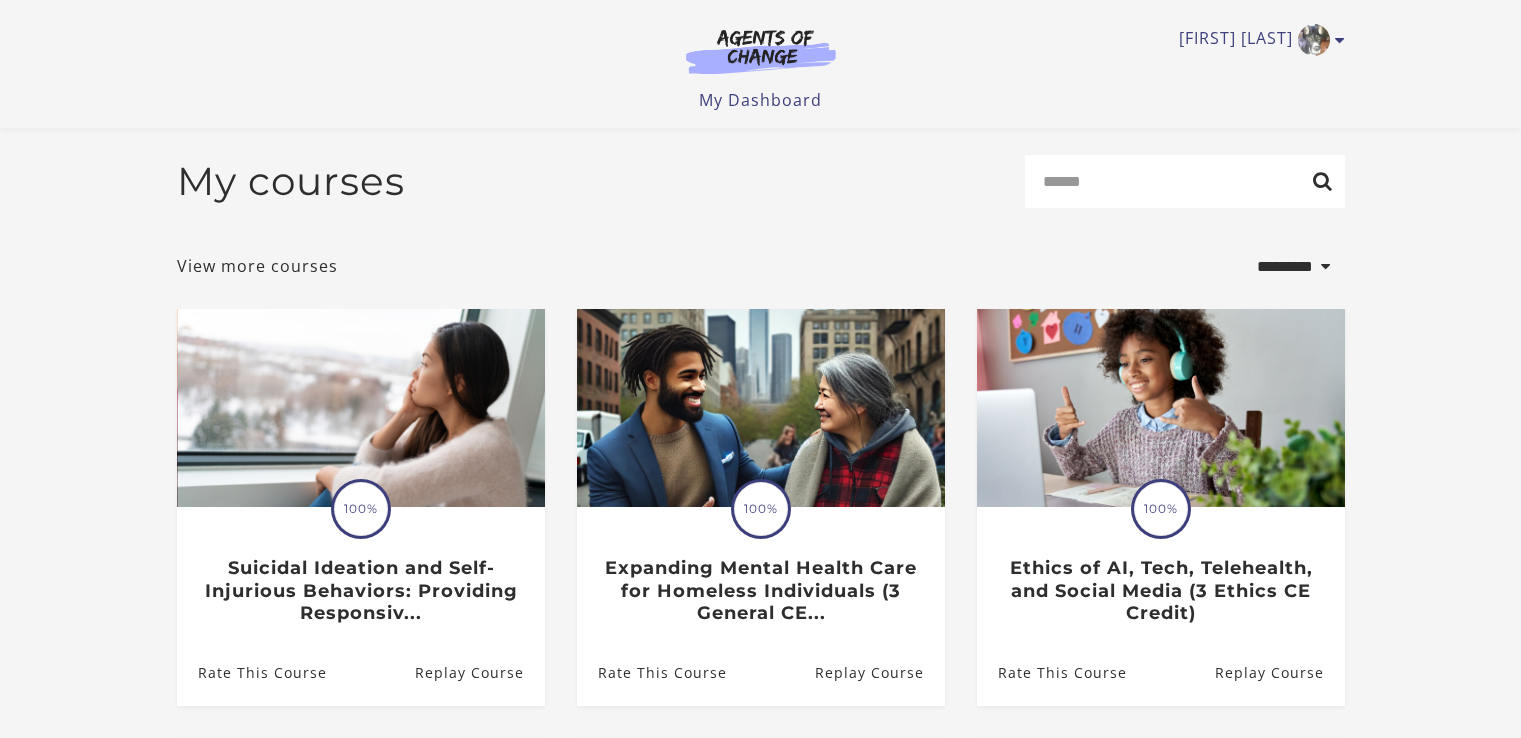 scroll, scrollTop: 300, scrollLeft: 0, axis: vertical 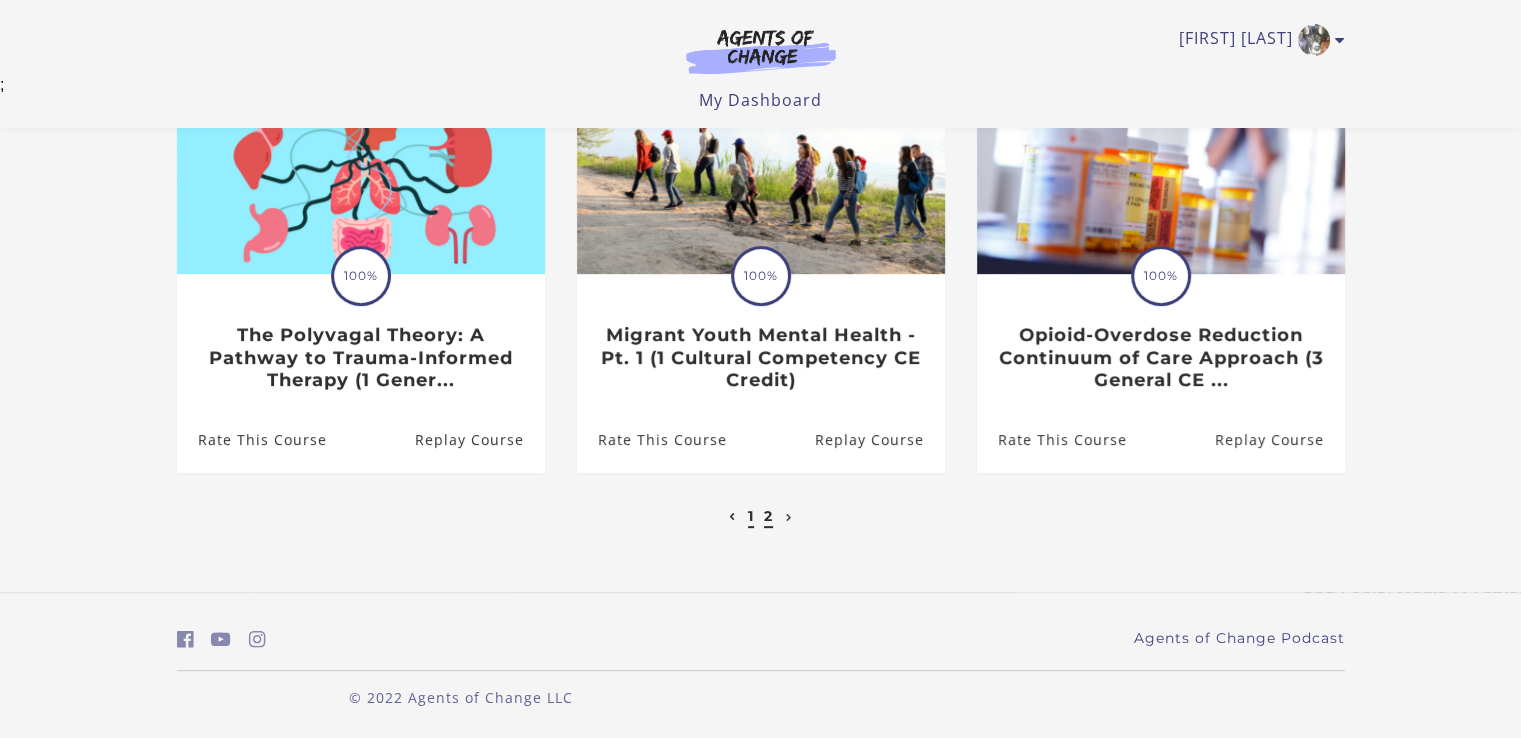 click on "2" at bounding box center (768, 516) 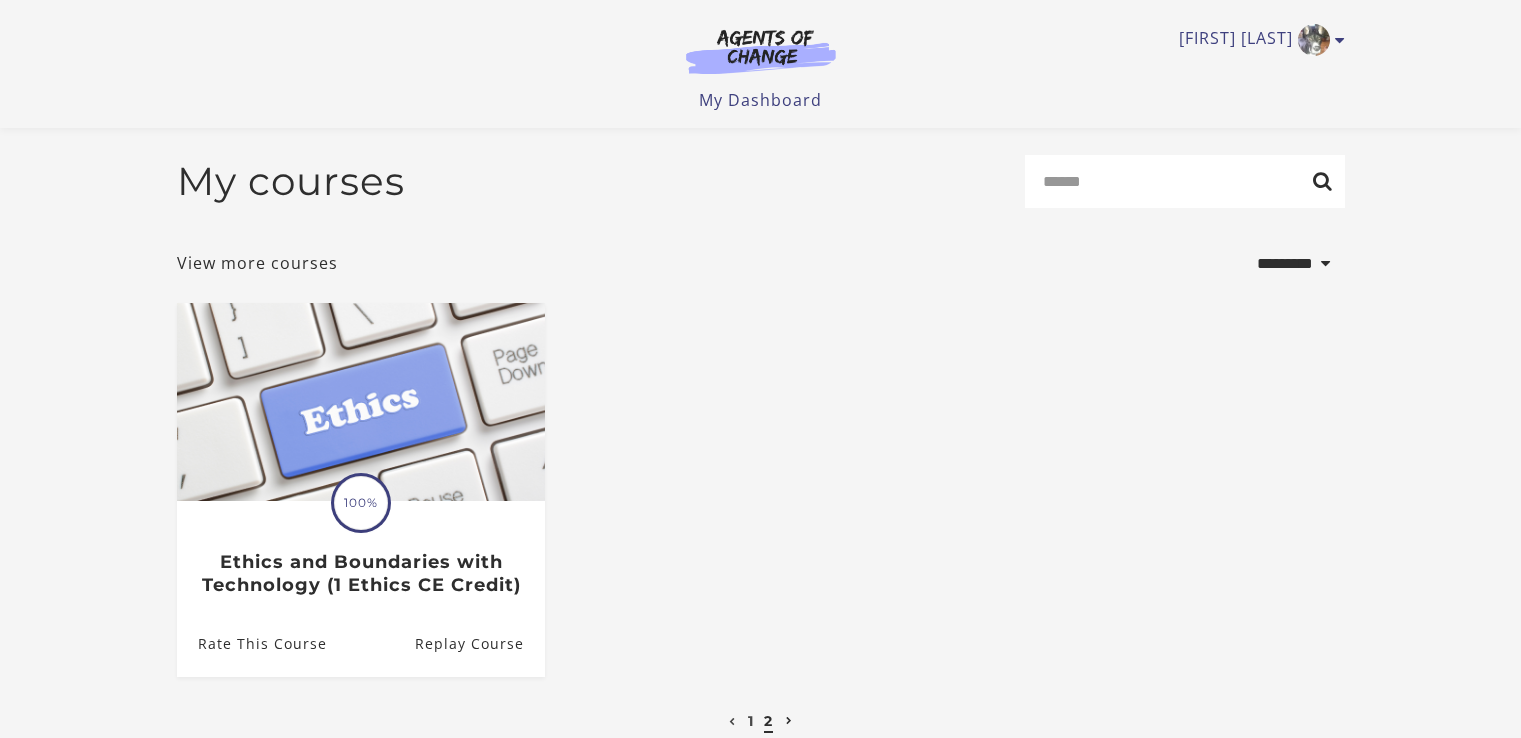 select on "*********" 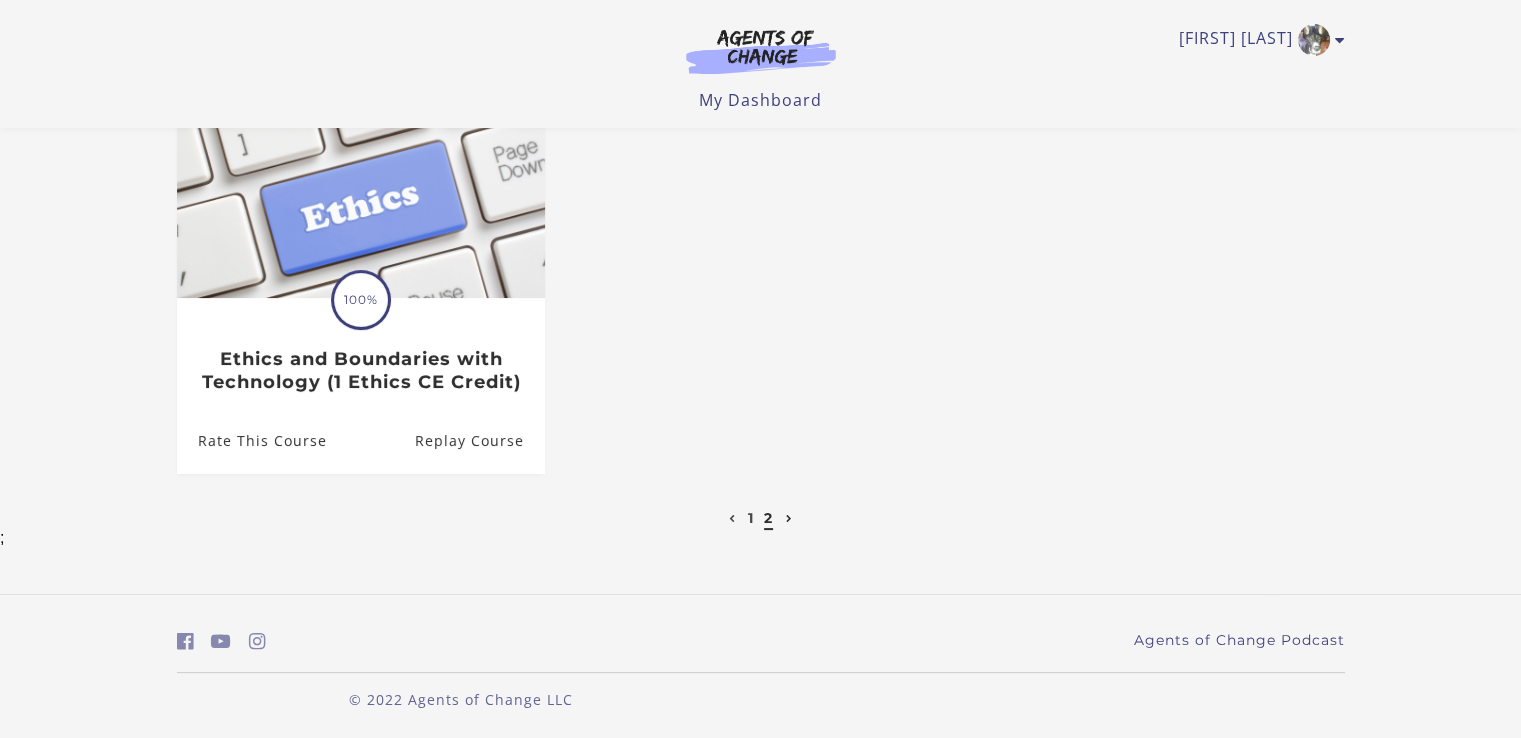 scroll, scrollTop: 0, scrollLeft: 0, axis: both 